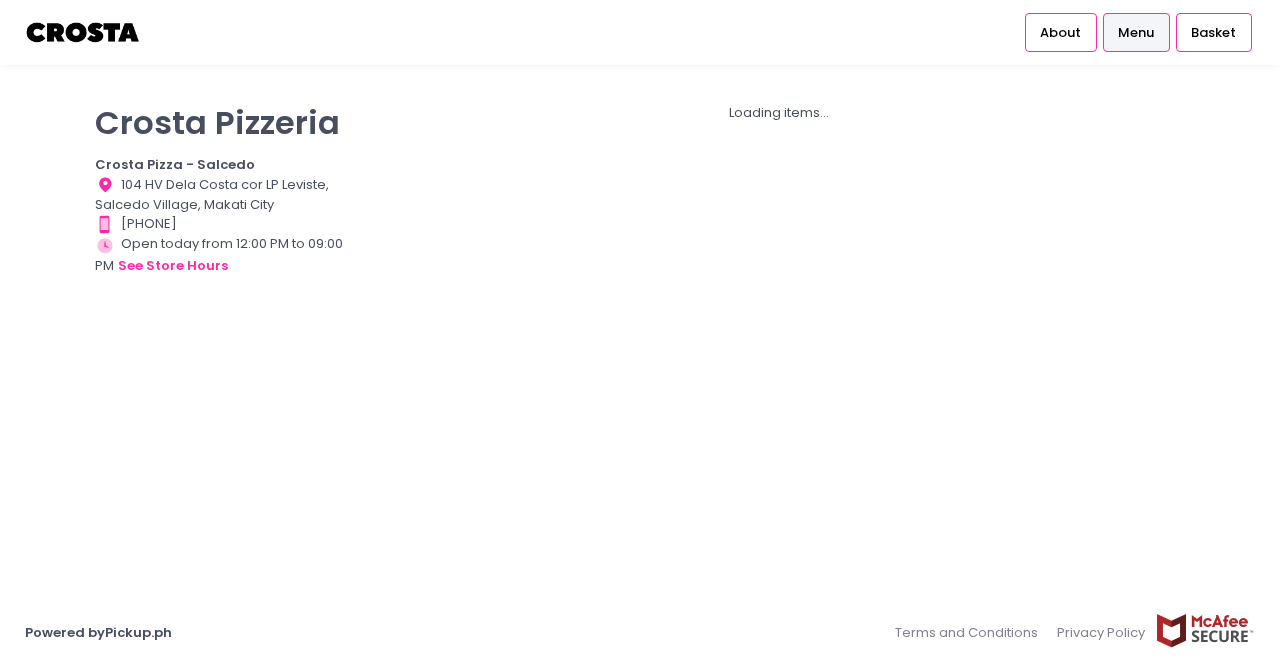 scroll, scrollTop: 0, scrollLeft: 0, axis: both 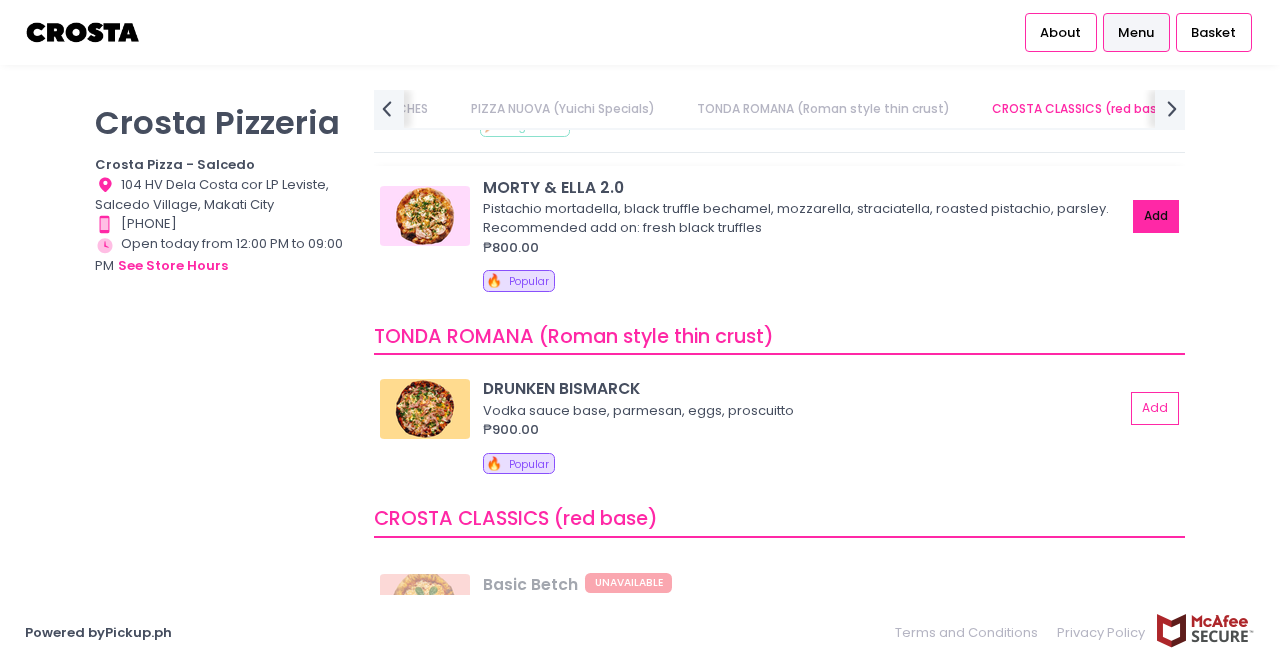 click on "Add" at bounding box center [1156, 216] 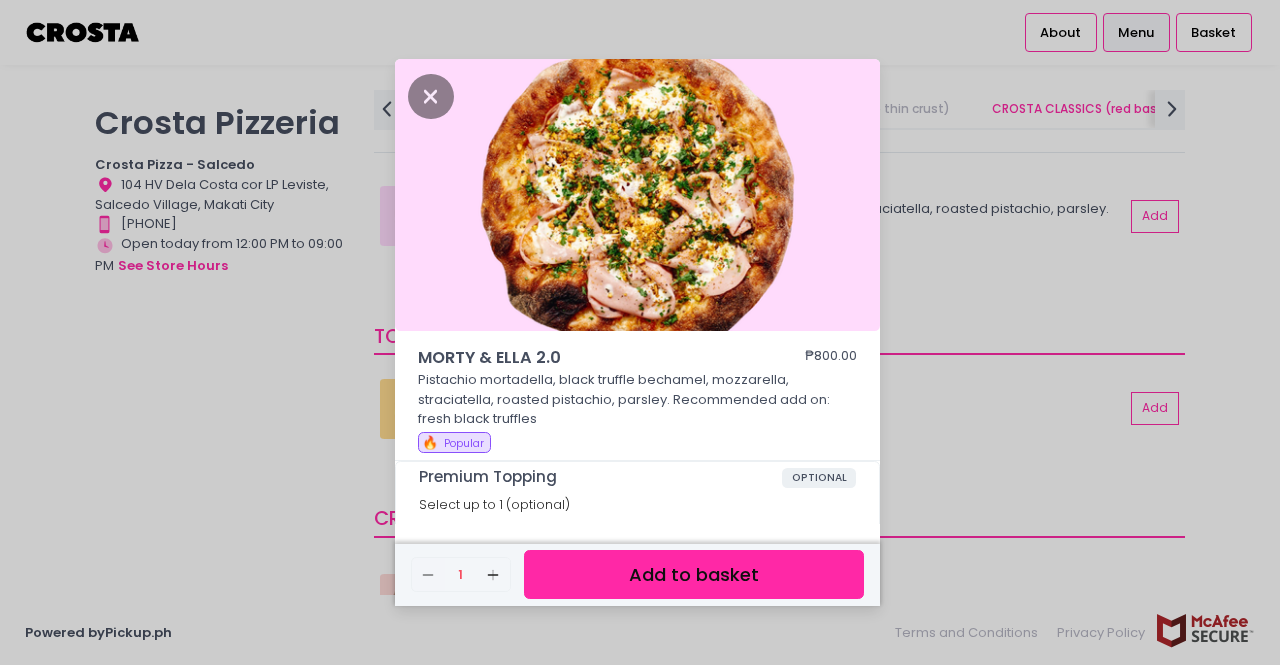 click on "Add to basket" at bounding box center (694, 574) 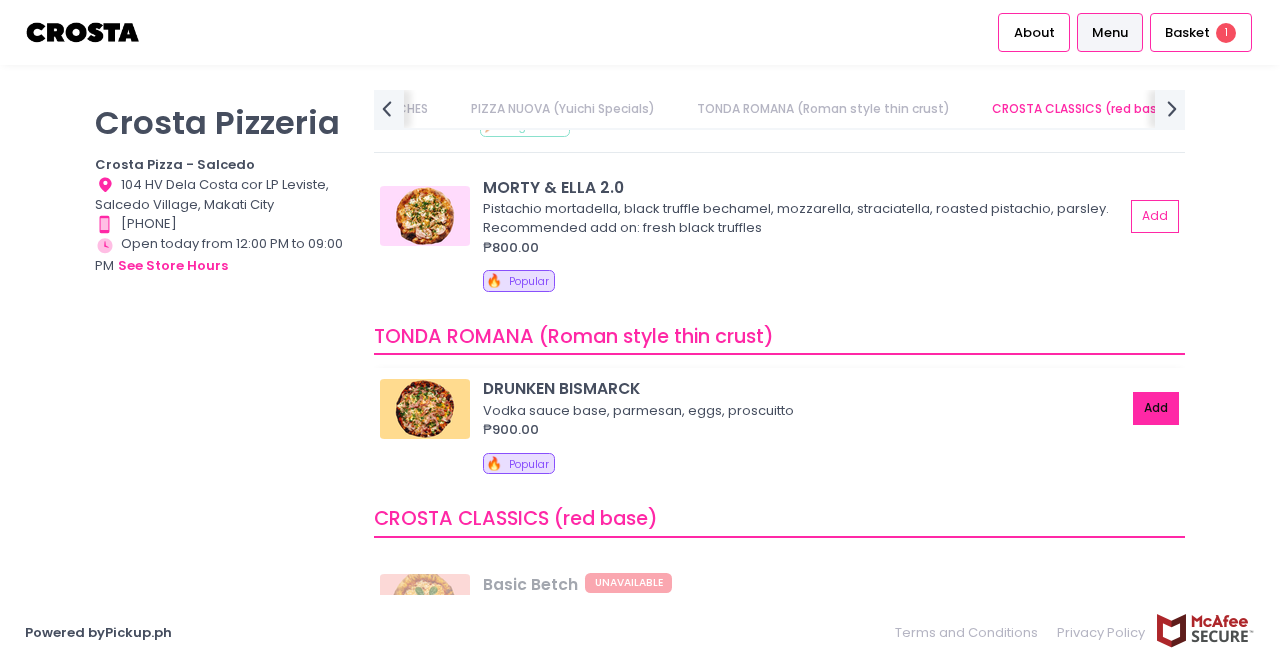 click on "Add" at bounding box center [1156, 408] 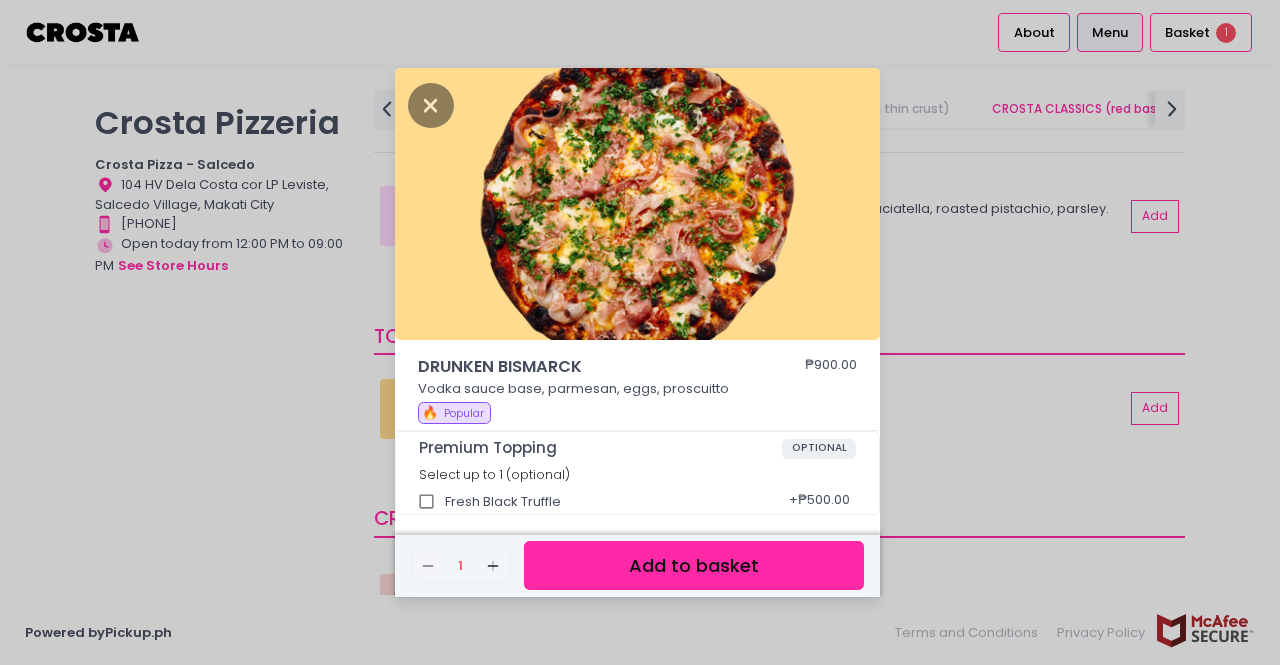 click on "Add to basket" at bounding box center [694, 565] 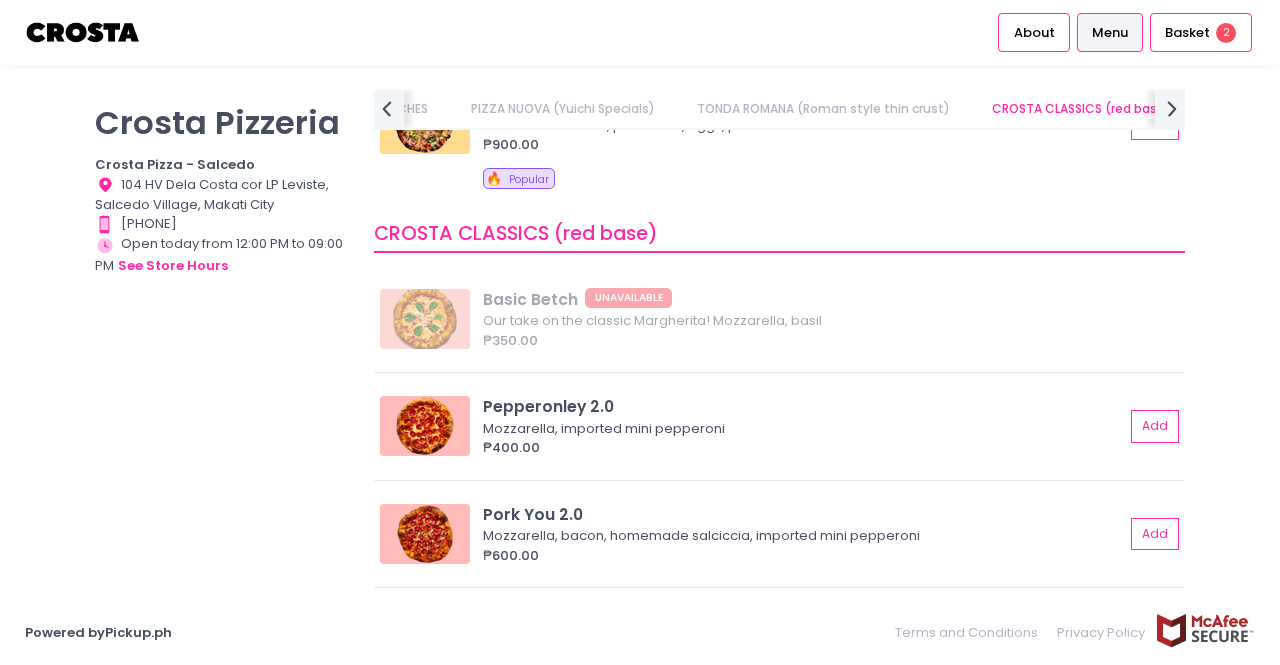 scroll, scrollTop: 800, scrollLeft: 0, axis: vertical 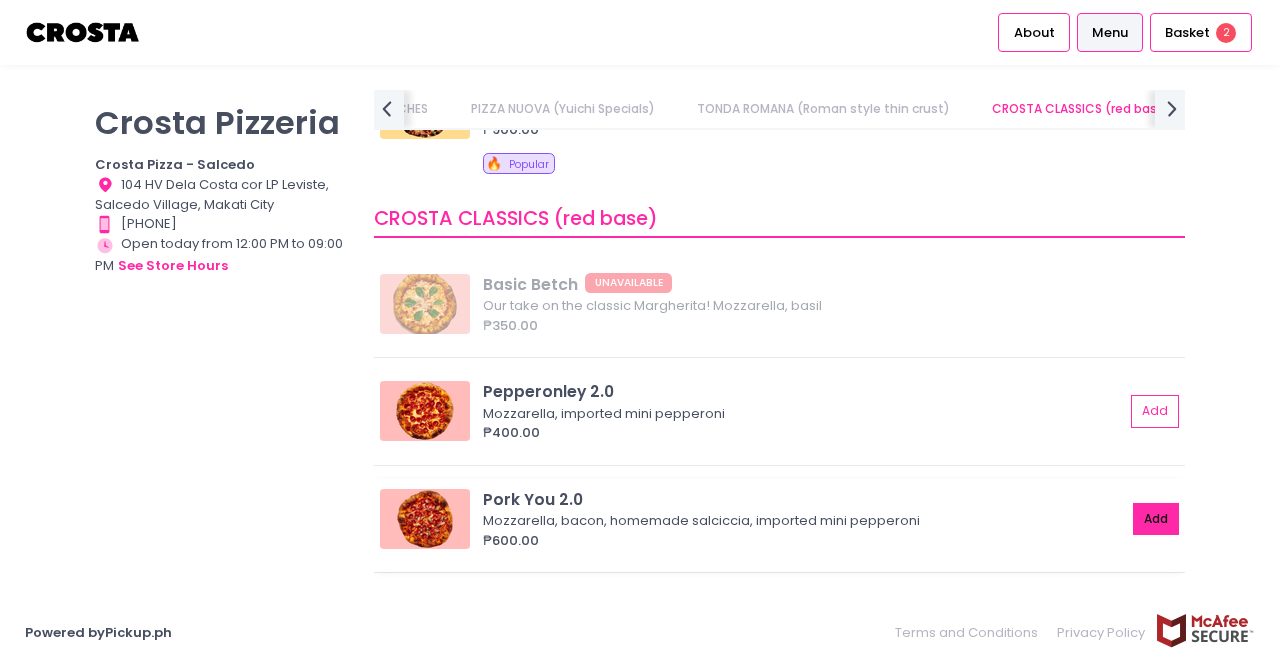click on "Add" at bounding box center [1156, 519] 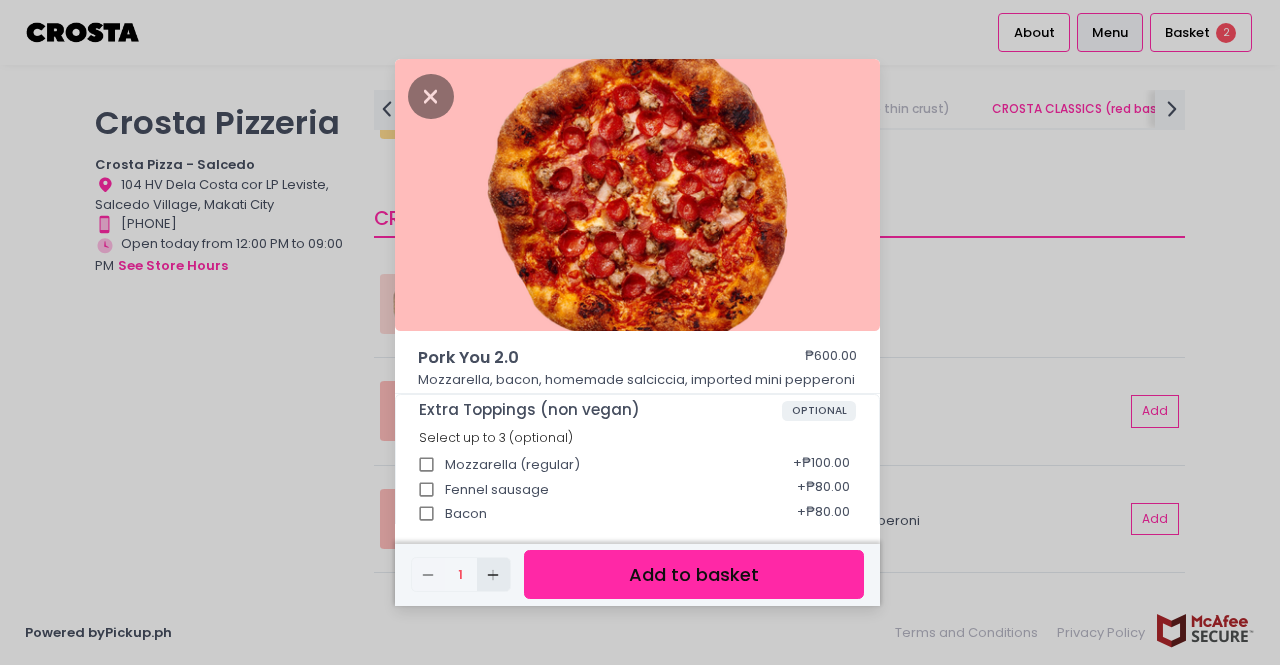 click on "Add Created with Sketch." 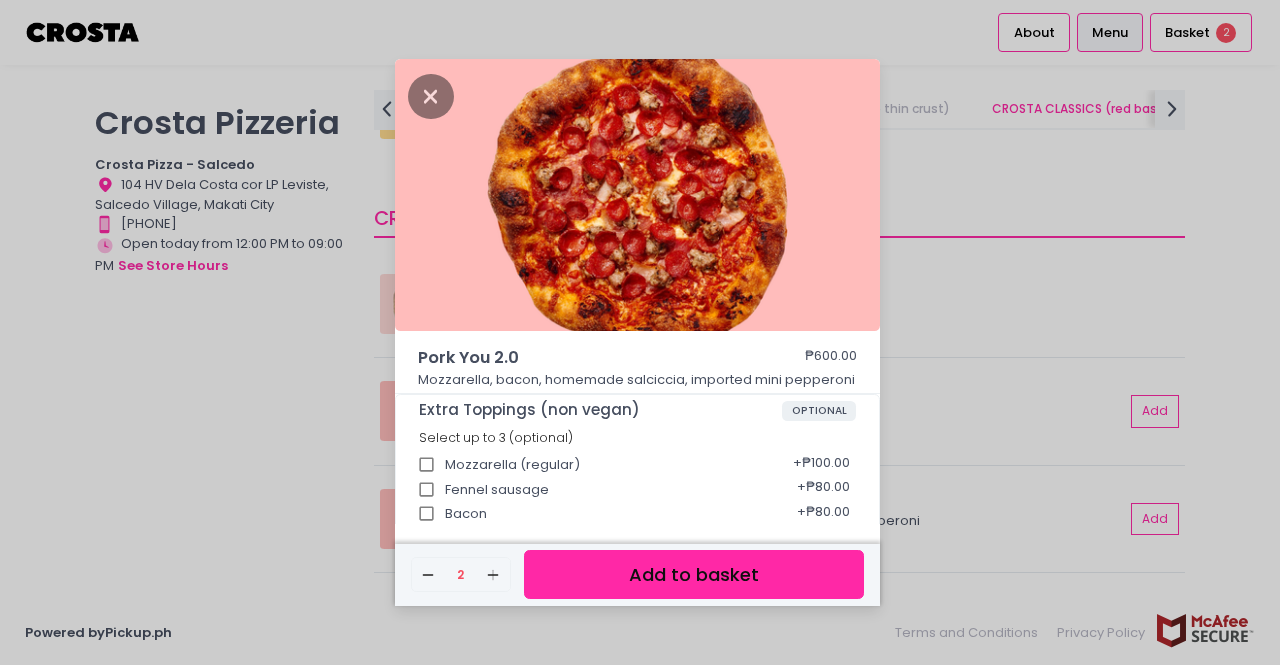 click on "Add to basket" at bounding box center [694, 574] 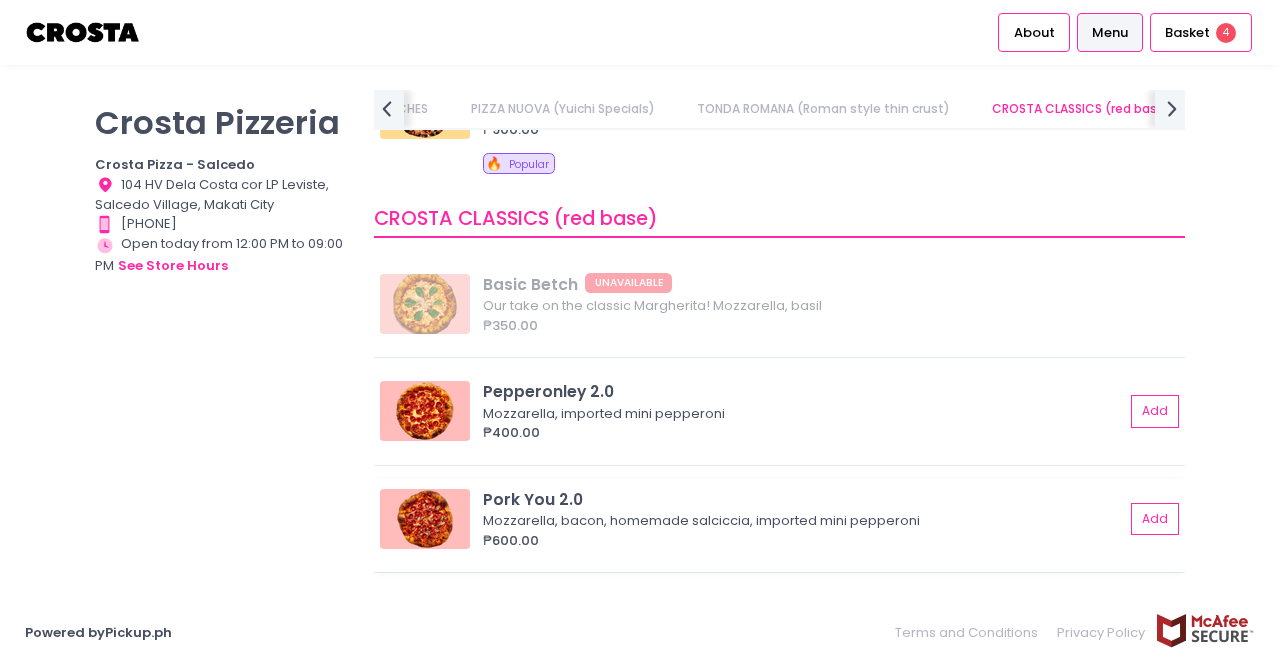 scroll, scrollTop: 914, scrollLeft: 0, axis: vertical 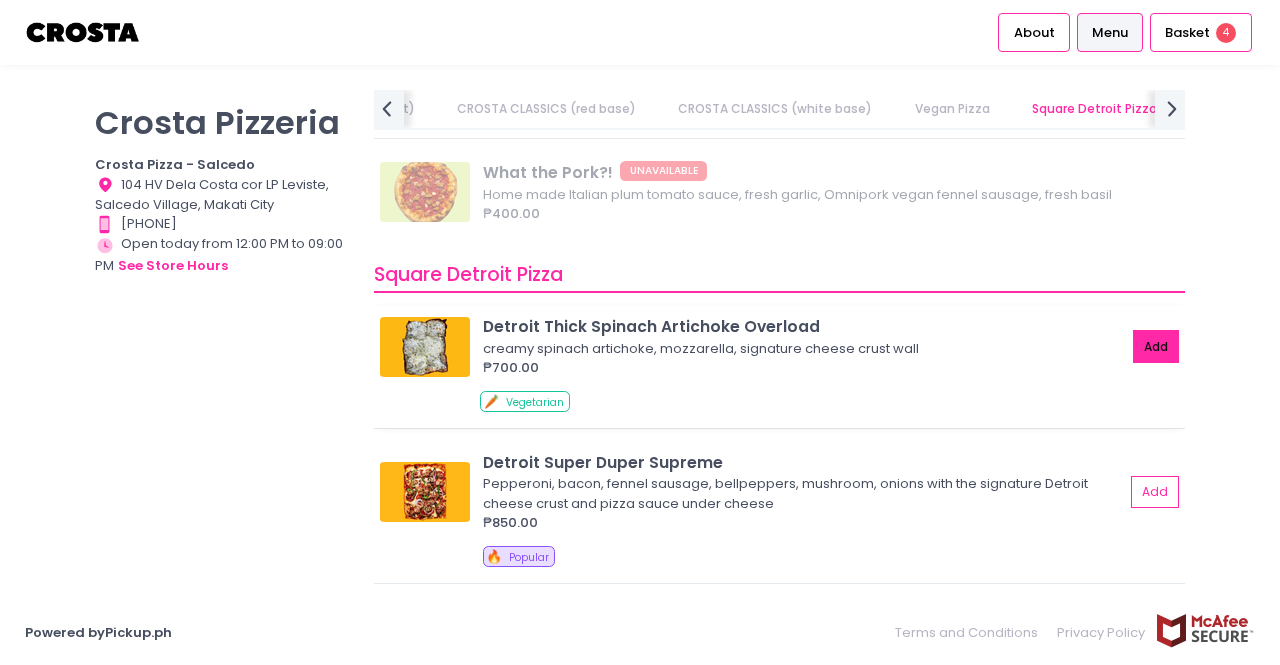click on "Add" at bounding box center [1156, 346] 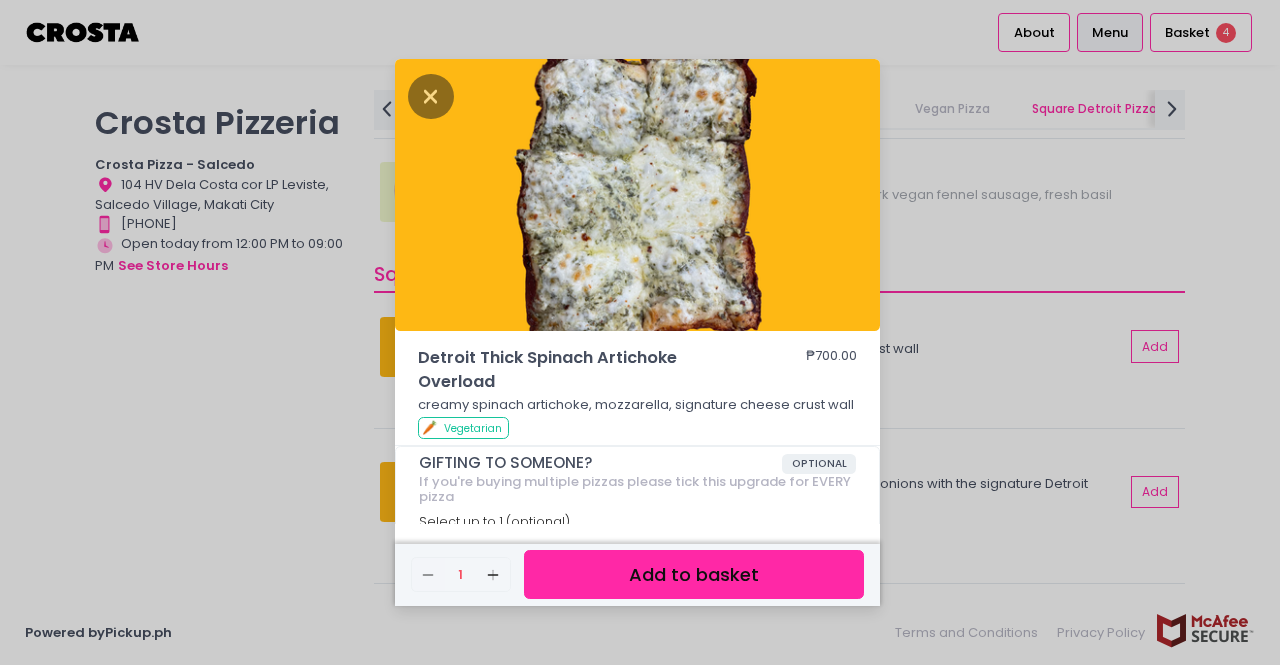 click on "Add to basket" at bounding box center (694, 574) 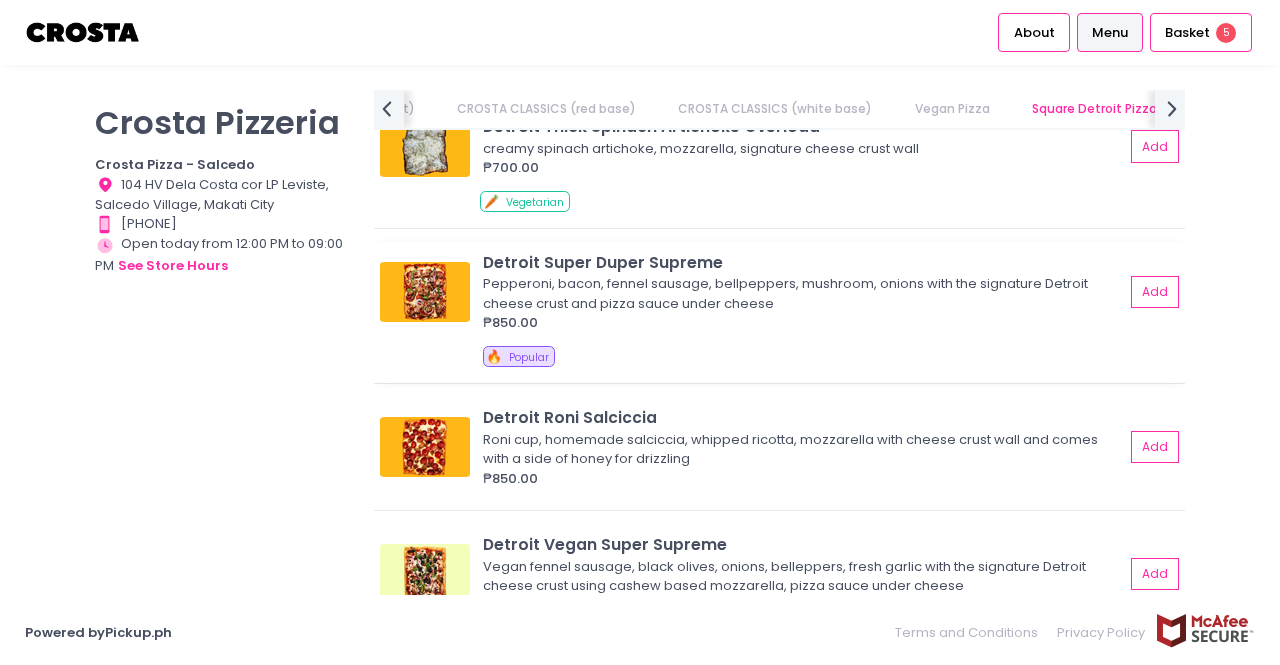 scroll, scrollTop: 2599, scrollLeft: 0, axis: vertical 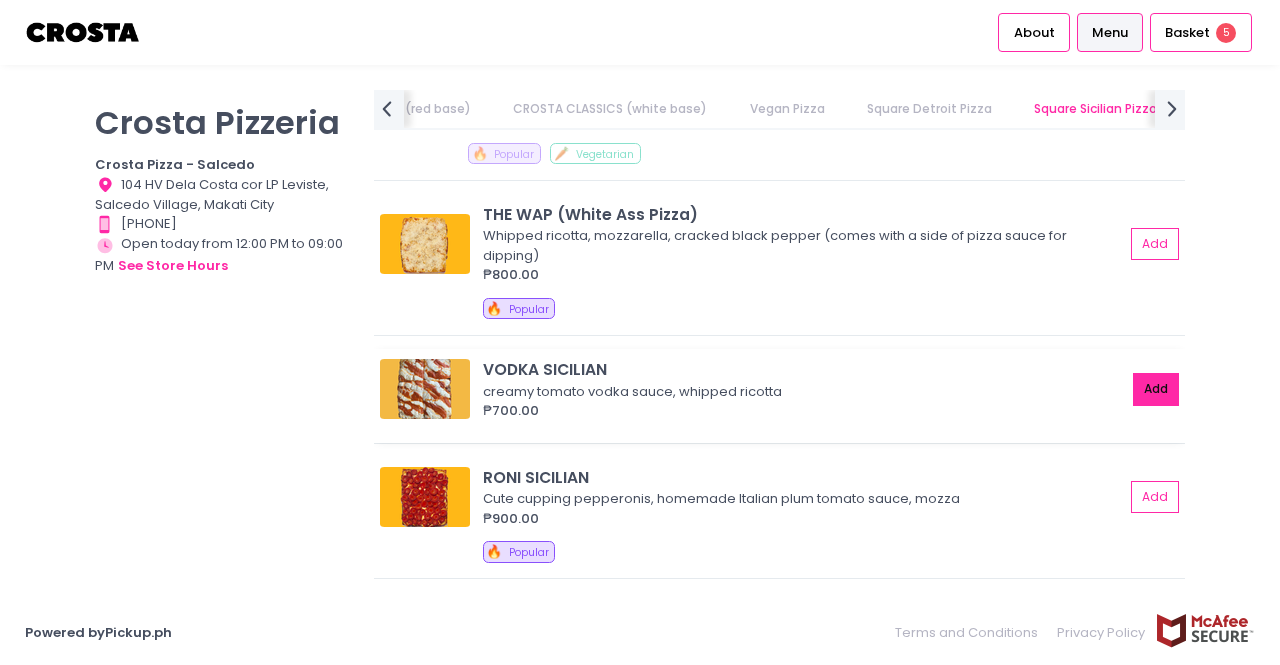 click on "Add" at bounding box center [1156, 389] 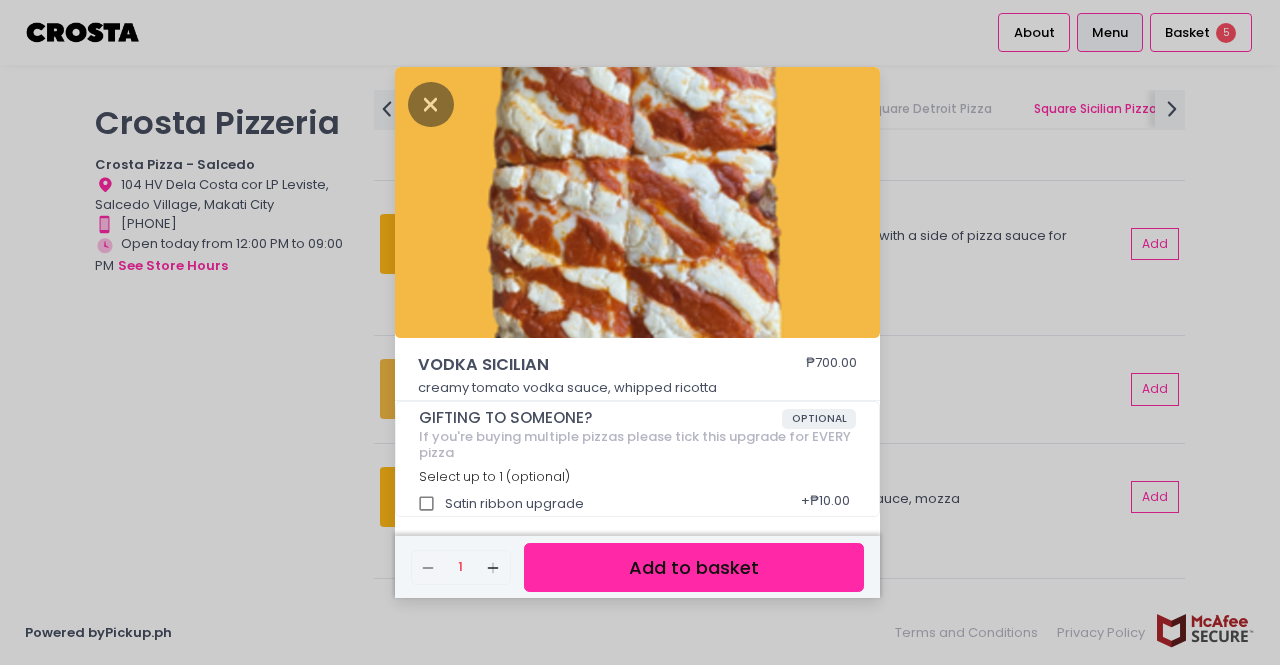 click on "Add to basket" at bounding box center (694, 567) 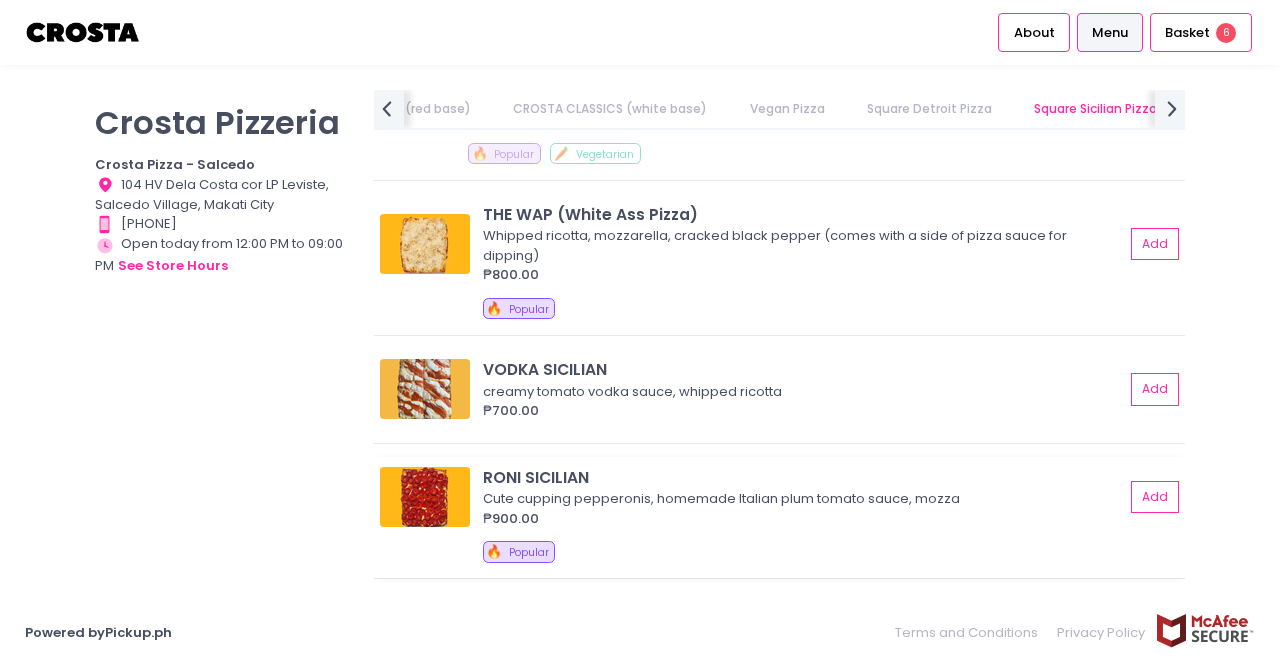 scroll, scrollTop: 3596, scrollLeft: 0, axis: vertical 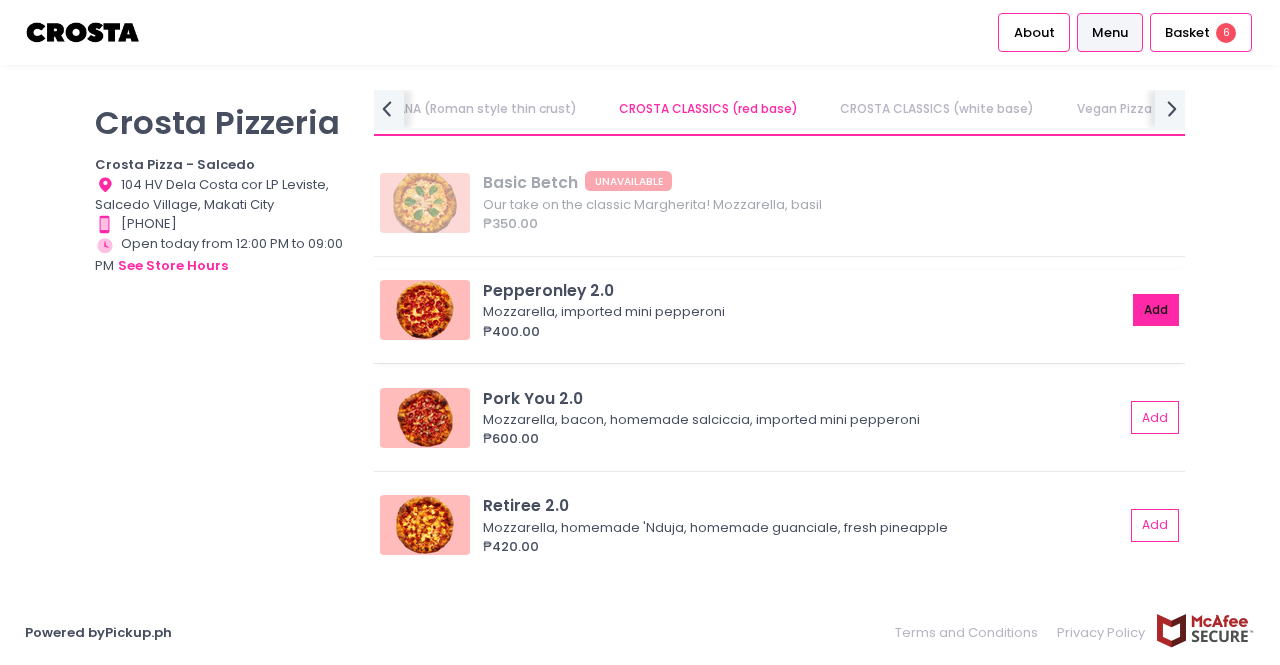 click on "Add" at bounding box center [1156, 310] 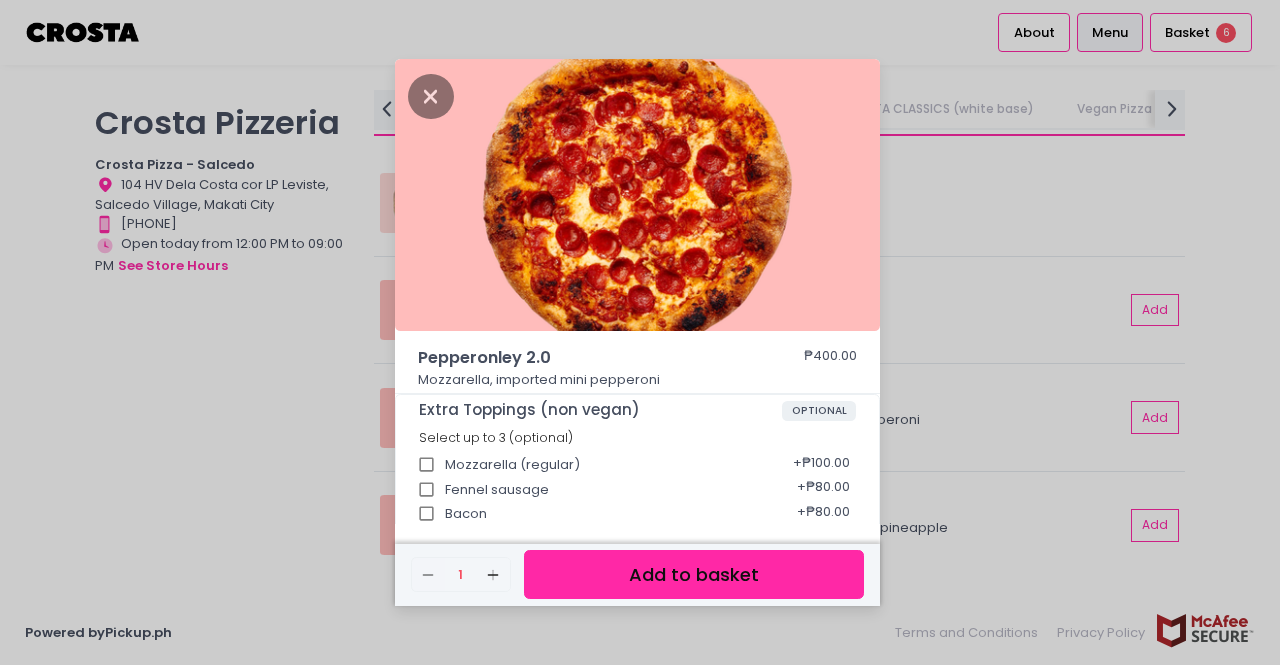 click on "Add to basket" at bounding box center (694, 574) 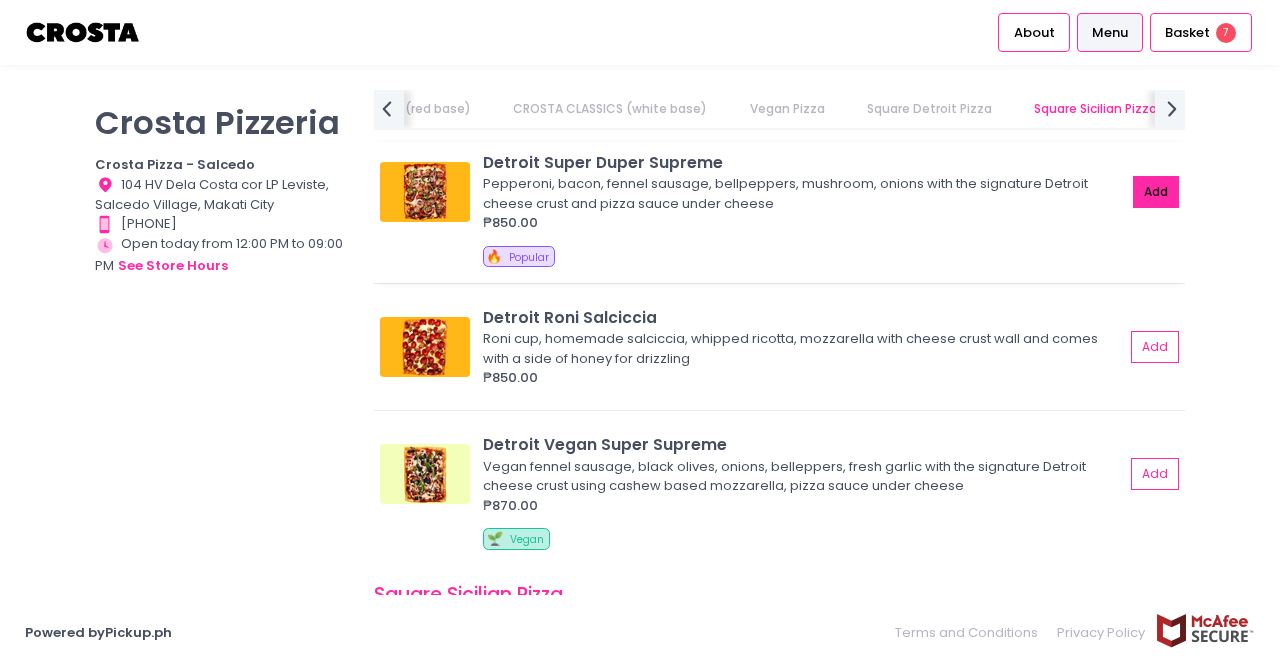 click on "Add" at bounding box center [1156, 192] 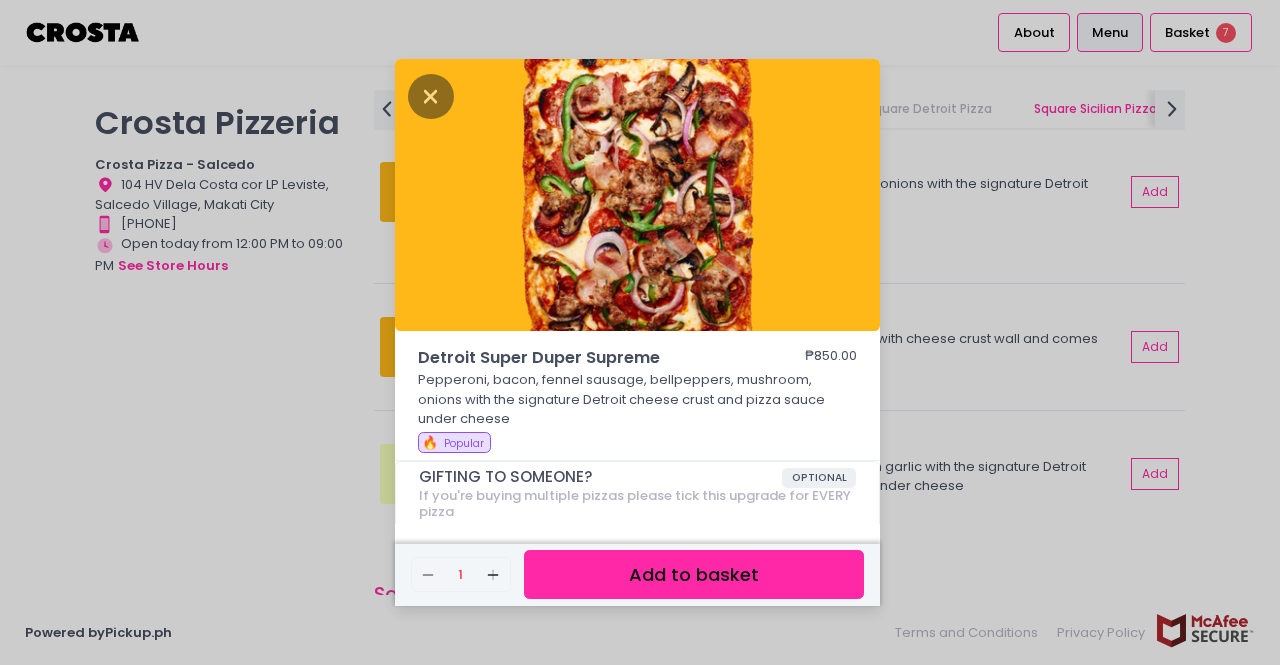 click on "Add to basket" at bounding box center (694, 574) 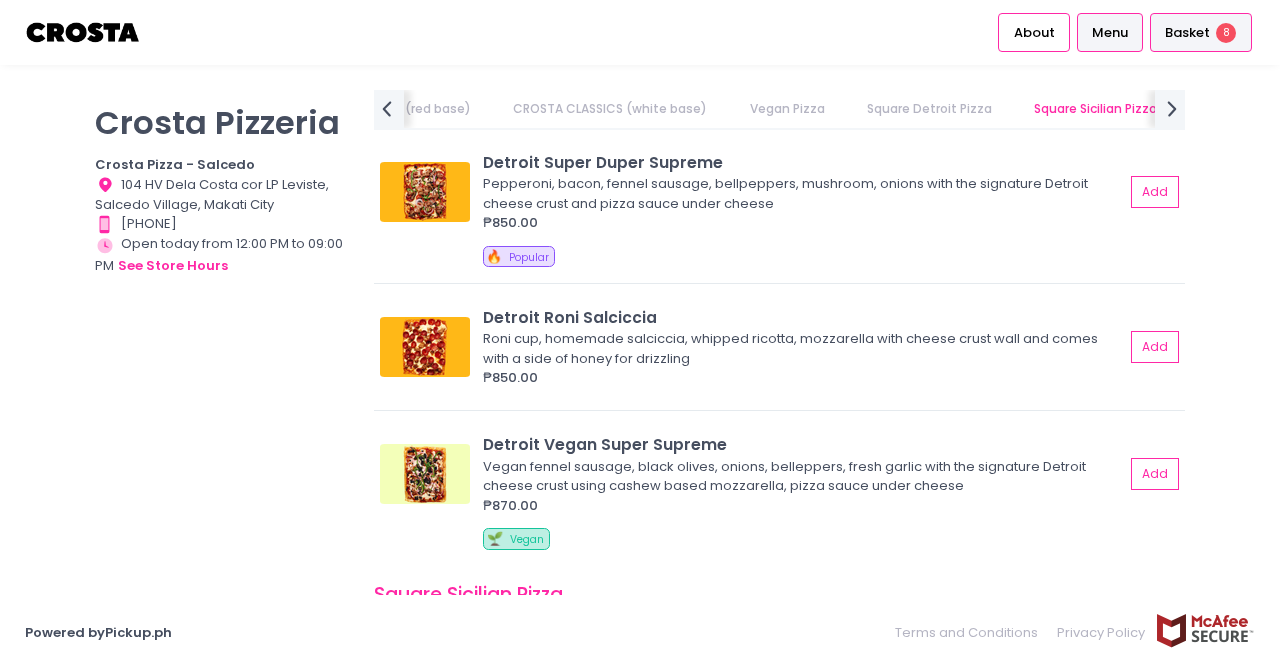 click on "Basket" at bounding box center (1187, 33) 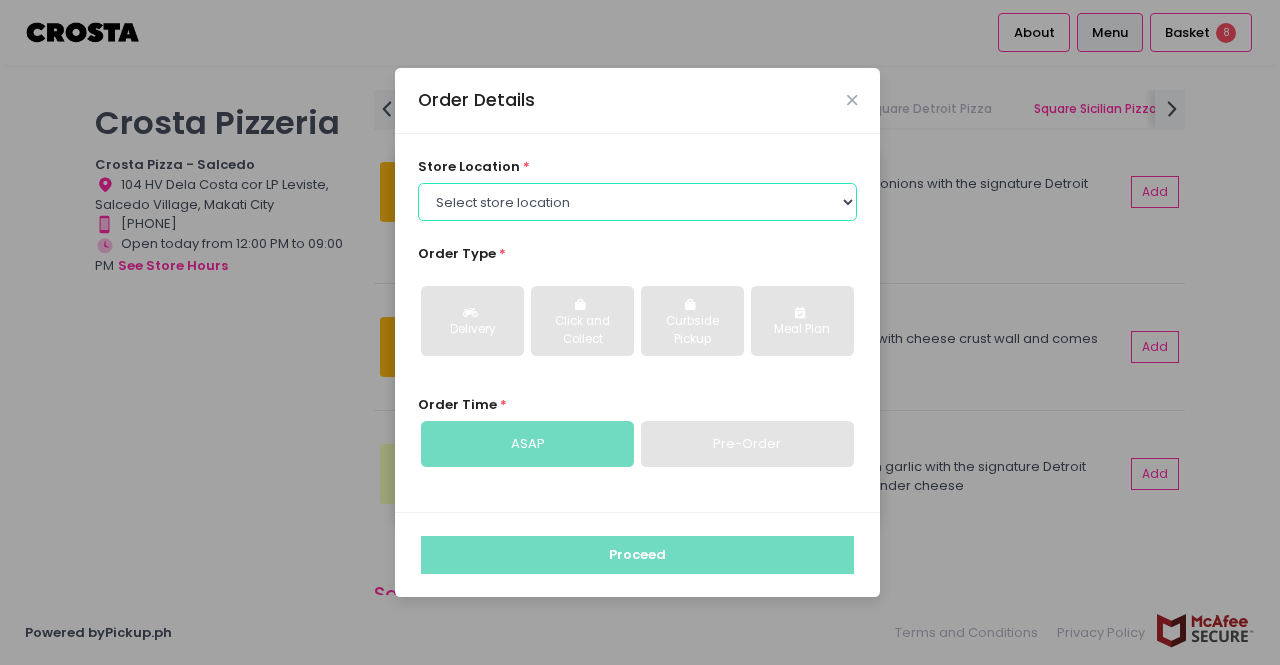 click on "Select store location Crosta Pizza - Salcedo  Crosta Pizza - San Juan" at bounding box center (638, 202) 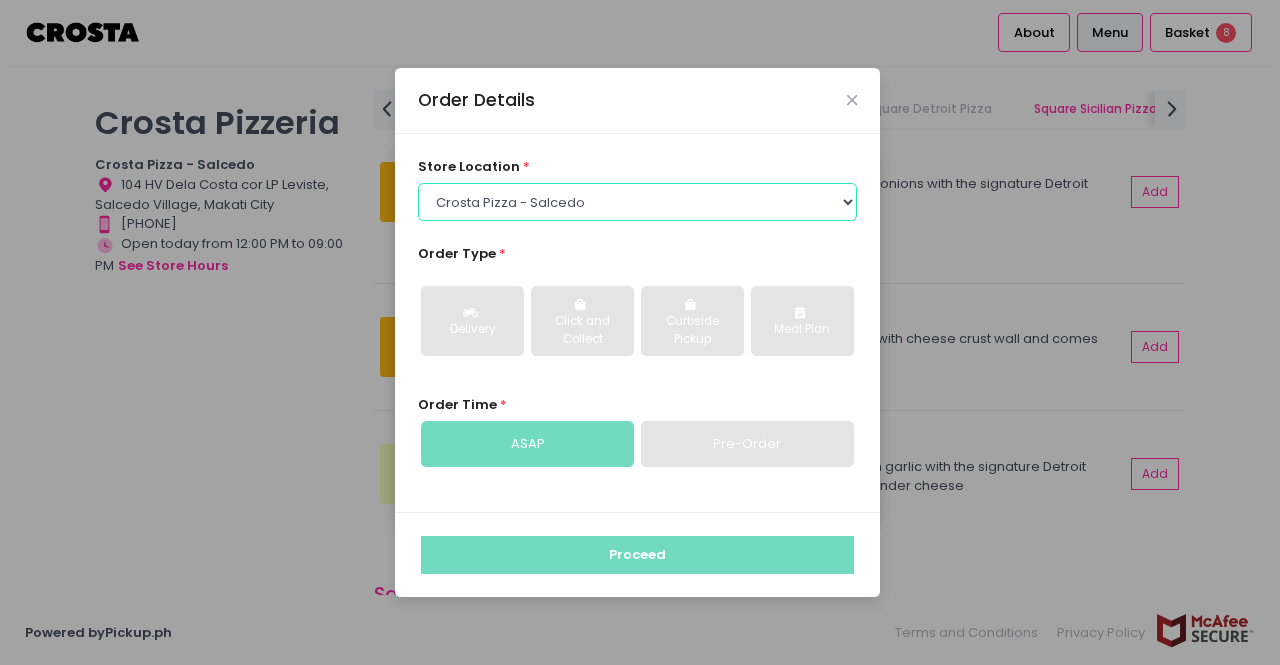click on "Select store location Crosta Pizza - Salcedo  Crosta Pizza - San Juan" at bounding box center [638, 202] 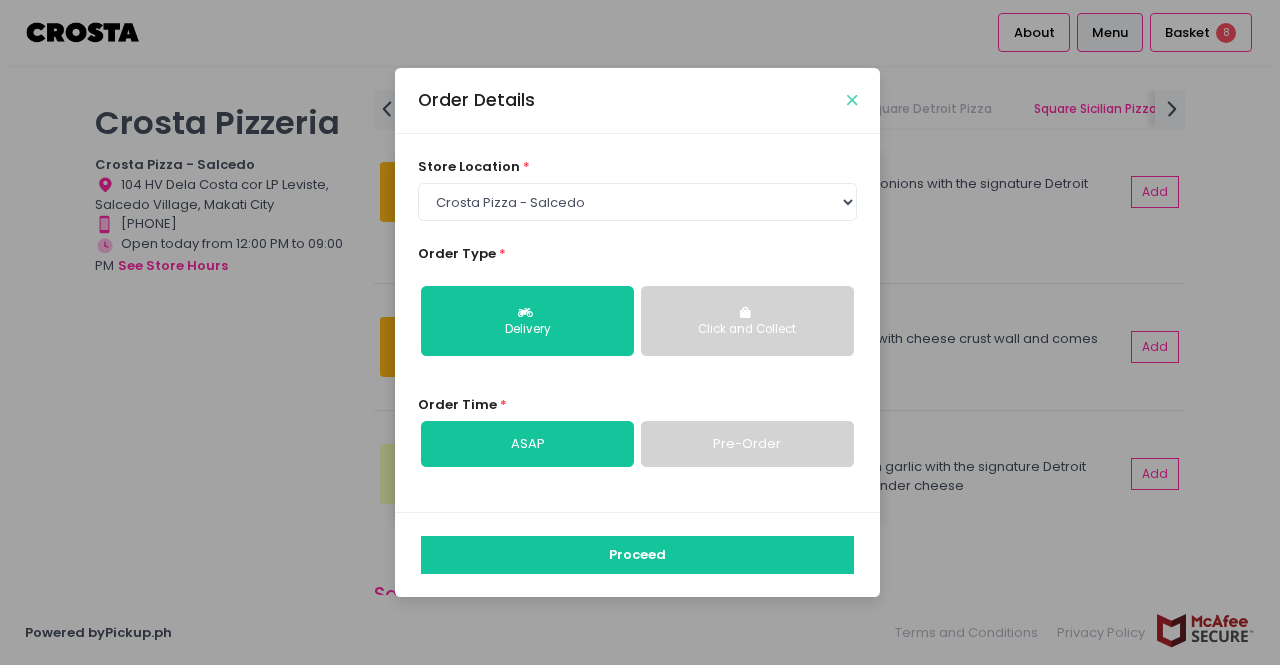 click at bounding box center [852, 100] 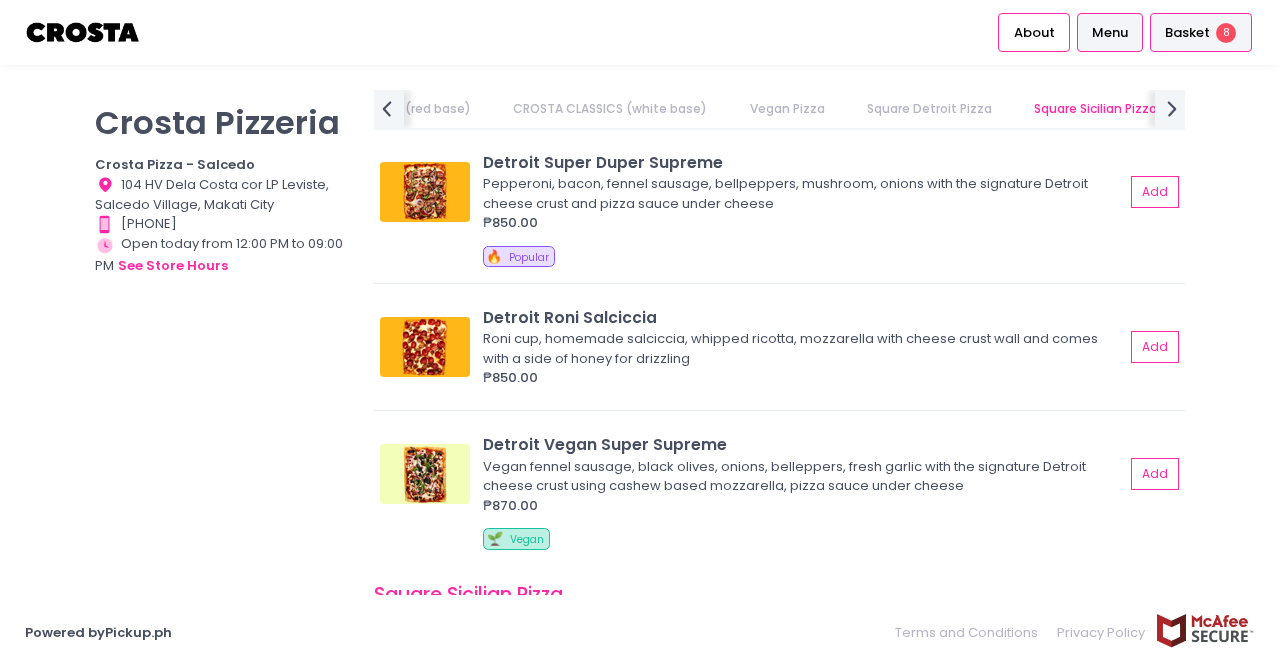 click on "Basket" at bounding box center (1187, 33) 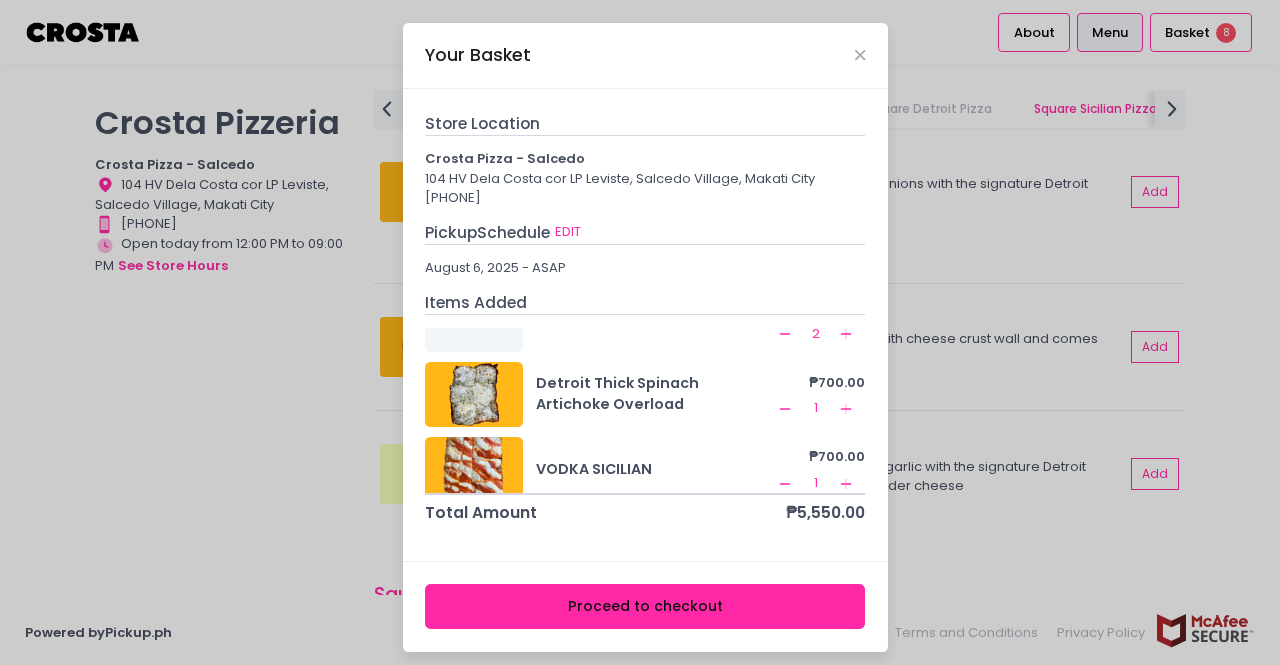 scroll, scrollTop: 100, scrollLeft: 0, axis: vertical 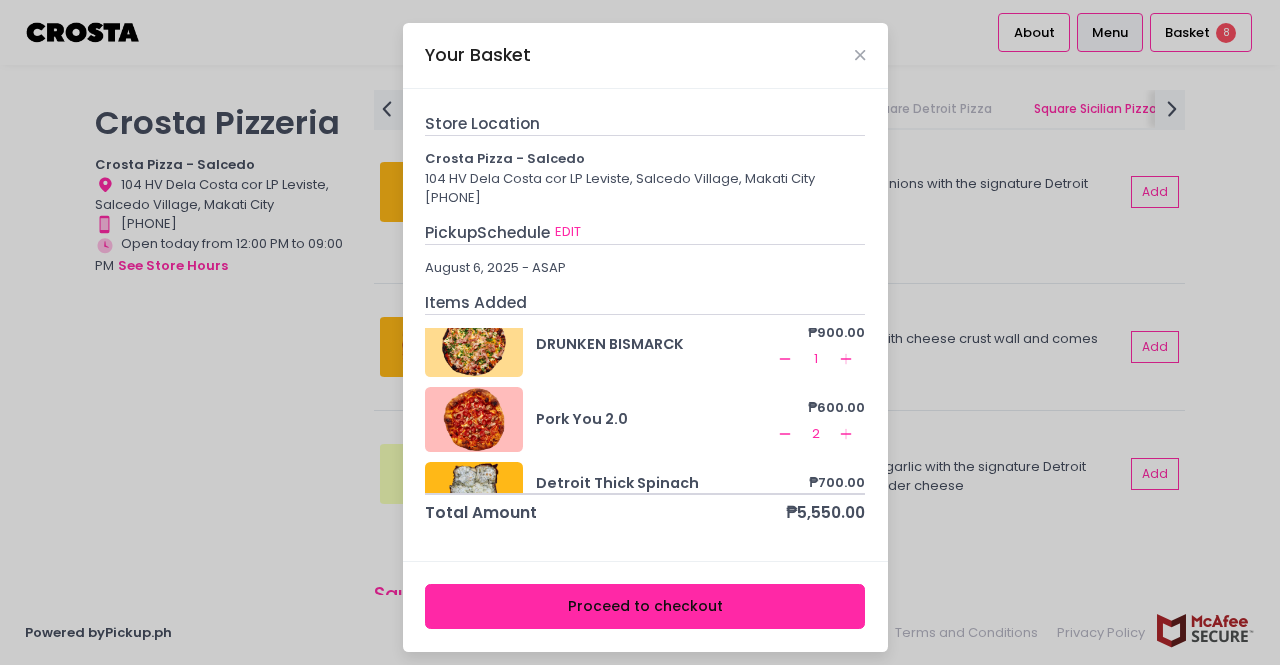 click on "Remove Created with Sketch." 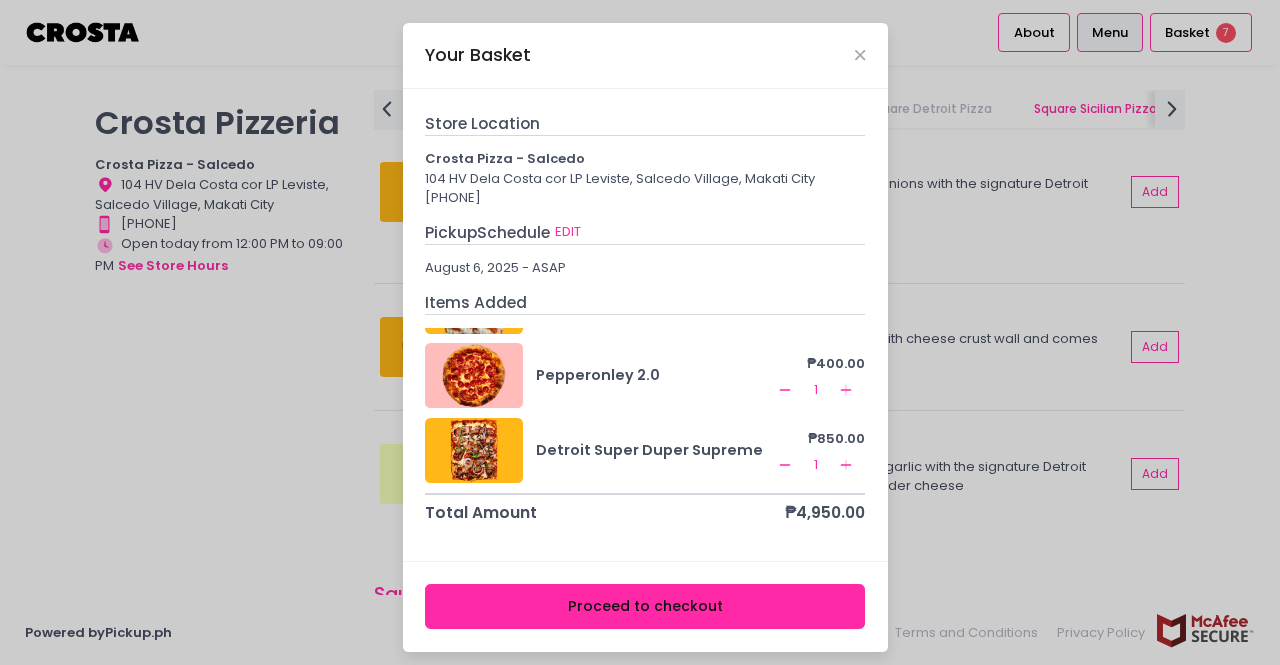 scroll, scrollTop: 0, scrollLeft: 0, axis: both 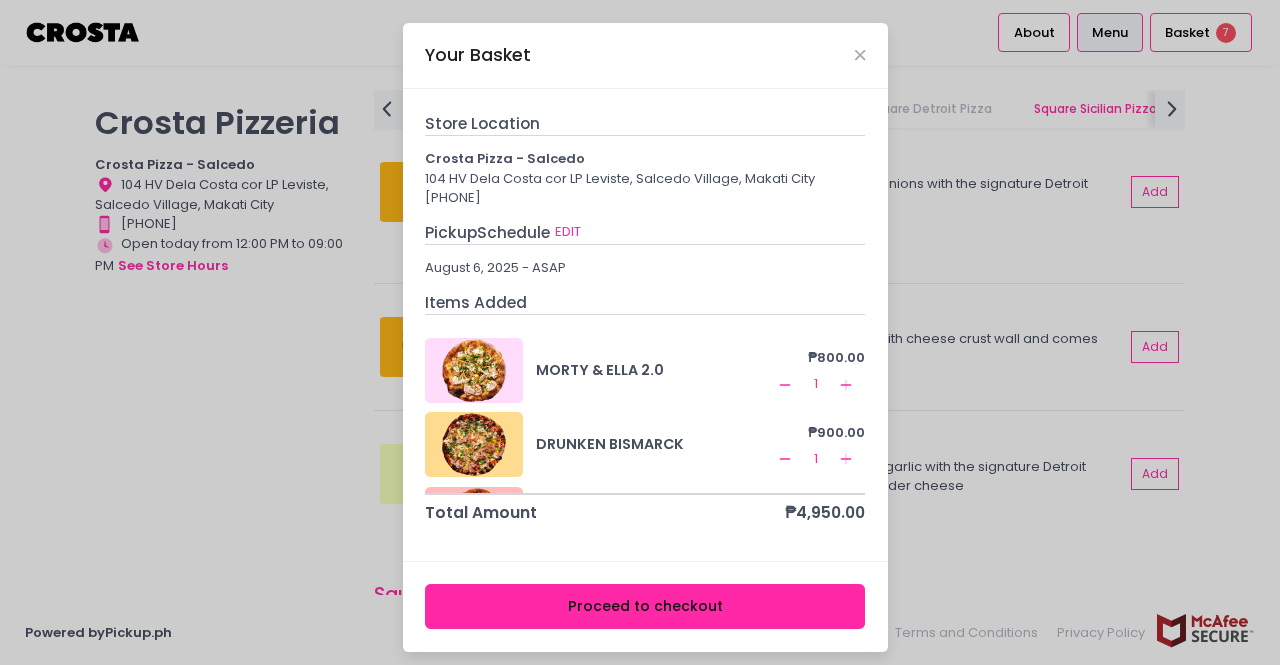 click on "Your Basket" at bounding box center (645, 56) 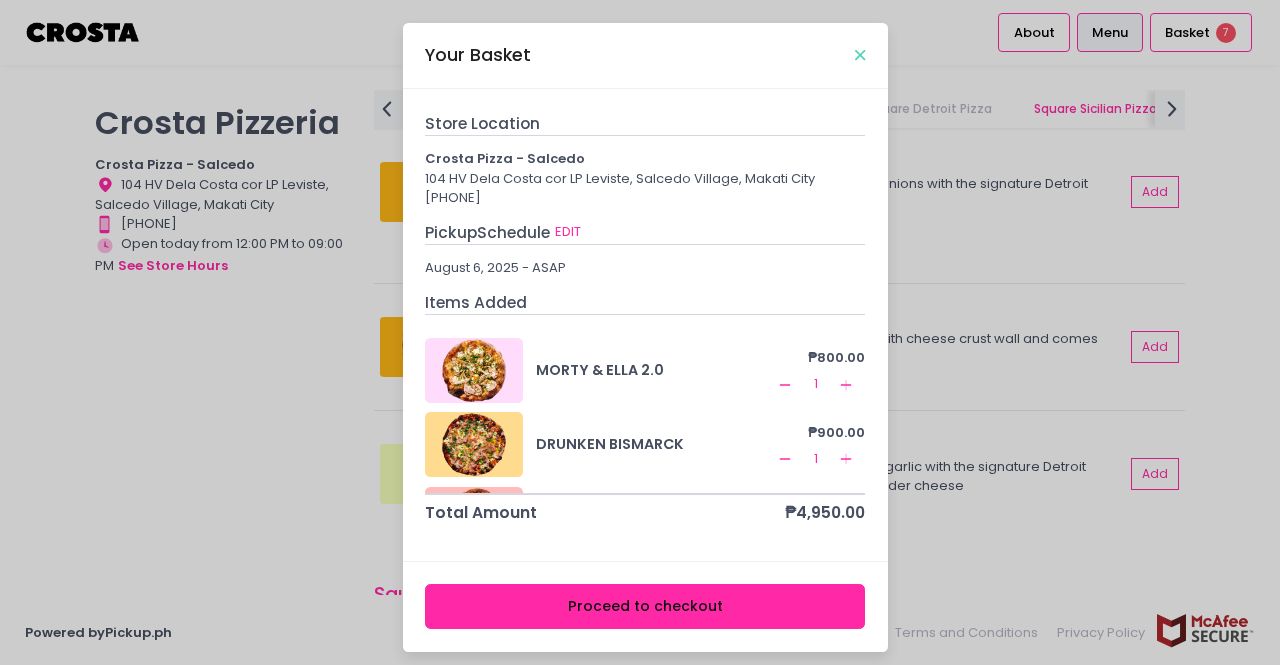 click at bounding box center (860, 55) 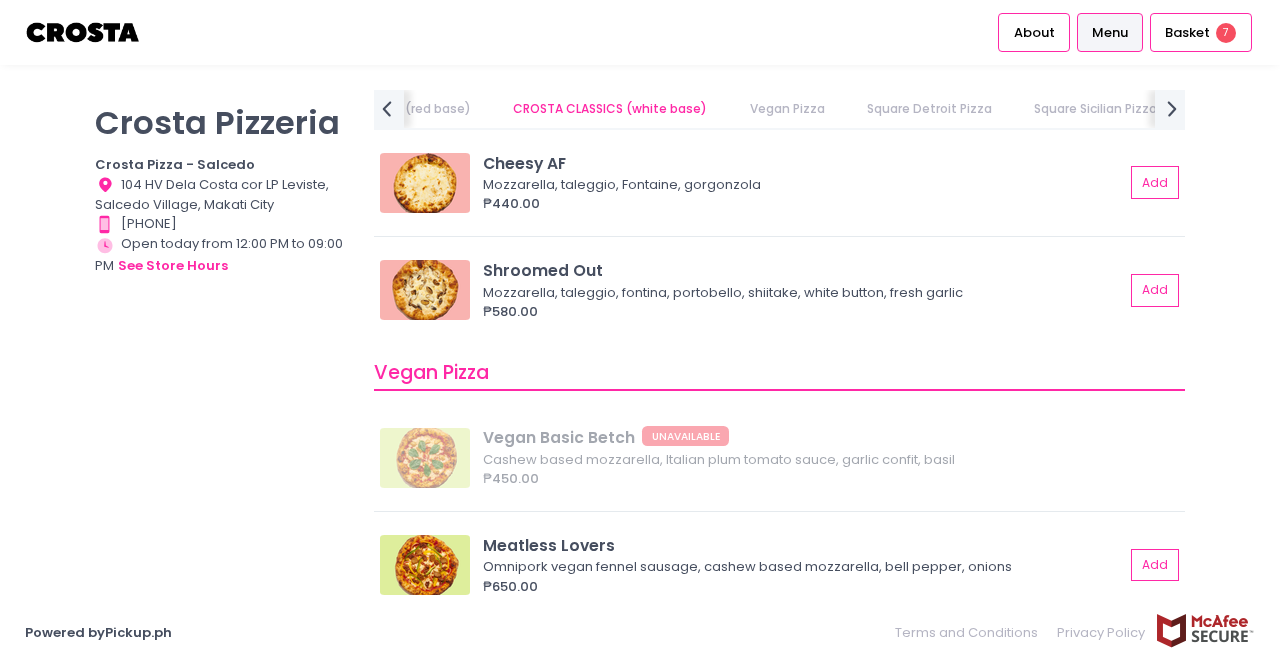 scroll, scrollTop: 1300, scrollLeft: 0, axis: vertical 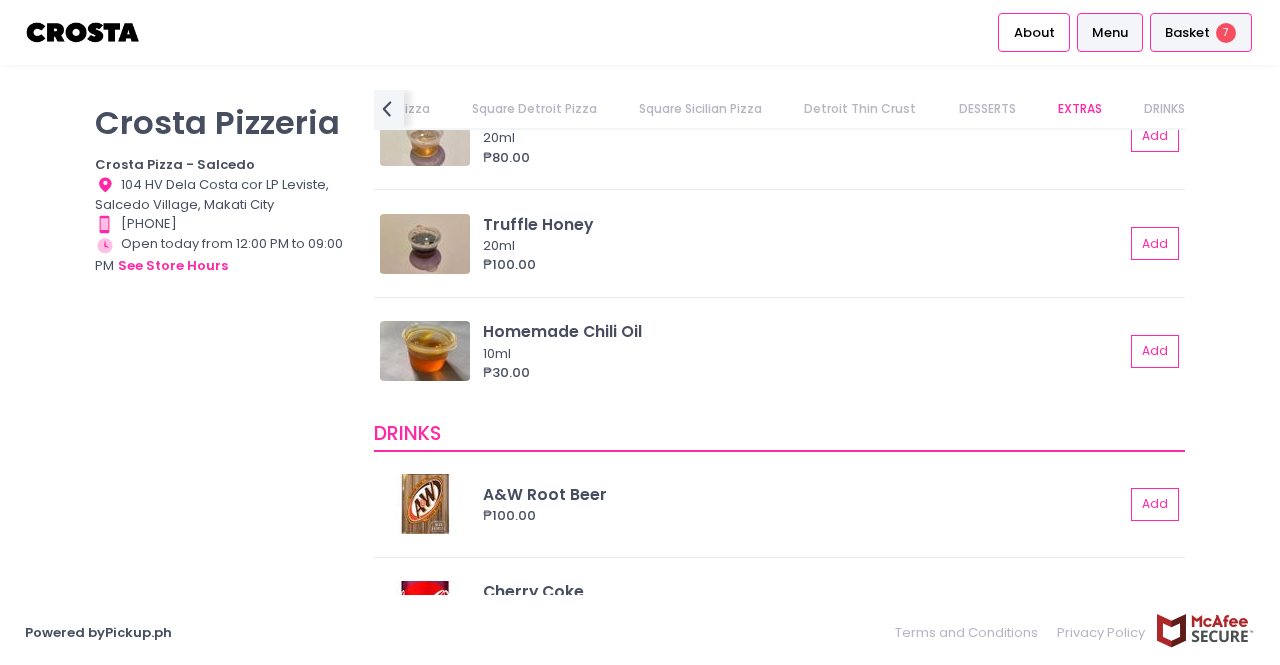 click on "Basket" at bounding box center (1187, 33) 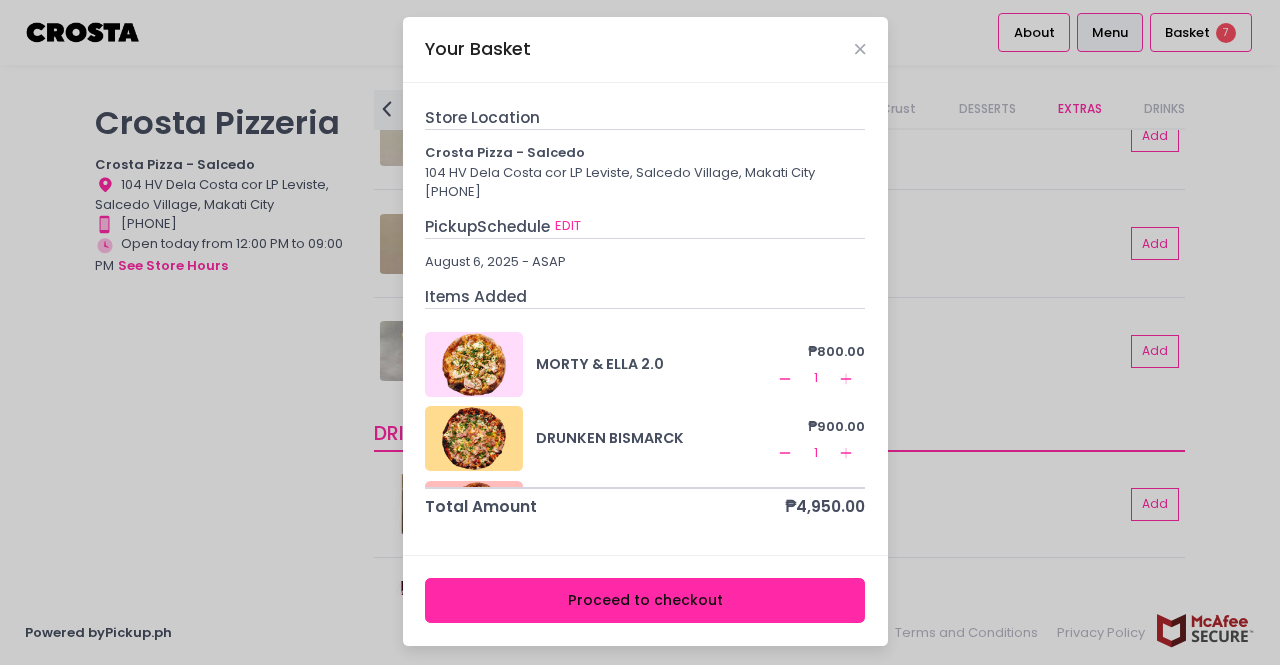 scroll, scrollTop: 7, scrollLeft: 0, axis: vertical 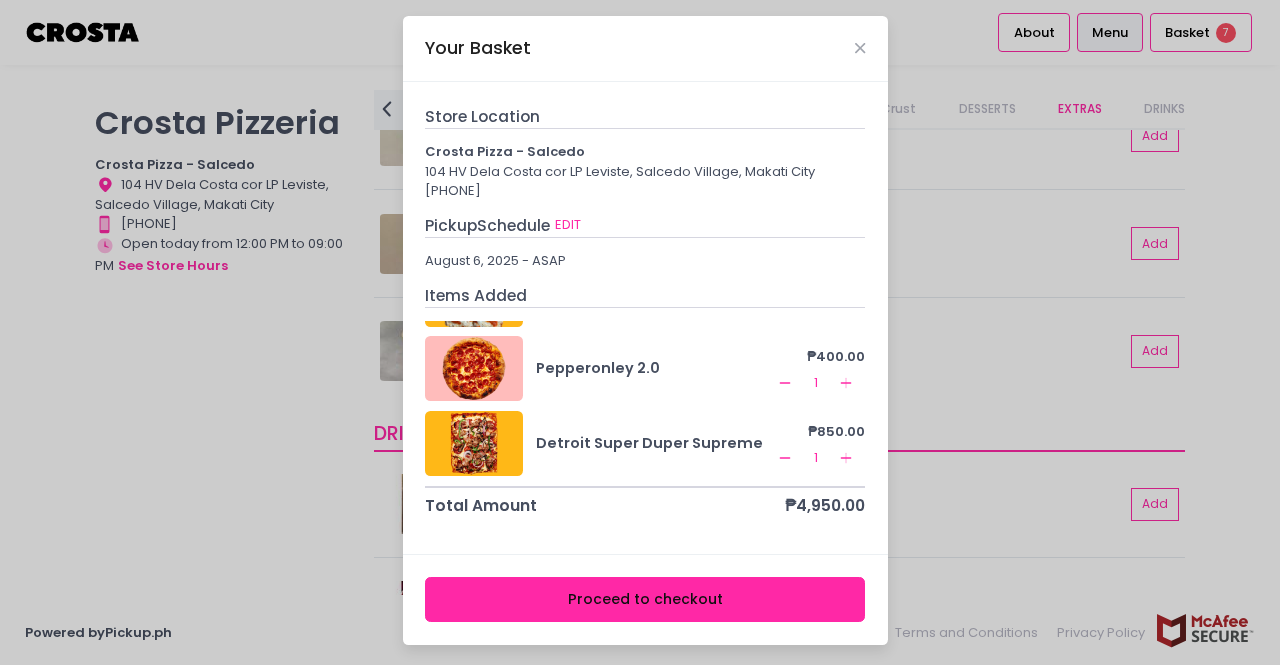 click on "Proceed to checkout" at bounding box center (645, 599) 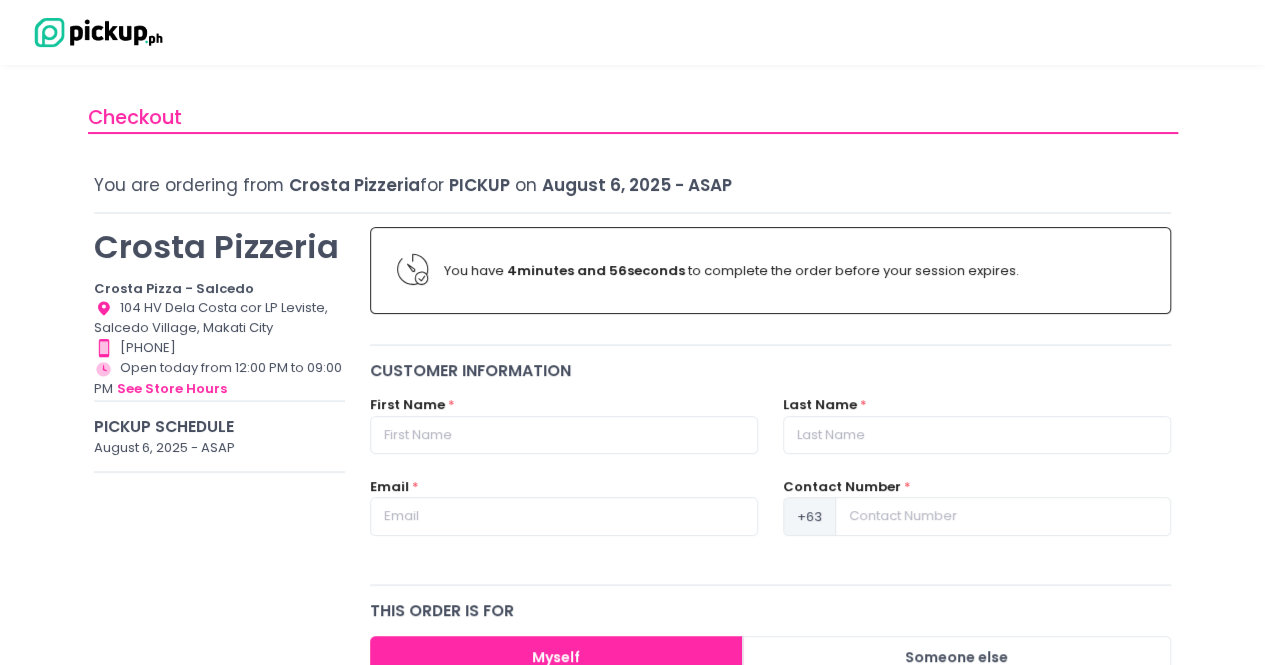 click on "Pickup Schedule" at bounding box center (219, 426) 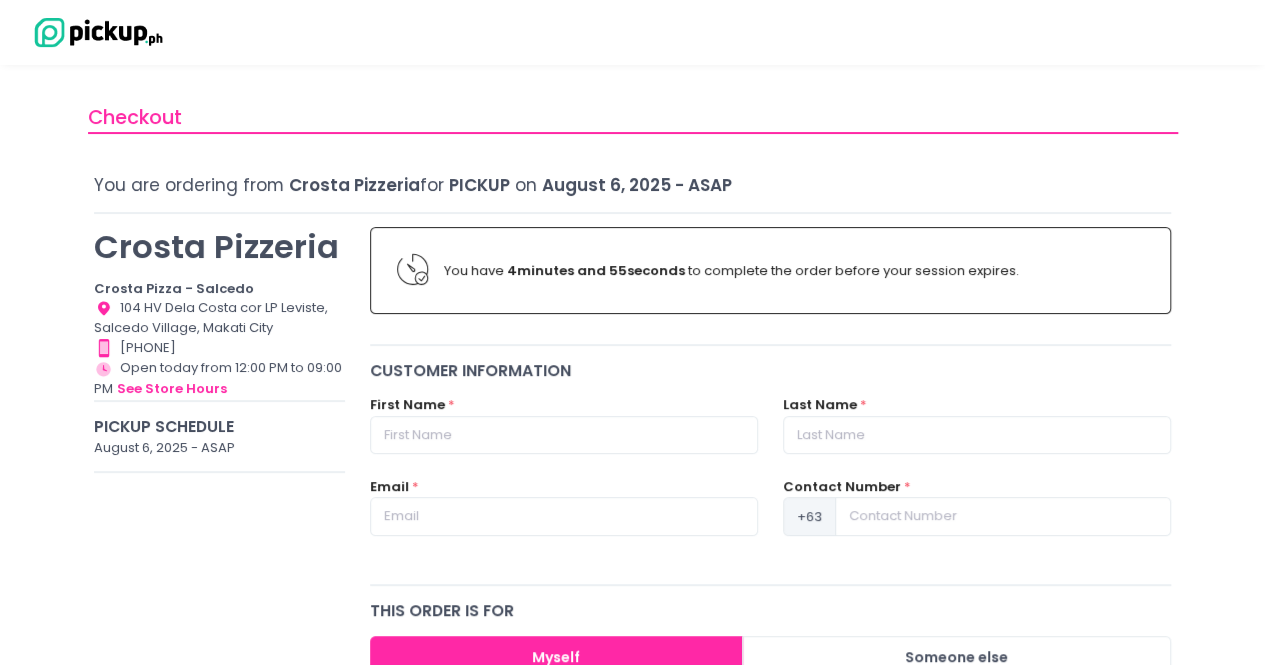 click on "[DATE]    - ASAP" at bounding box center (219, 448) 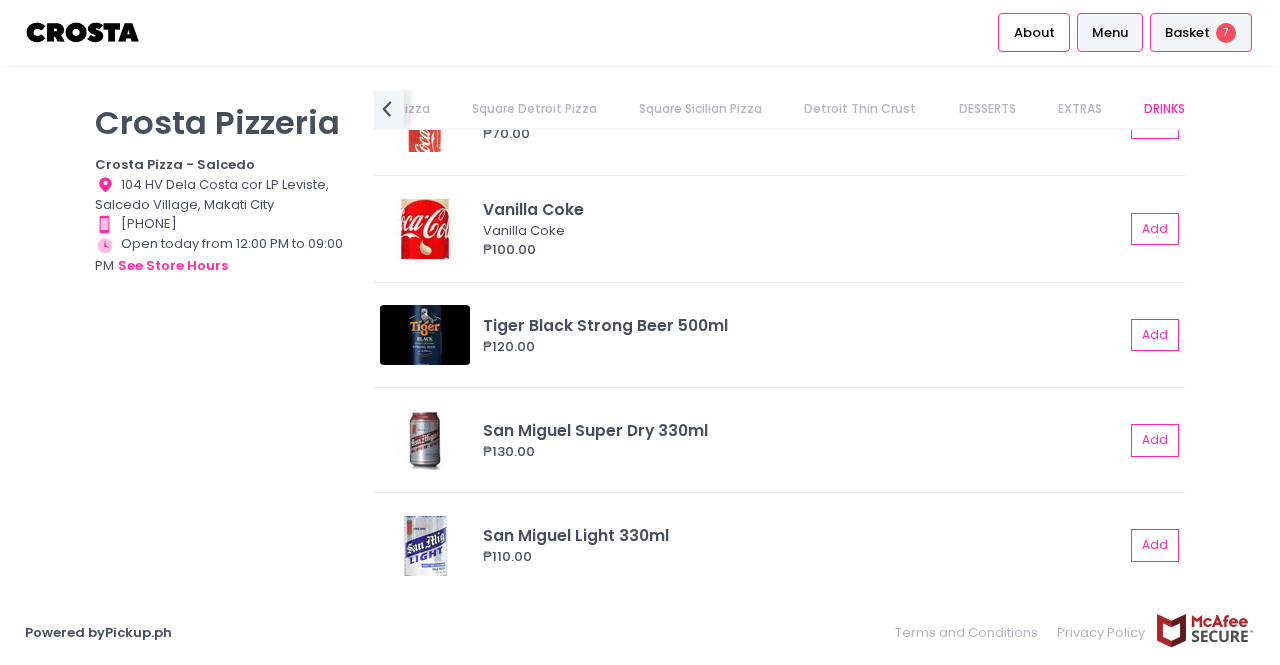 click on "Basket" at bounding box center (1187, 33) 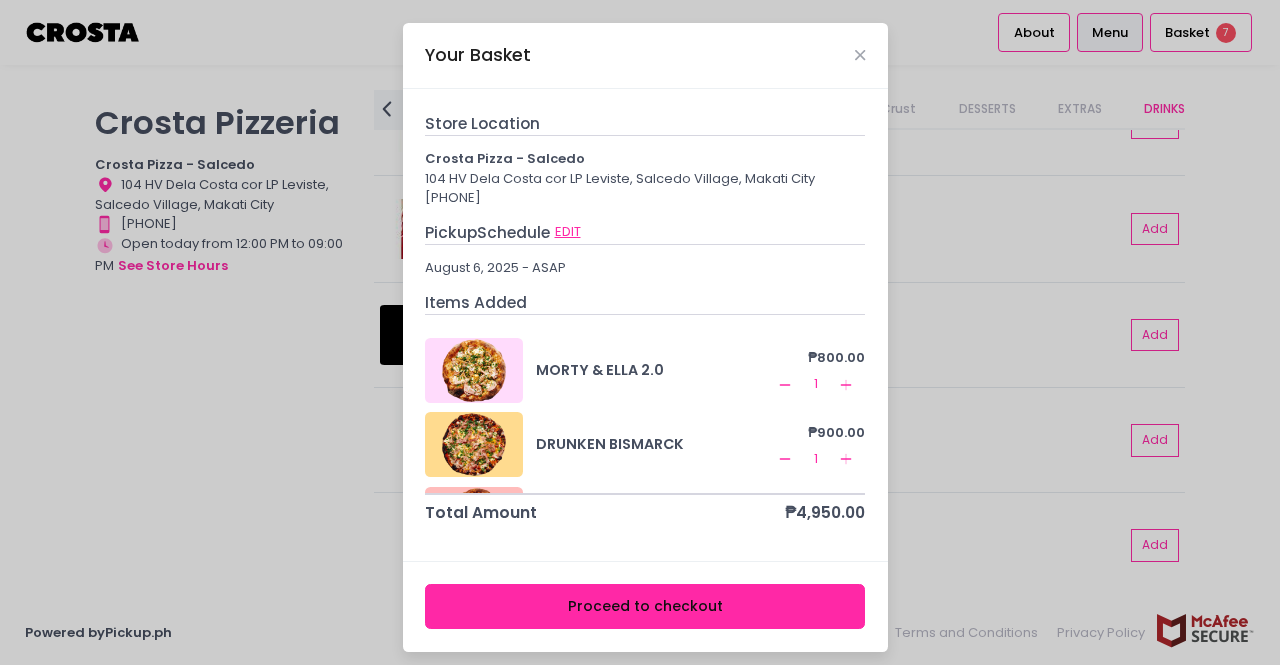 click on "EDIT" at bounding box center [568, 232] 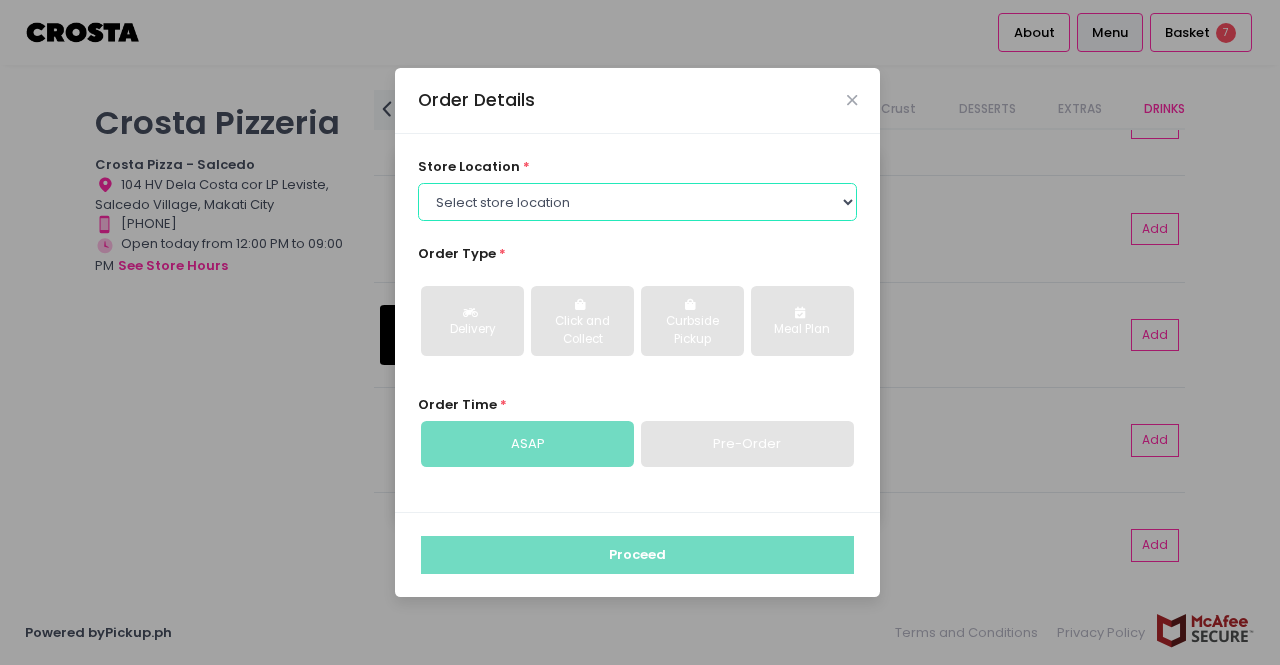 click on "Select store location Crosta Pizza - Salcedo  Crosta Pizza - San Juan" at bounding box center (638, 202) 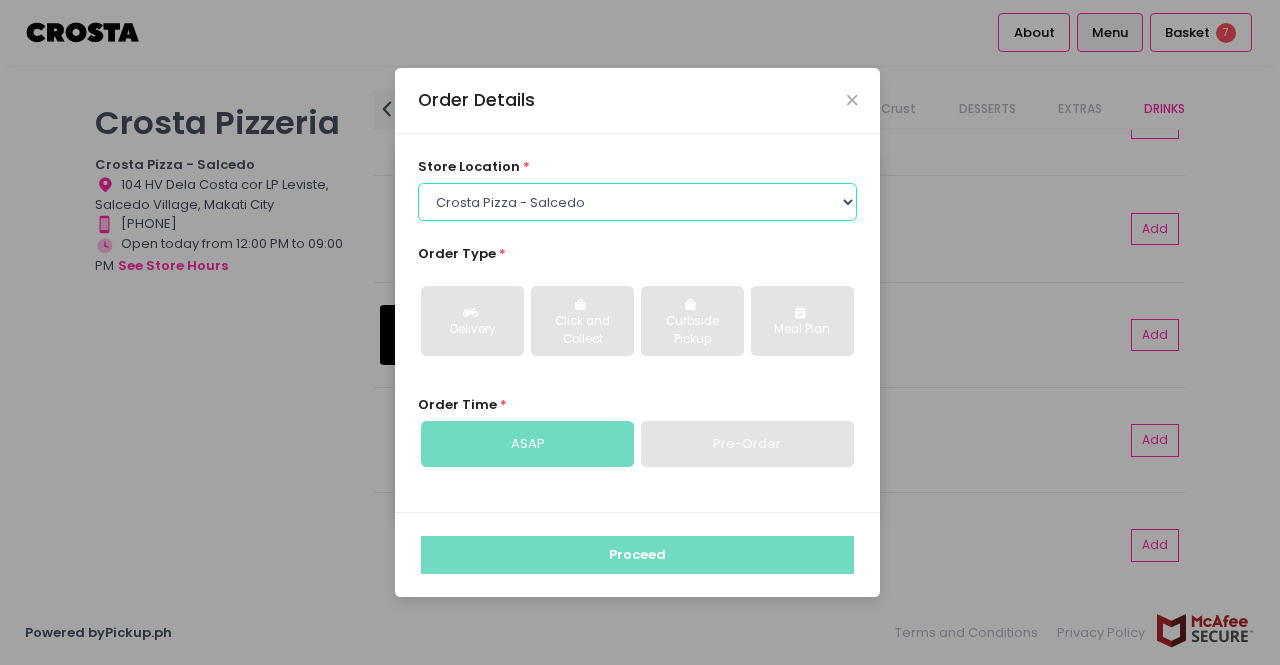 click on "Select store location Crosta Pizza - Salcedo  Crosta Pizza - San Juan" at bounding box center (638, 202) 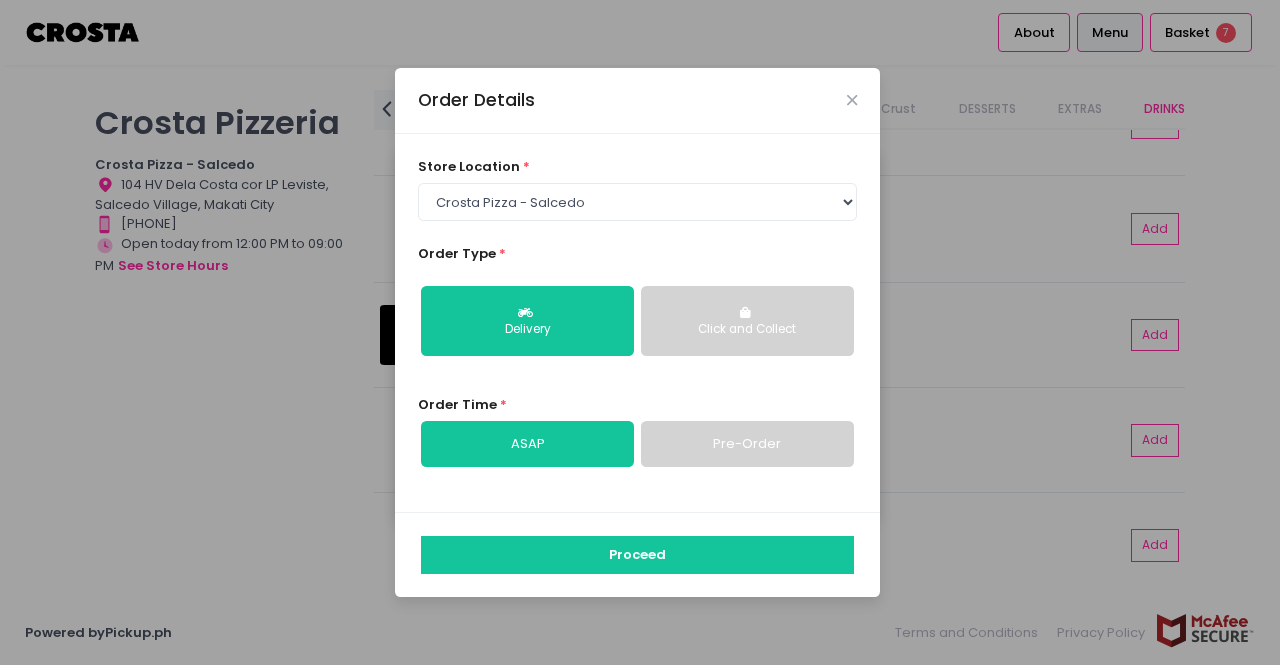 click on "Click and Collect" at bounding box center [747, 321] 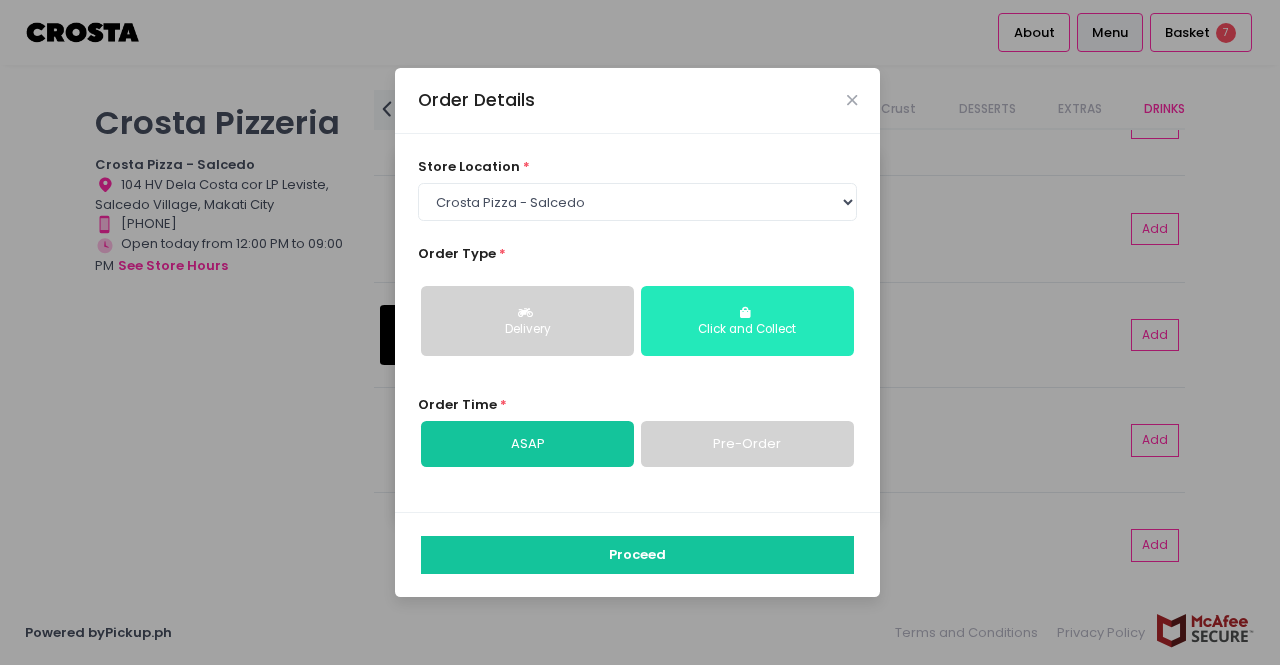 click on "Click and Collect" at bounding box center (747, 321) 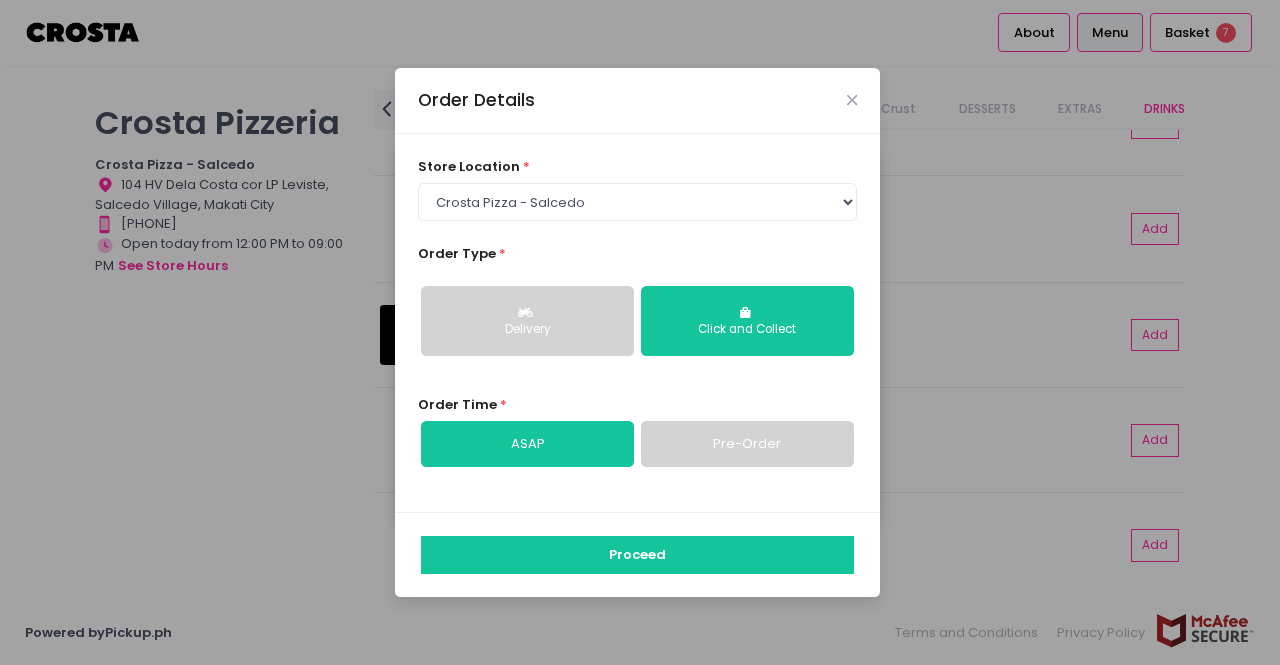click on "Delivery" at bounding box center [527, 321] 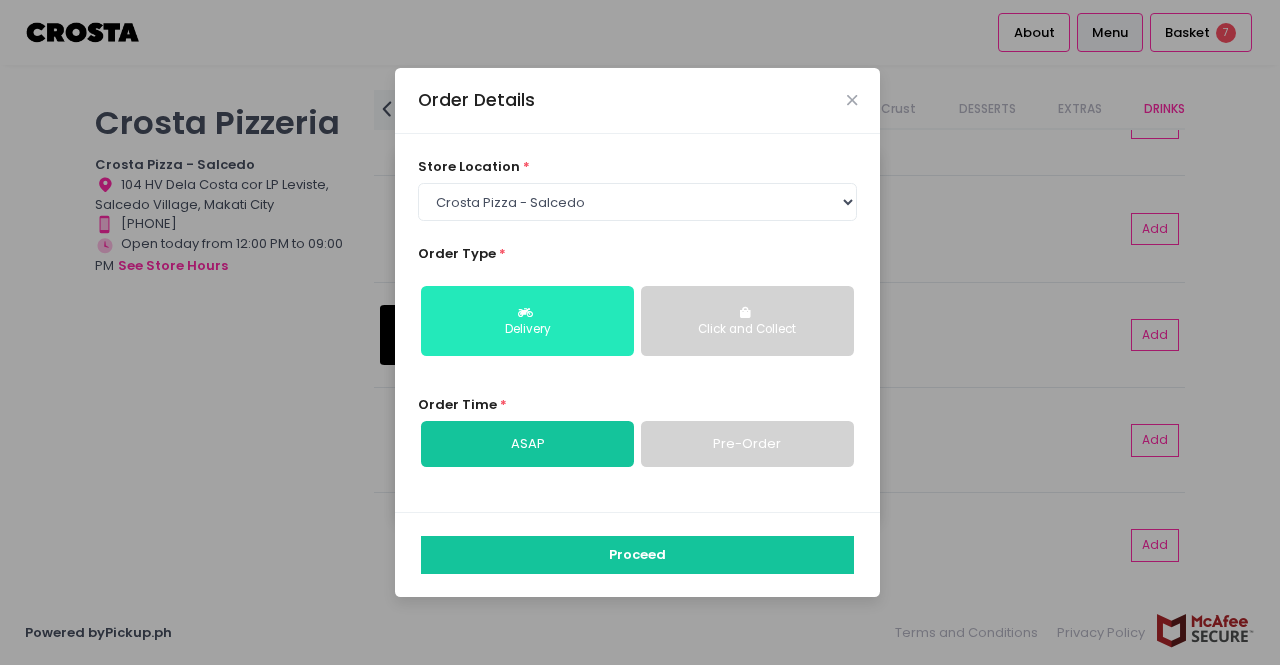 click on "Delivery" at bounding box center (527, 330) 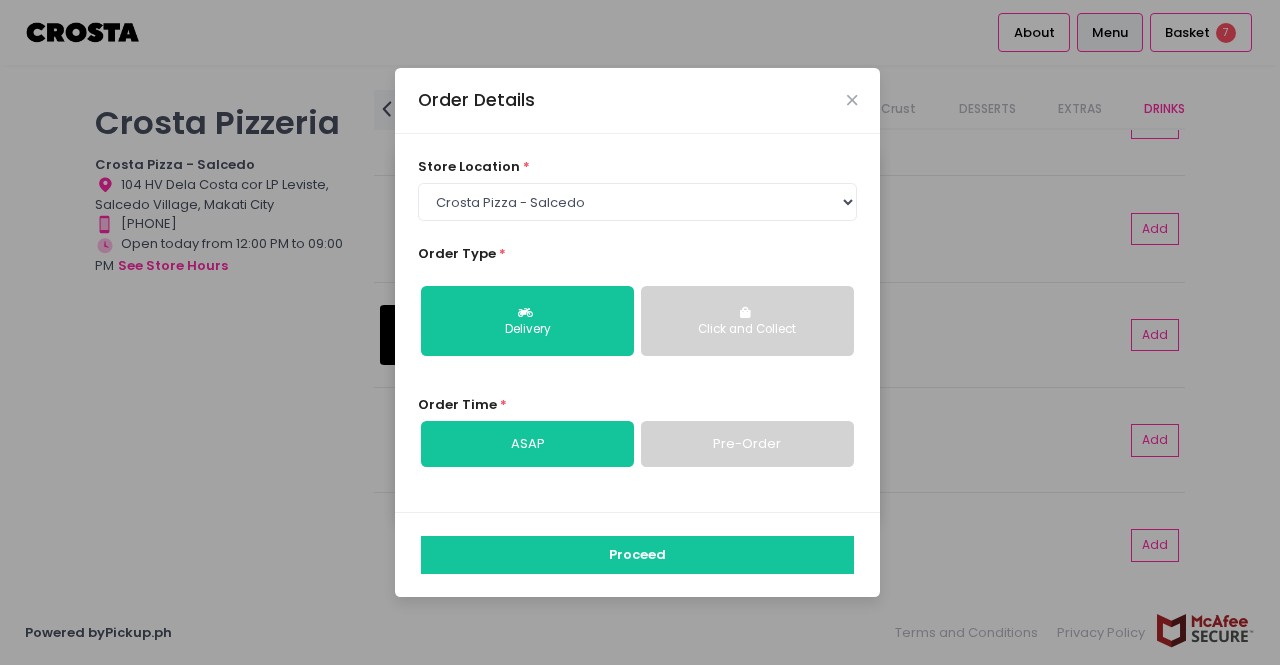 click on "Pre-Order" at bounding box center (747, 444) 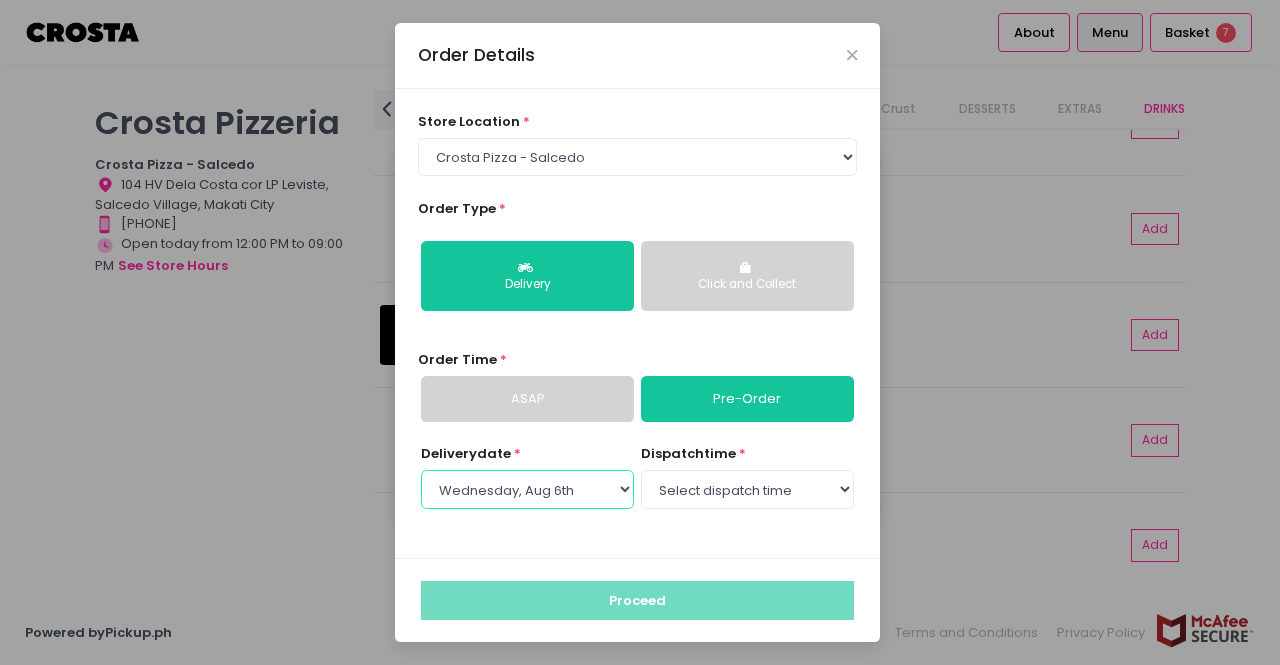 click on "Select Delivery date Wednesday, Aug 6th Thursday, Aug 7th Friday, Aug 8th" at bounding box center (527, 489) 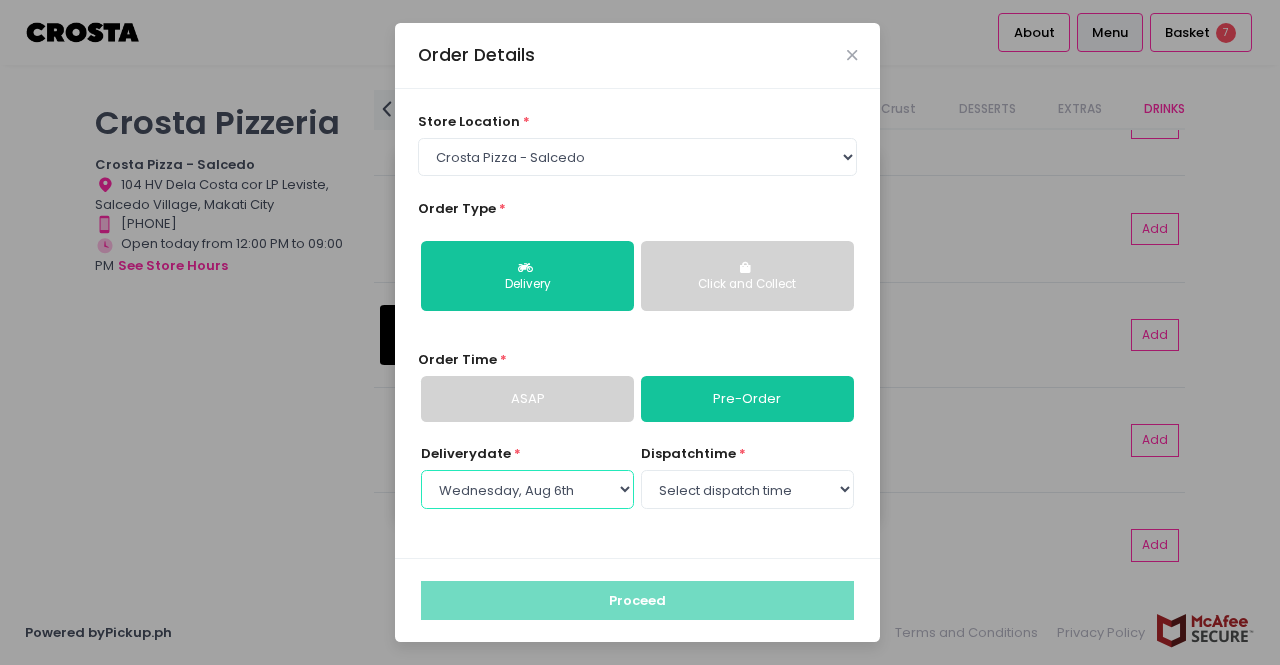click on "Select Delivery date Wednesday, Aug 6th Thursday, Aug 7th Friday, Aug 8th" at bounding box center (527, 489) 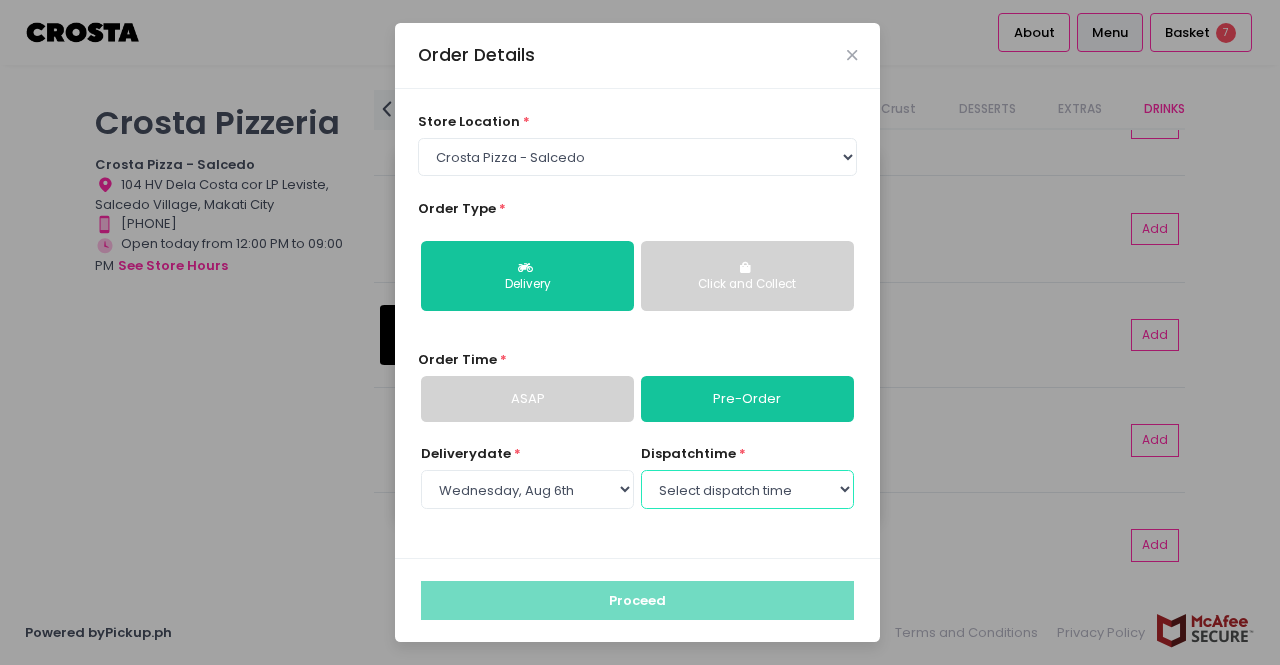 click on "Select dispatch time 12:00 PM - 12:30 PM 12:30 PM - 01:00 PM 01:00 PM - 01:30 PM 01:30 PM - 02:00 PM 02:00 PM - 02:30 PM 02:30 PM - 03:00 PM 03:00 PM - 03:30 PM 03:30 PM - 04:00 PM 04:00 PM - 04:30 PM 04:30 PM - 05:00 PM 05:00 PM - 05:30 PM 05:30 PM - 06:00 PM 06:00 PM - 06:30 PM 06:30 PM - 07:00 PM 07:00 PM - 07:30 PM 07:30 PM - 08:00 PM 08:00 PM - 08:30 PM 08:30 PM - 09:00 PM" at bounding box center [747, 489] 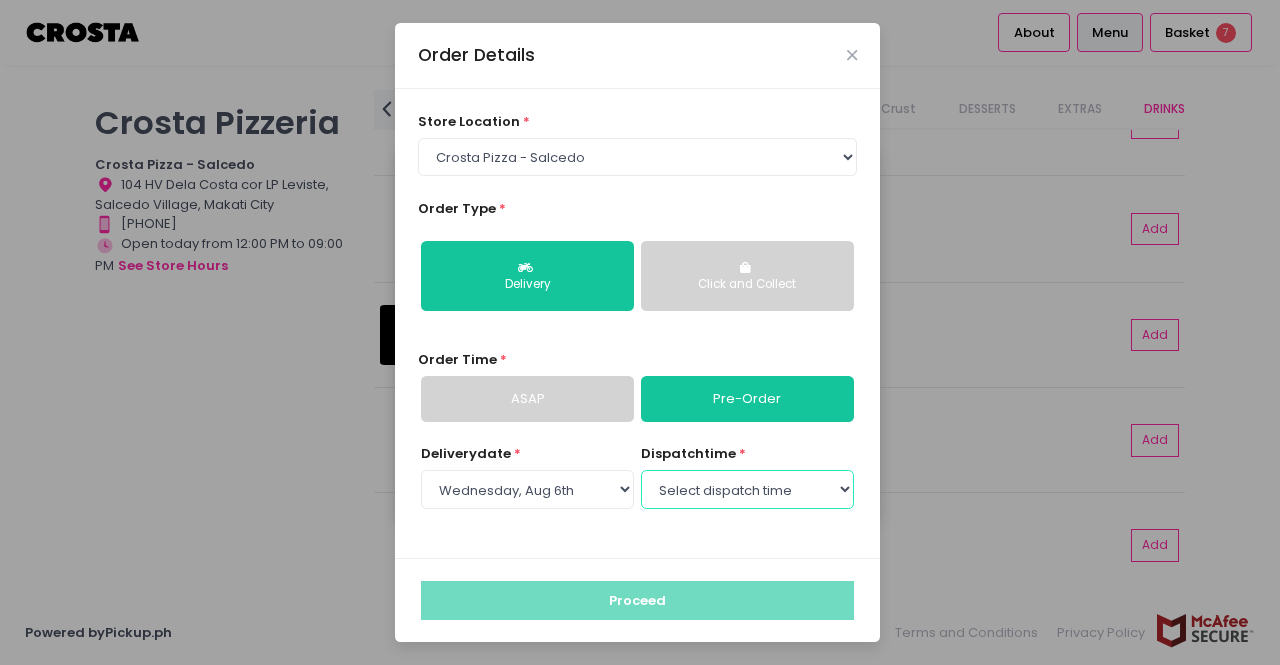 select on "13:00" 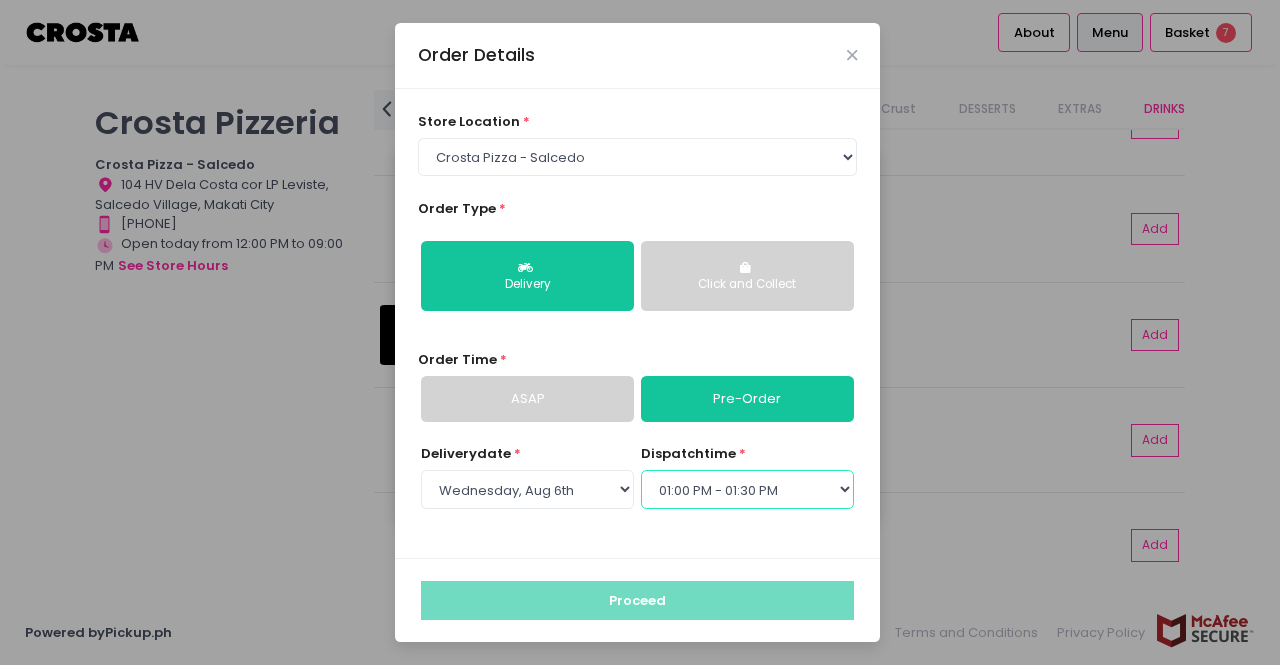 click on "Select dispatch time 12:00 PM - 12:30 PM 12:30 PM - 01:00 PM 01:00 PM - 01:30 PM 01:30 PM - 02:00 PM 02:00 PM - 02:30 PM 02:30 PM - 03:00 PM 03:00 PM - 03:30 PM 03:30 PM - 04:00 PM 04:00 PM - 04:30 PM 04:30 PM - 05:00 PM 05:00 PM - 05:30 PM 05:30 PM - 06:00 PM 06:00 PM - 06:30 PM 06:30 PM - 07:00 PM 07:00 PM - 07:30 PM 07:30 PM - 08:00 PM 08:00 PM - 08:30 PM 08:30 PM - 09:00 PM" at bounding box center [747, 489] 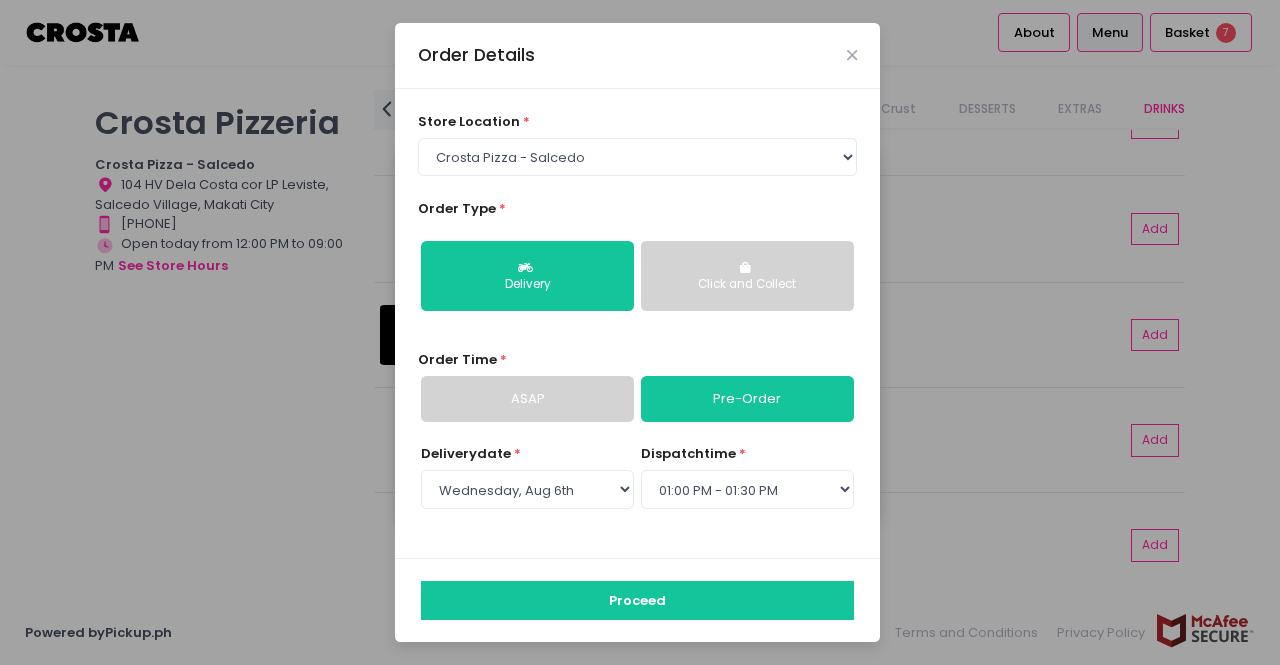 click on "Click and Collect" at bounding box center [747, 276] 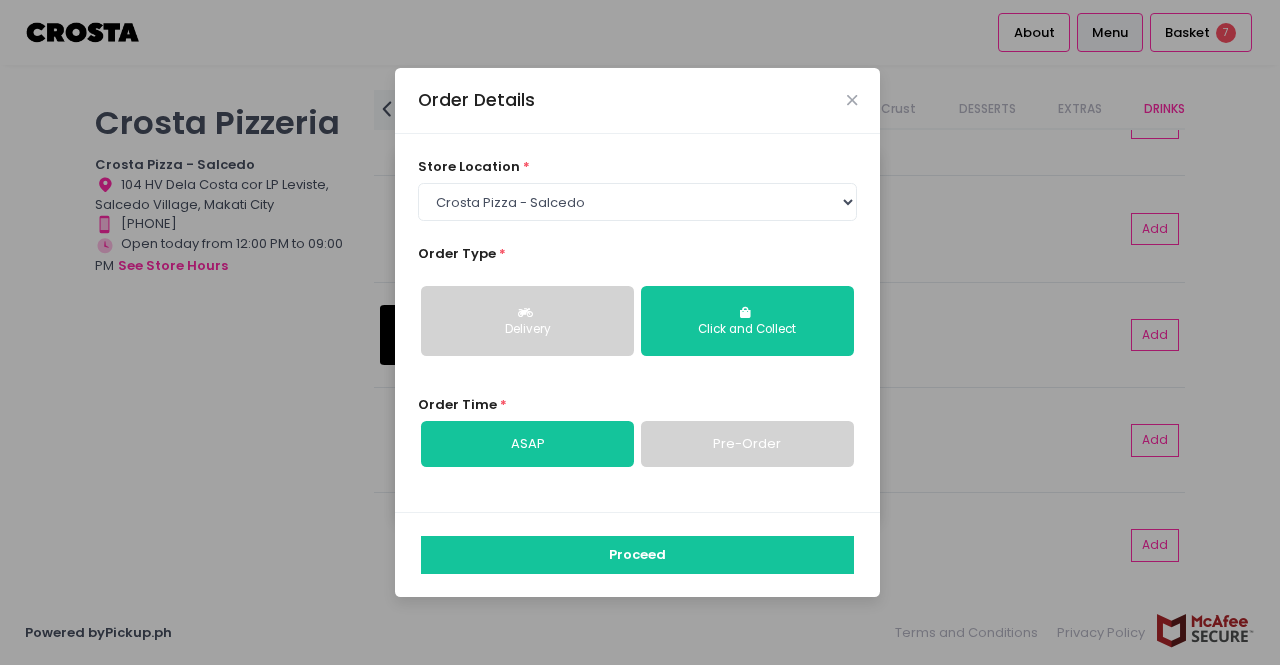 click on "Pre-Order" at bounding box center (747, 444) 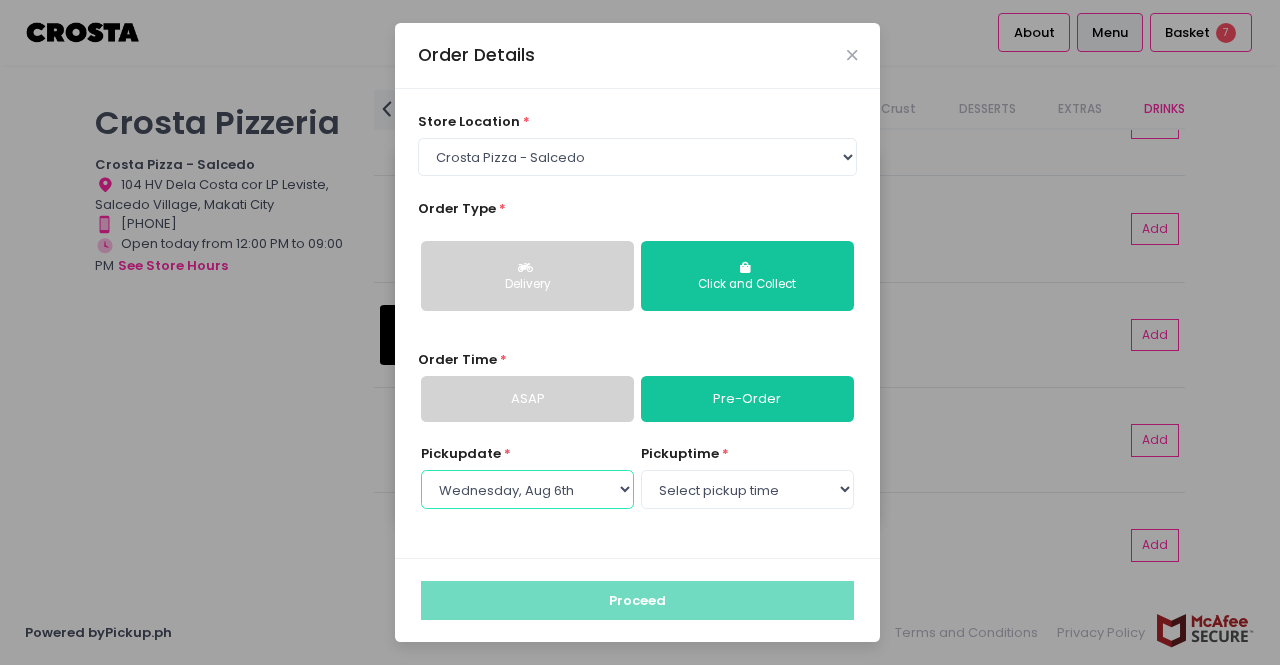 click on "Select Pickup date Wednesday, Aug 6th Thursday, Aug 7th Friday, Aug 8th" at bounding box center (527, 489) 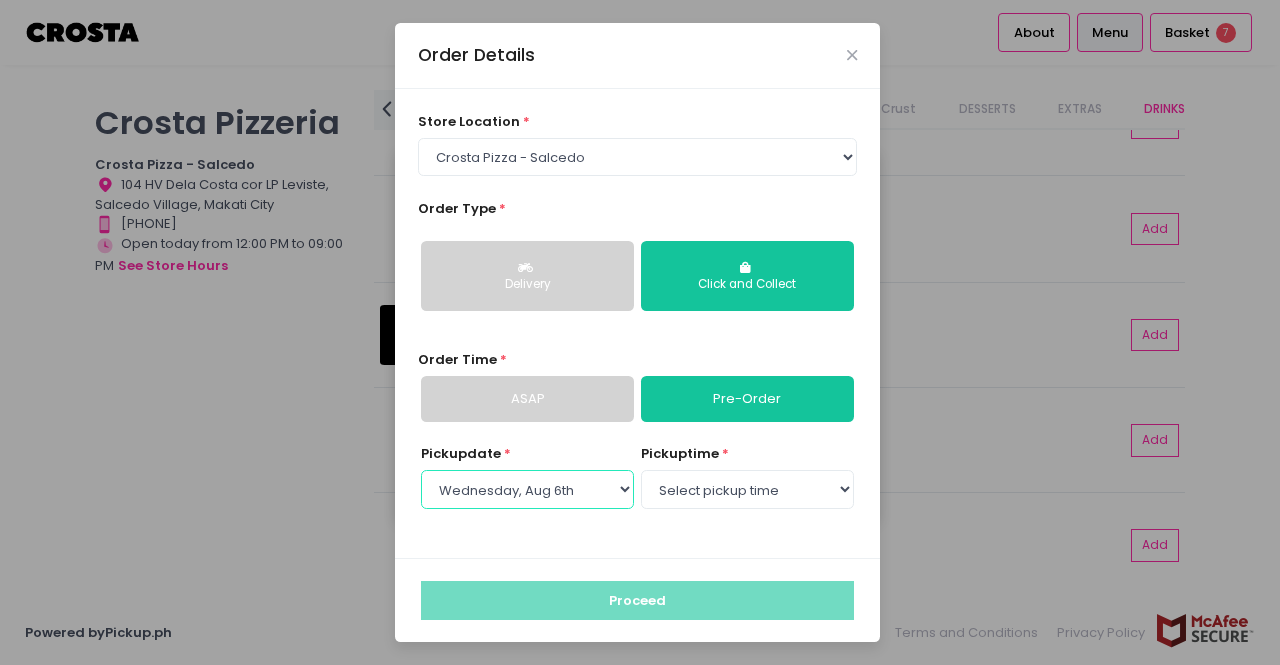 click on "Select Pickup date Wednesday, Aug 6th Thursday, Aug 7th Friday, Aug 8th" at bounding box center [527, 489] 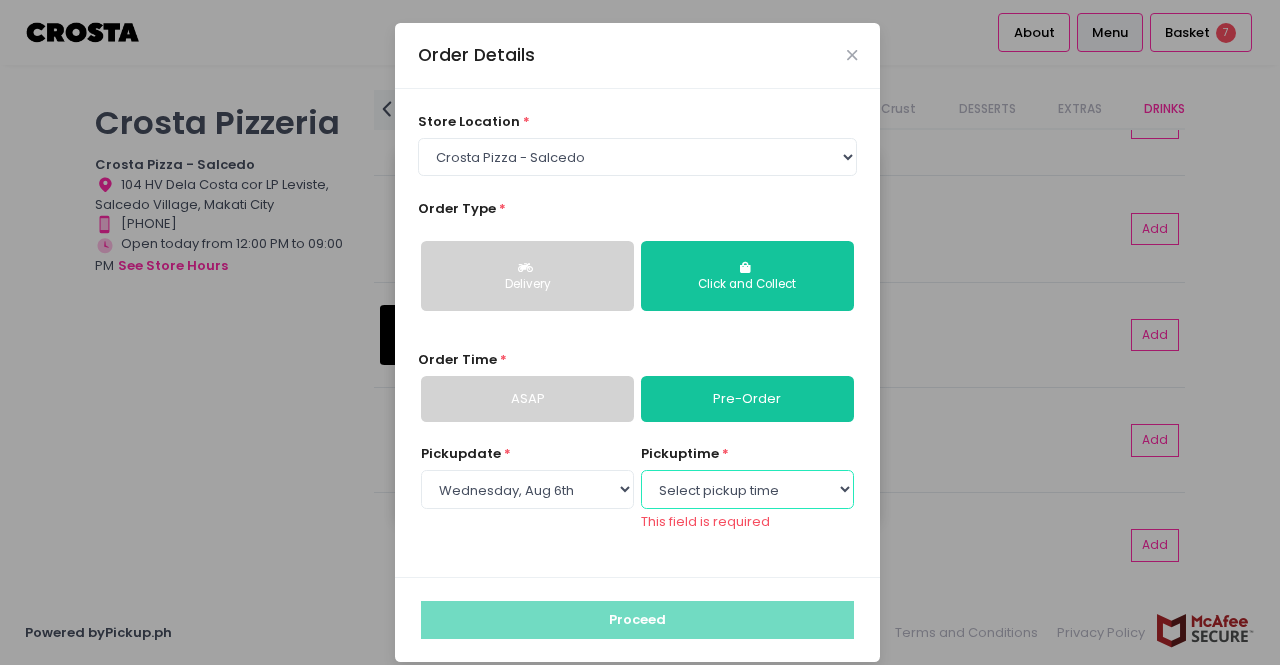 click on "Select pickup time 12:00 PM - 12:30 PM 12:30 PM - 01:00 PM 01:00 PM - 01:30 PM 01:30 PM - 02:00 PM 02:00 PM - 02:30 PM 02:30 PM - 03:00 PM 03:00 PM - 03:30 PM 03:30 PM - 04:00 PM 04:00 PM - 04:30 PM 04:30 PM - 05:00 PM 05:00 PM - 05:30 PM 05:30 PM - 06:00 PM 06:00 PM - 06:30 PM 06:30 PM - 07:00 PM 07:00 PM - 07:30 PM 07:30 PM - 08:00 PM 08:00 PM - 08:30 PM 08:30 PM - 09:00 PM" at bounding box center (747, 489) 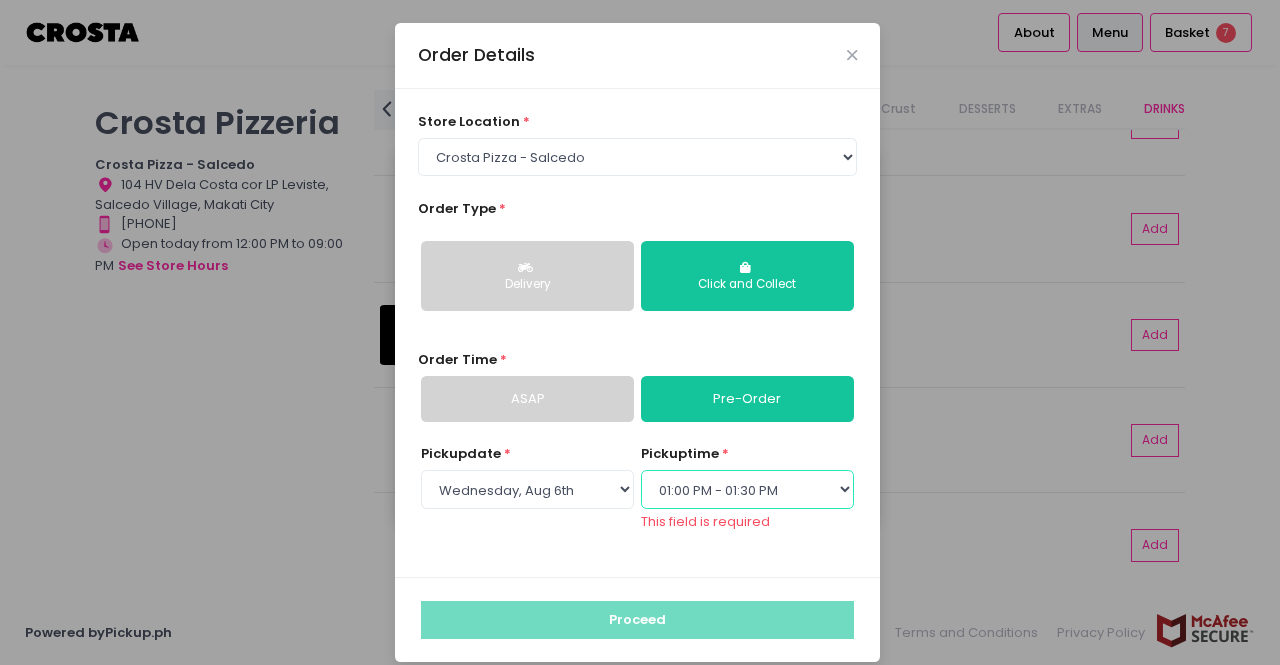 click on "Select pickup time 12:00 PM - 12:30 PM 12:30 PM - 01:00 PM 01:00 PM - 01:30 PM 01:30 PM - 02:00 PM 02:00 PM - 02:30 PM 02:30 PM - 03:00 PM 03:00 PM - 03:30 PM 03:30 PM - 04:00 PM 04:00 PM - 04:30 PM 04:30 PM - 05:00 PM 05:00 PM - 05:30 PM 05:30 PM - 06:00 PM 06:00 PM - 06:30 PM 06:30 PM - 07:00 PM 07:00 PM - 07:30 PM 07:30 PM - 08:00 PM 08:00 PM - 08:30 PM 08:30 PM - 09:00 PM" at bounding box center [747, 489] 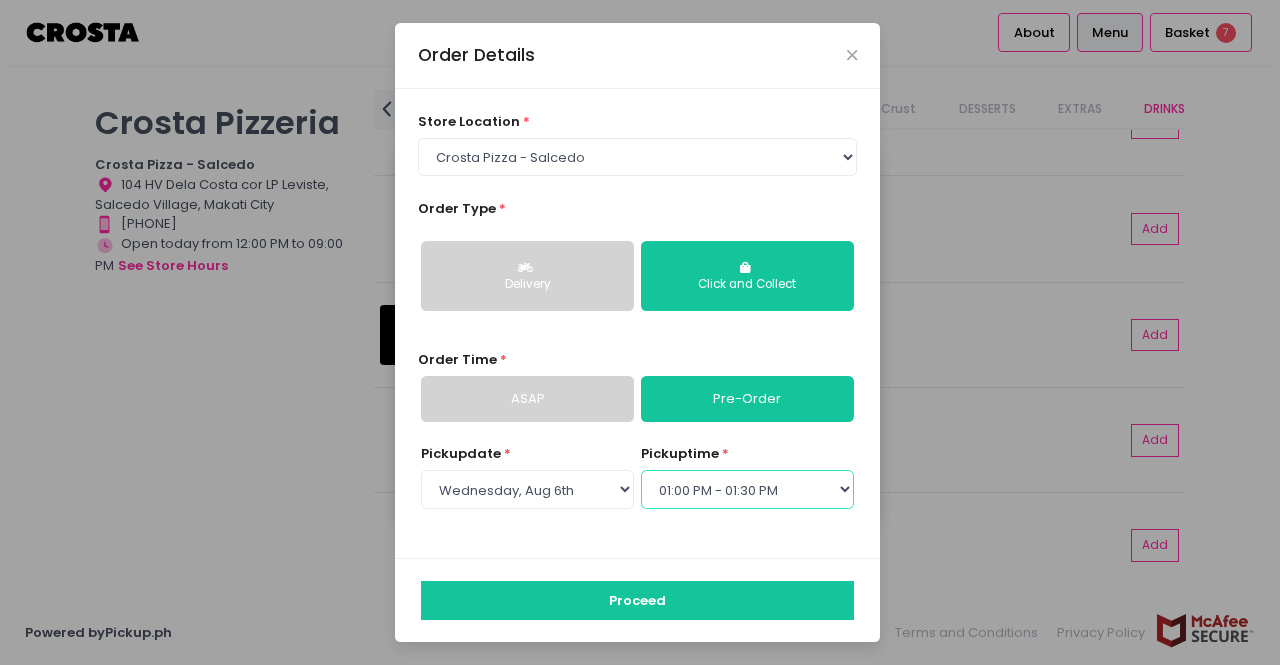 click on "Select pickup time 12:00 PM - 12:30 PM 12:30 PM - 01:00 PM 01:00 PM - 01:30 PM 01:30 PM - 02:00 PM 02:00 PM - 02:30 PM 02:30 PM - 03:00 PM 03:00 PM - 03:30 PM 03:30 PM - 04:00 PM 04:00 PM - 04:30 PM 04:30 PM - 05:00 PM 05:00 PM - 05:30 PM 05:30 PM - 06:00 PM 06:00 PM - 06:30 PM 06:30 PM - 07:00 PM 07:00 PM - 07:30 PM 07:30 PM - 08:00 PM 08:00 PM - 08:30 PM 08:30 PM - 09:00 PM" at bounding box center [747, 489] 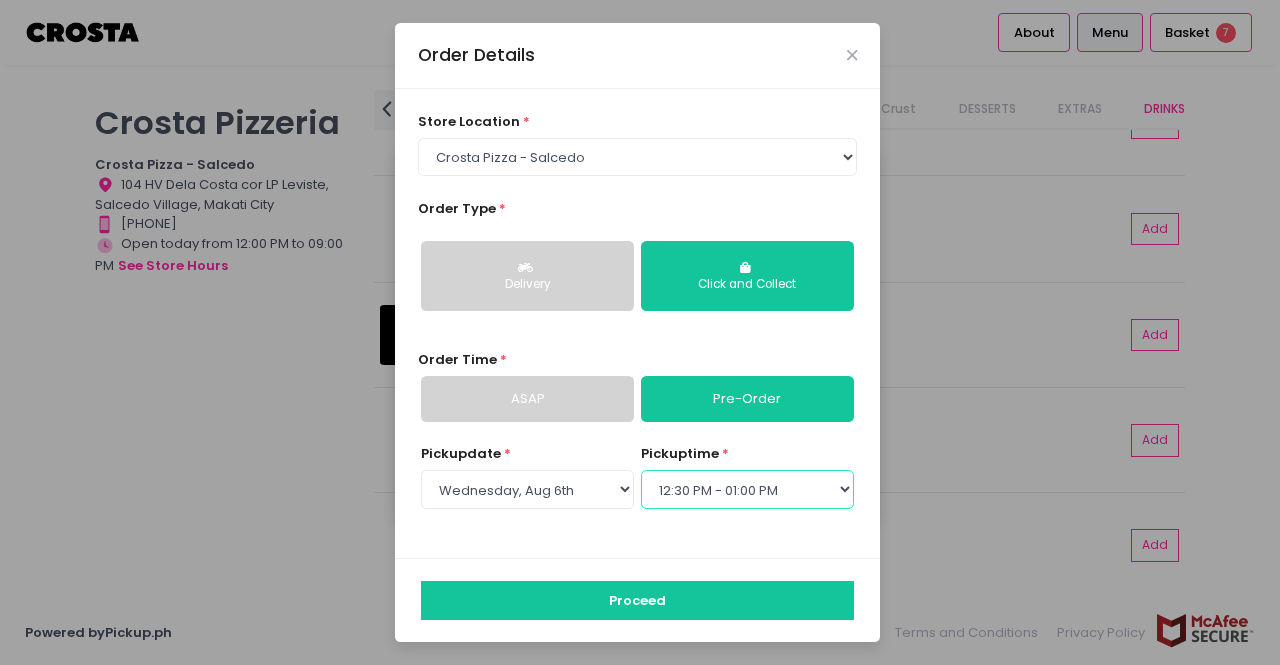 click on "Select pickup time 12:00 PM - 12:30 PM 12:30 PM - 01:00 PM 01:00 PM - 01:30 PM 01:30 PM - 02:00 PM 02:00 PM - 02:30 PM 02:30 PM - 03:00 PM 03:00 PM - 03:30 PM 03:30 PM - 04:00 PM 04:00 PM - 04:30 PM 04:30 PM - 05:00 PM 05:00 PM - 05:30 PM 05:30 PM - 06:00 PM 06:00 PM - 06:30 PM 06:30 PM - 07:00 PM 07:00 PM - 07:30 PM 07:30 PM - 08:00 PM 08:00 PM - 08:30 PM 08:30 PM - 09:00 PM" at bounding box center [747, 489] 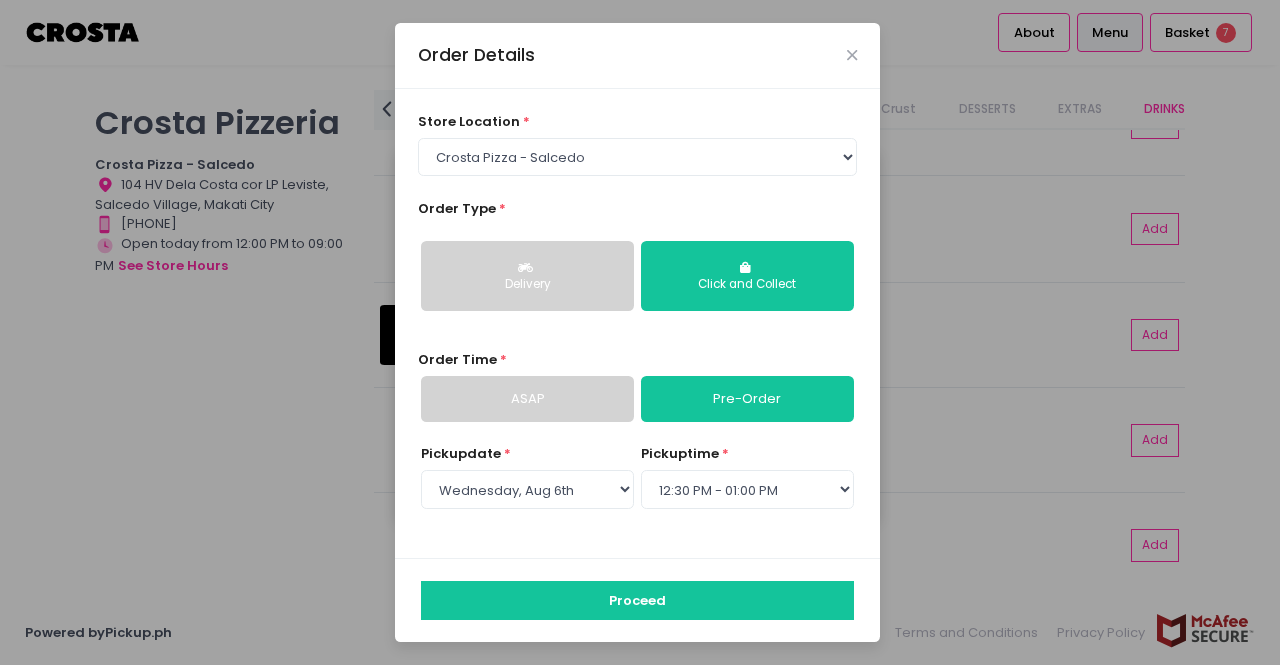 click on "Crosta Pizza - Salcedo  Crosta Pizza - San Juan  Order Type   *  Delivery   Click and Collect  Order Time   * ASAP Pre-Order Pickup  date   *    Select Pickup date Wednesday, Aug 6th Thursday, Aug 7th Friday, Aug 8th pickup  time   *    Select pickup time 12:00 PM - 12:30 PM 12:30 PM - 01:00 PM 01:00 PM - 01:30 PM 01:30 PM - 02:00 PM 02:00 PM - 02:30 PM 02:30 PM - 03:00 PM 03:00 PM - 03:30 PM 03:30 PM - 04:00 PM 04:00 PM - 04:30 PM 04:30 PM - 05:00 PM 05:00 PM - 05:30 PM 05:30 PM - 06:00 PM 06:00 PM - 06:30 PM 06:30 PM - 07:00 PM 07:00 PM - 07:30 PM 07:30 PM - 08:00 PM 08:00 PM - 08:30 PM 08:30 PM - 09:00 PM Proceed" at bounding box center (640, 332) 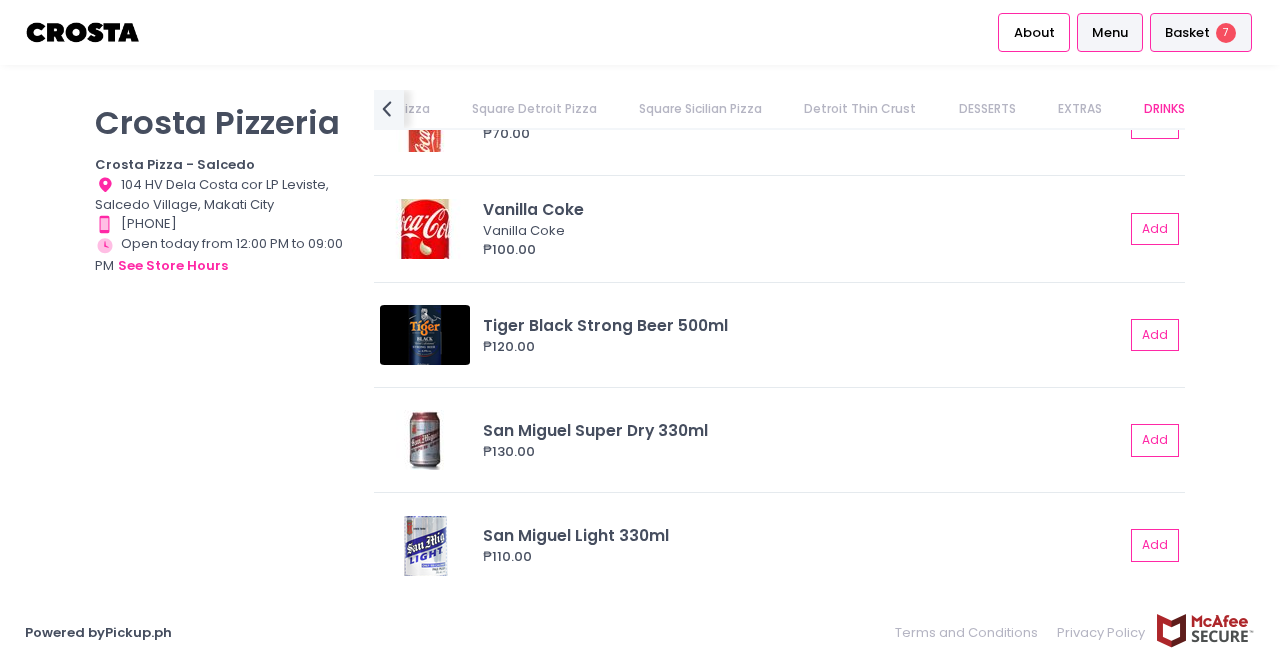 click on "Basket" at bounding box center (1187, 33) 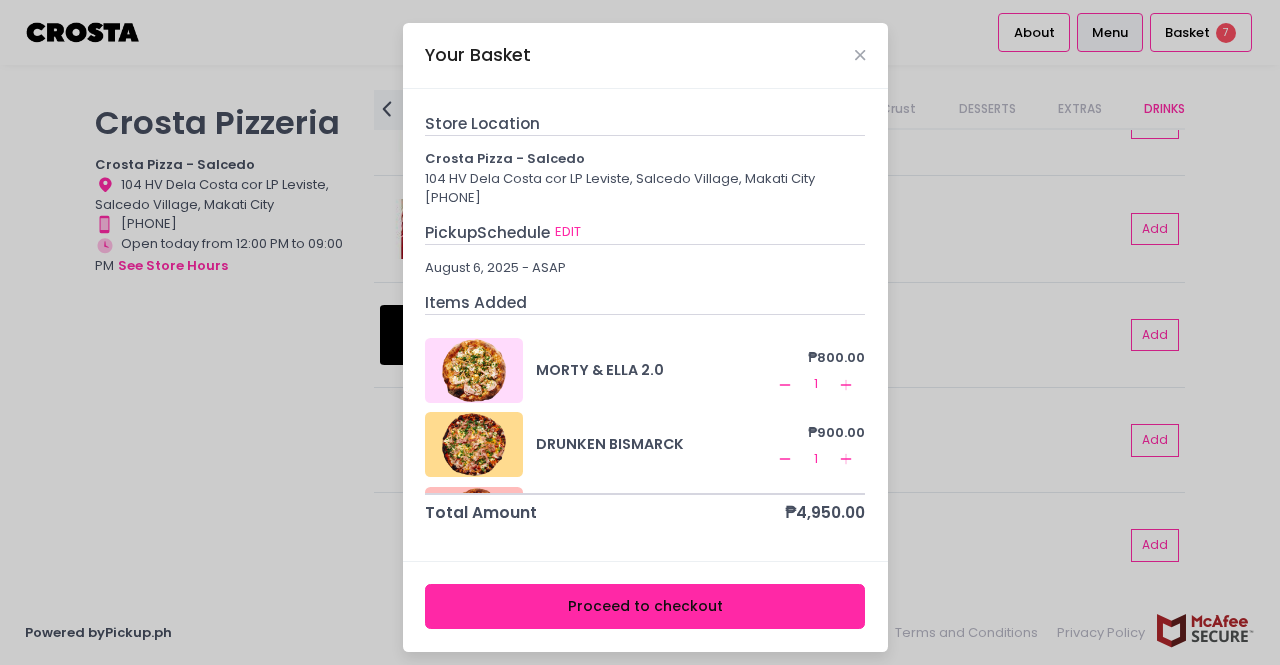 click on "Pickup  Schedule" at bounding box center (487, 232) 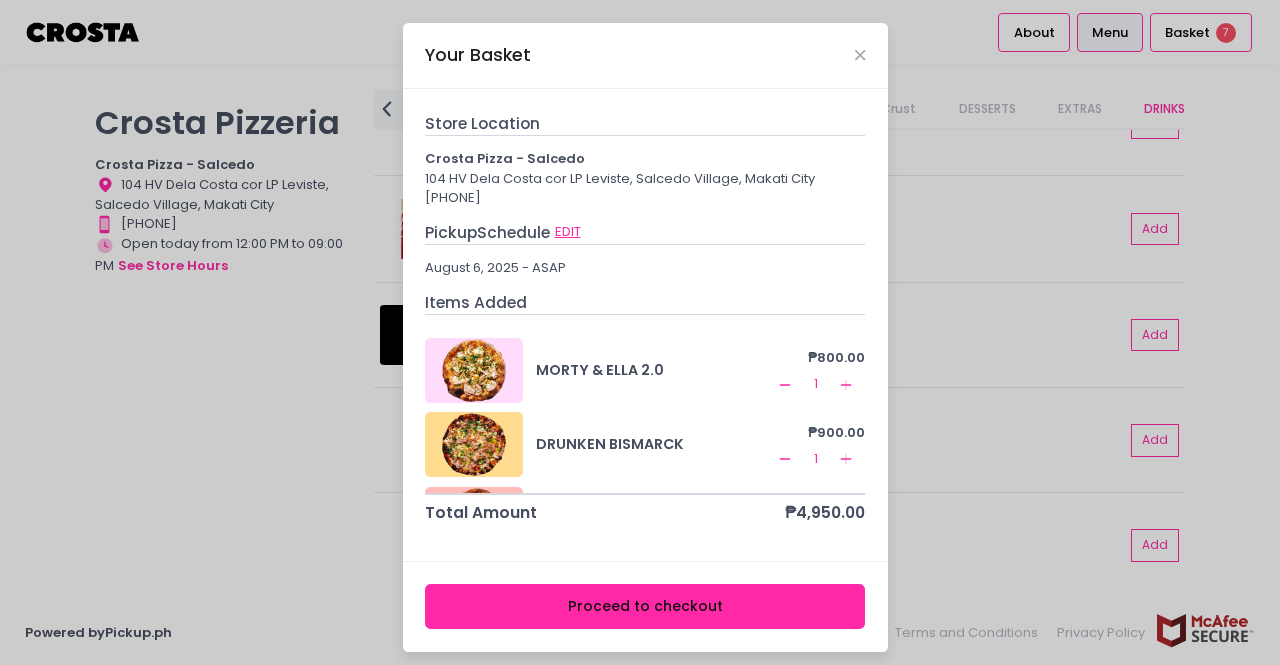 click on "EDIT" at bounding box center [568, 232] 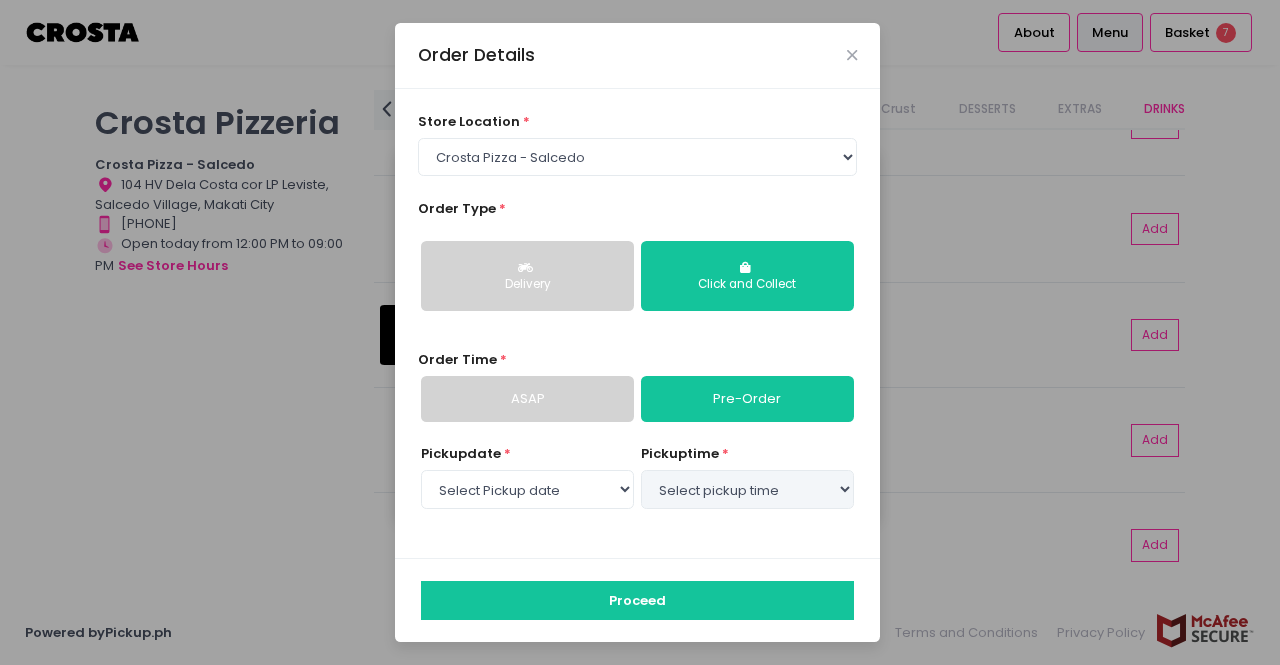 select on "12:30" 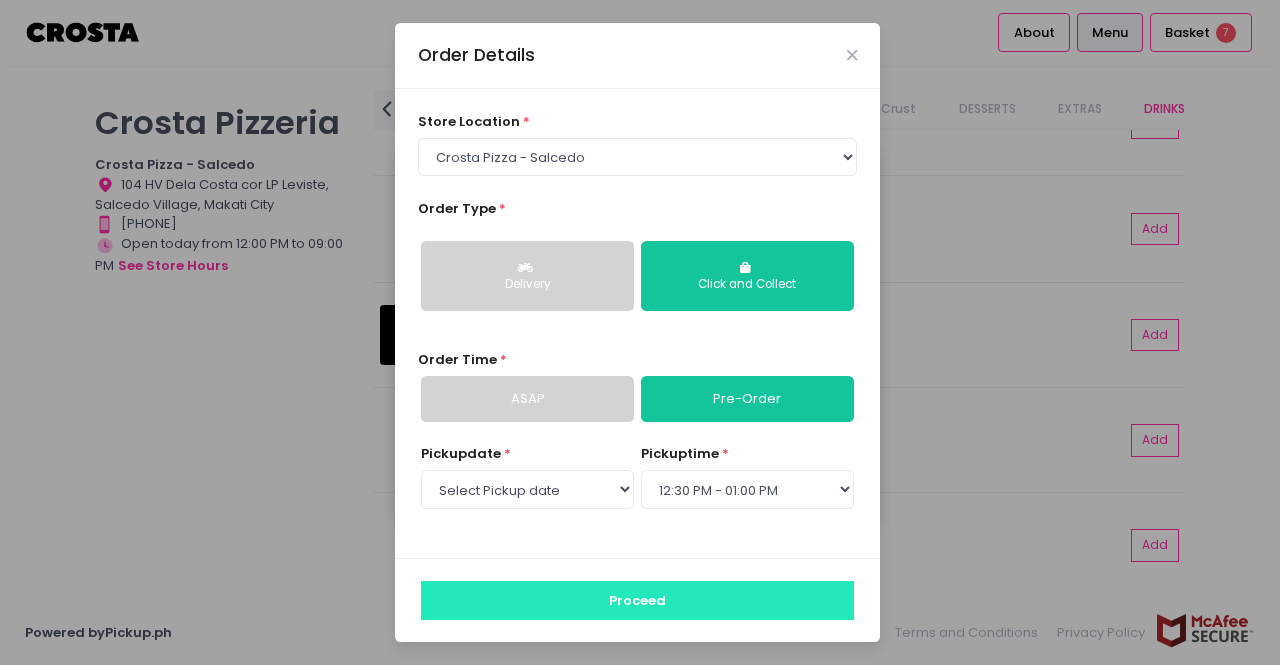click on "Proceed" at bounding box center (637, 600) 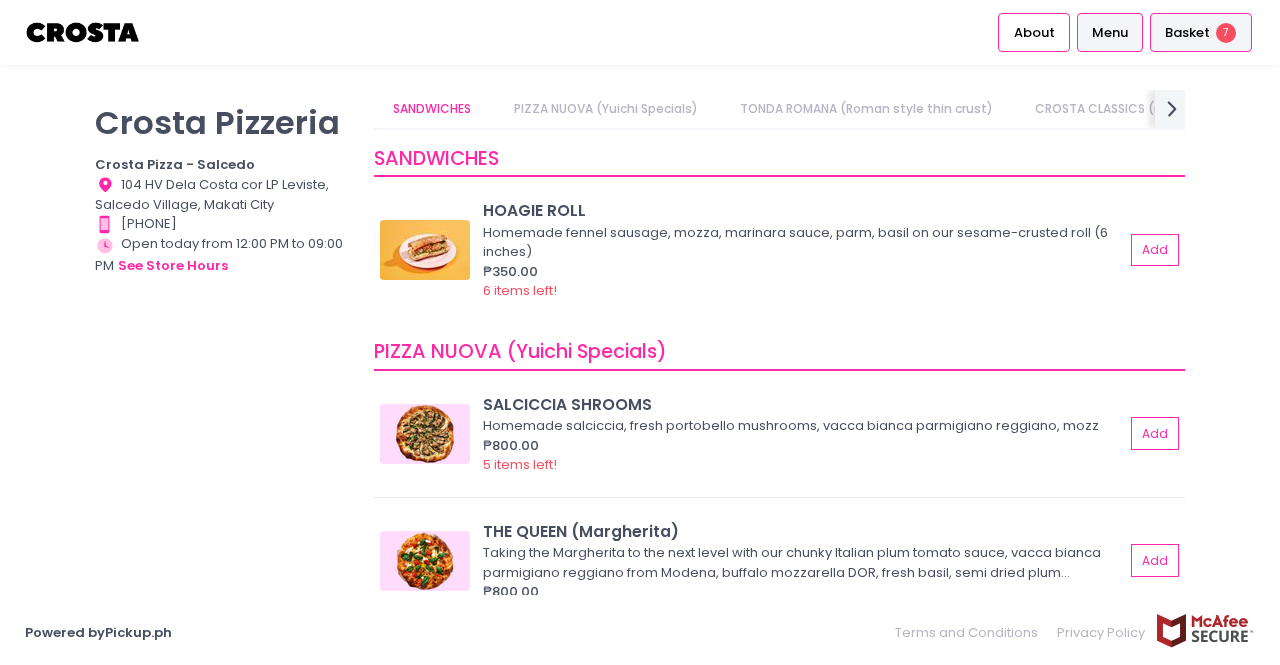 click on "Basket" at bounding box center (1187, 33) 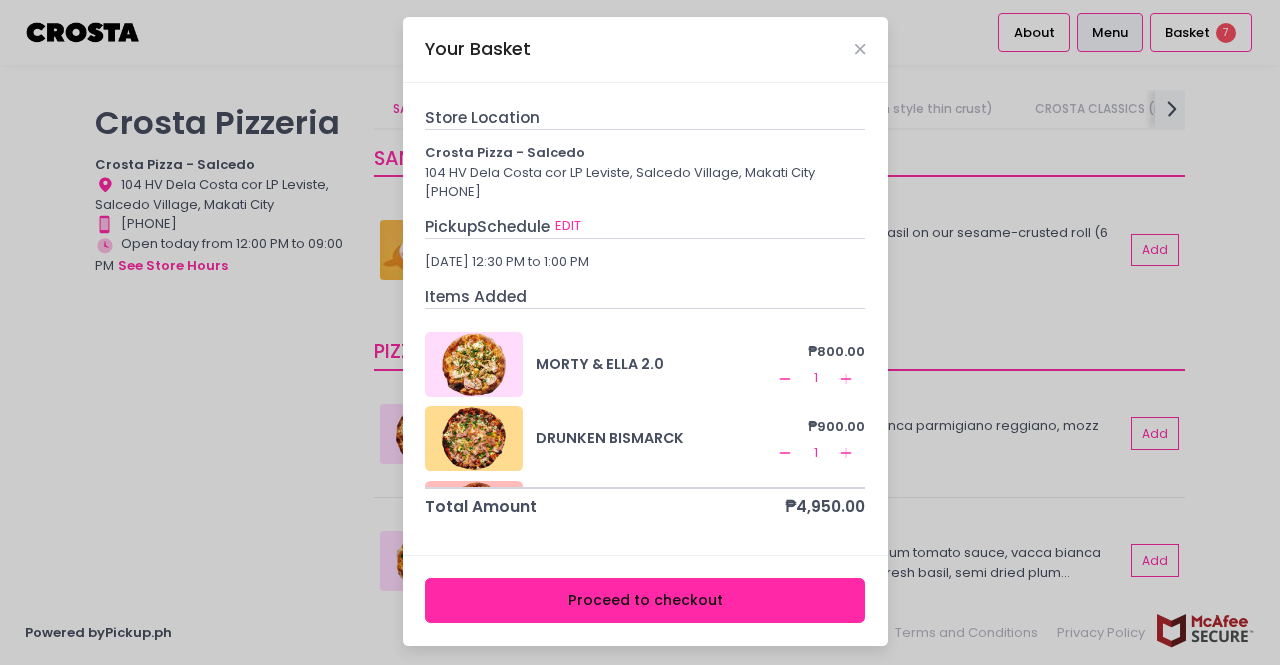 scroll, scrollTop: 7, scrollLeft: 0, axis: vertical 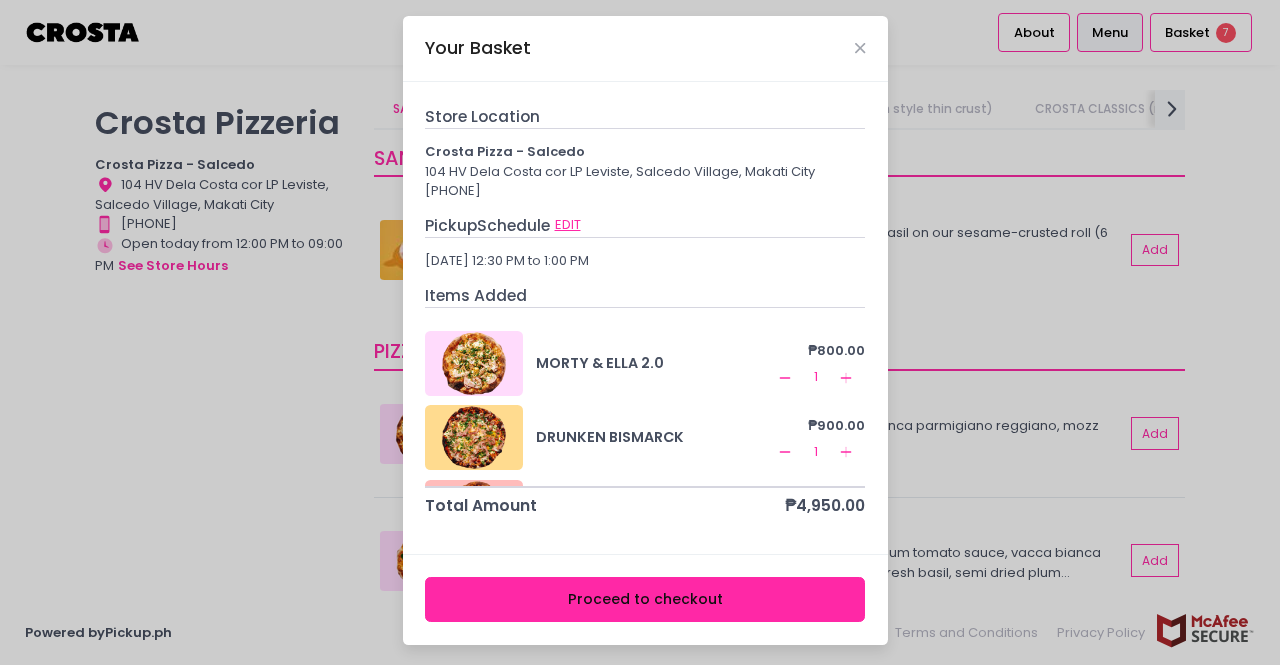 click on "EDIT" at bounding box center [568, 225] 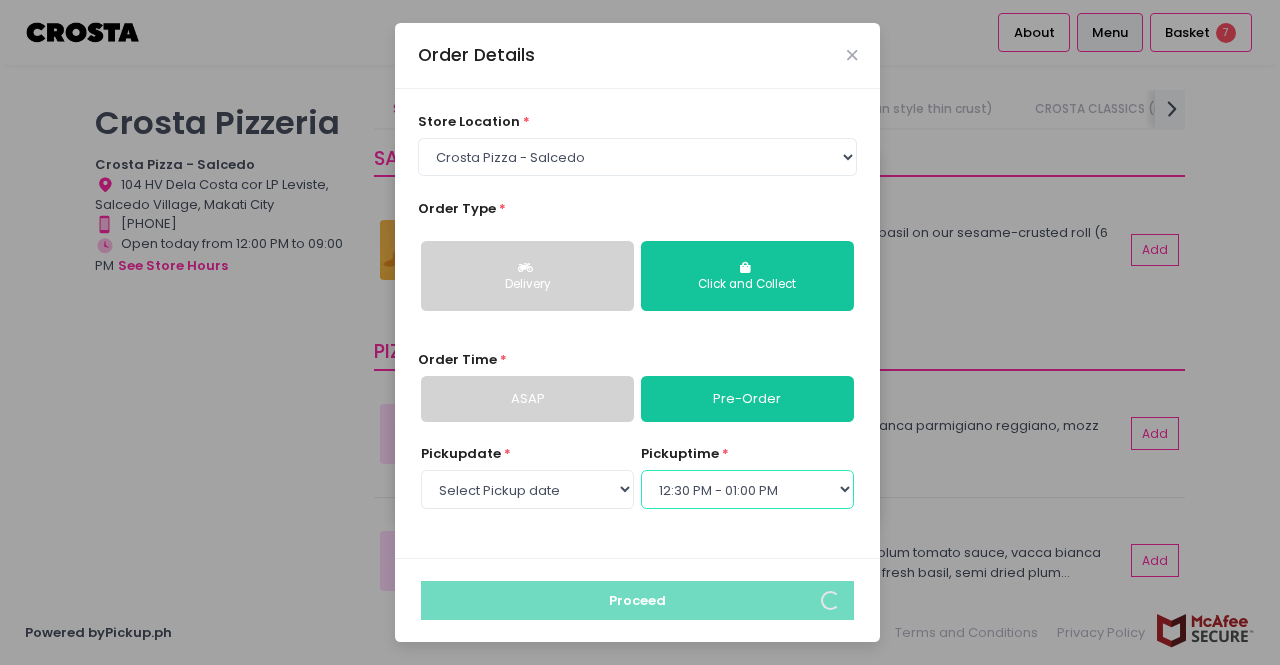 click on "Select pickup time 12:00 PM - 12:30 PM 12:30 PM - 01:00 PM 01:00 PM - 01:30 PM 01:30 PM - 02:00 PM 02:00 PM - 02:30 PM 02:30 PM - 03:00 PM 03:00 PM - 03:30 PM 03:30 PM - 04:00 PM 04:00 PM - 04:30 PM 04:30 PM - 05:00 PM 05:00 PM - 05:30 PM 05:30 PM - 06:00 PM 06:00 PM - 06:30 PM 06:30 PM - 07:00 PM 07:00 PM - 07:30 PM 07:30 PM - 08:00 PM 08:00 PM - 08:30 PM 08:30 PM - 09:00 PM" at bounding box center (747, 489) 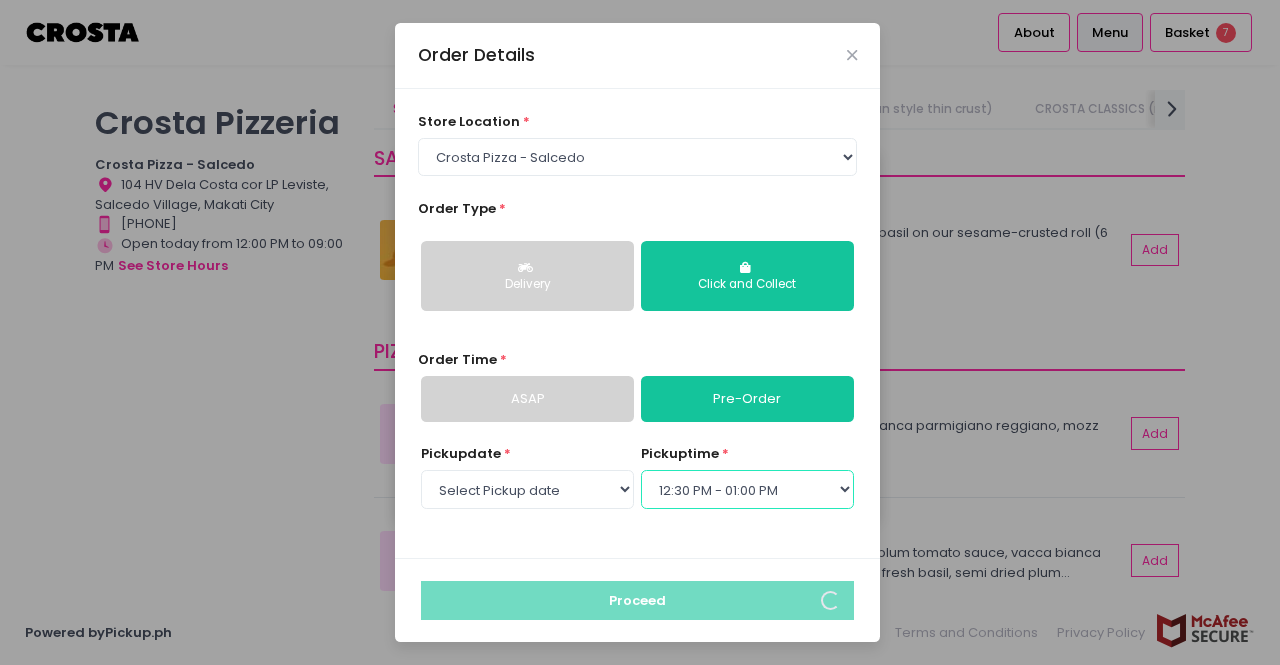 select on "13:00" 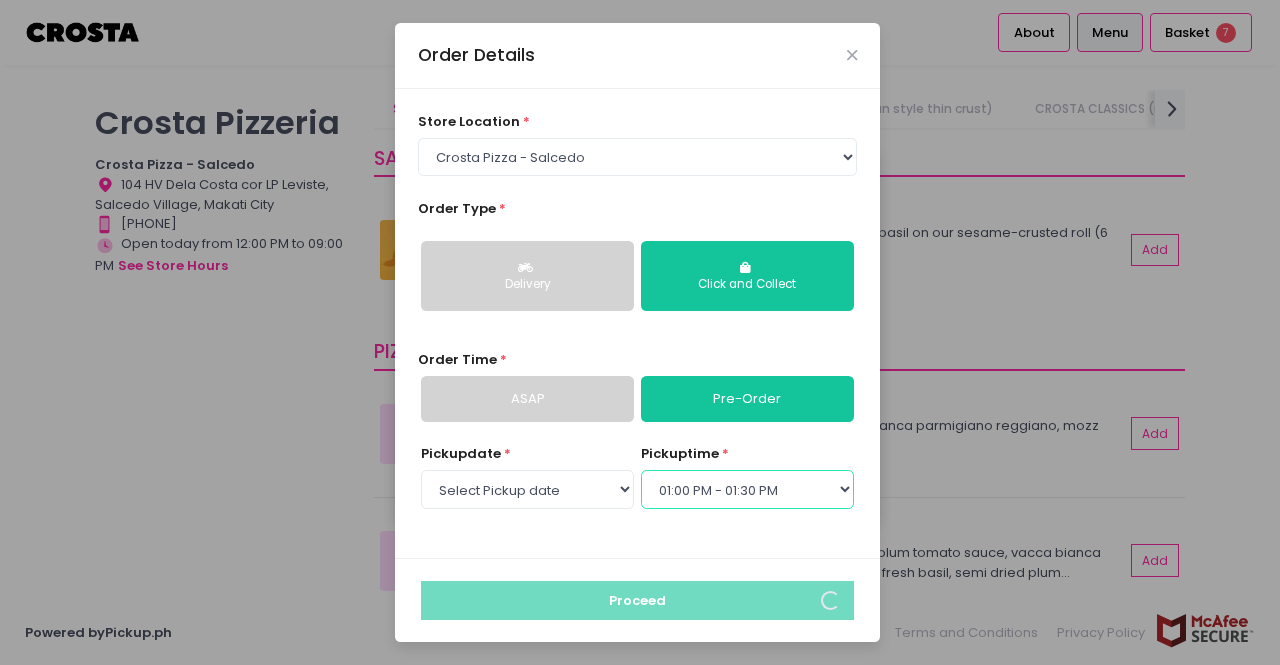 click on "Select pickup time 12:00 PM - 12:30 PM 12:30 PM - 01:00 PM 01:00 PM - 01:30 PM 01:30 PM - 02:00 PM 02:00 PM - 02:30 PM 02:30 PM - 03:00 PM 03:00 PM - 03:30 PM 03:30 PM - 04:00 PM 04:00 PM - 04:30 PM 04:30 PM - 05:00 PM 05:00 PM - 05:30 PM 05:30 PM - 06:00 PM 06:00 PM - 06:30 PM 06:30 PM - 07:00 PM 07:00 PM - 07:30 PM 07:30 PM - 08:00 PM 08:00 PM - 08:30 PM 08:30 PM - 09:00 PM" at bounding box center [747, 489] 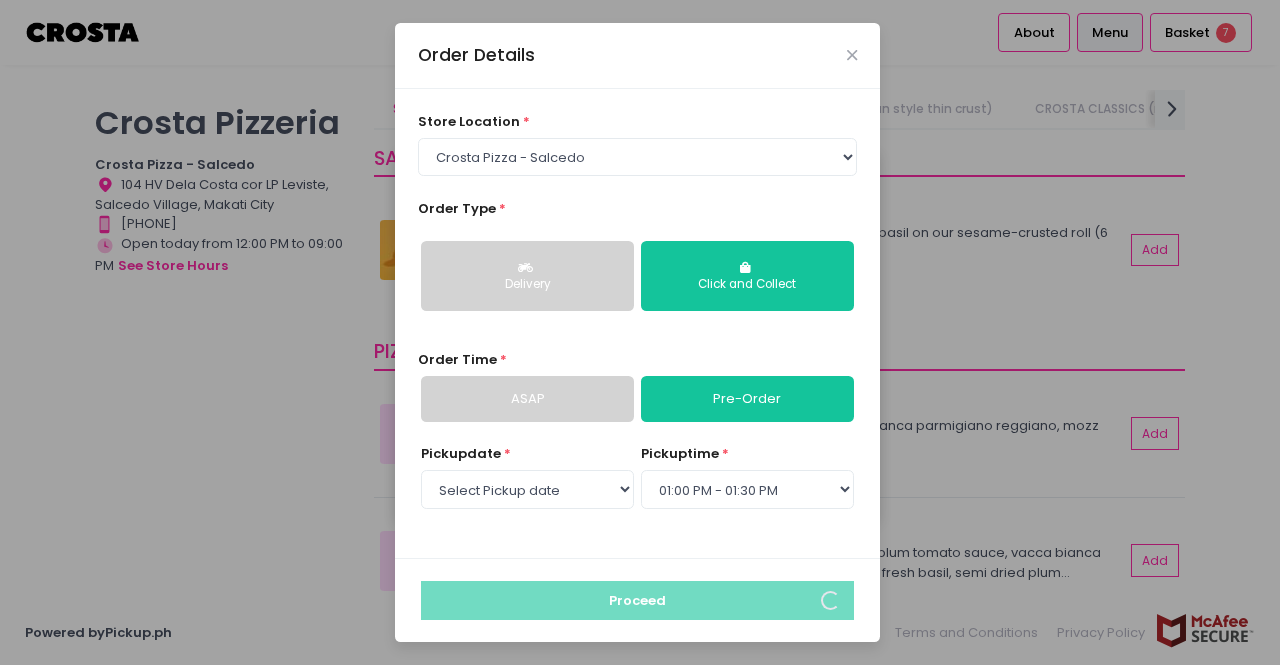 click on "Pickup  date   *    Select Pickup date Wednesday, Aug 6th Thursday, Aug 7th Friday, Aug 8th pickup  time   *    Select pickup time 12:00 PM - 12:30 PM 12:30 PM - 01:00 PM 01:00 PM - 01:30 PM 01:30 PM - 02:00 PM 02:00 PM - 02:30 PM 02:30 PM - 03:00 PM 03:00 PM - 03:30 PM 03:30 PM - 04:00 PM 04:00 PM - 04:30 PM 04:30 PM - 05:00 PM 05:00 PM - 05:30 PM 05:30 PM - 06:00 PM 06:00 PM - 06:30 PM 06:30 PM - 07:00 PM 07:00 PM - 07:30 PM 07:30 PM - 08:00 PM 08:00 PM - 08:30 PM 08:30 PM - 09:00 PM" at bounding box center (638, 489) 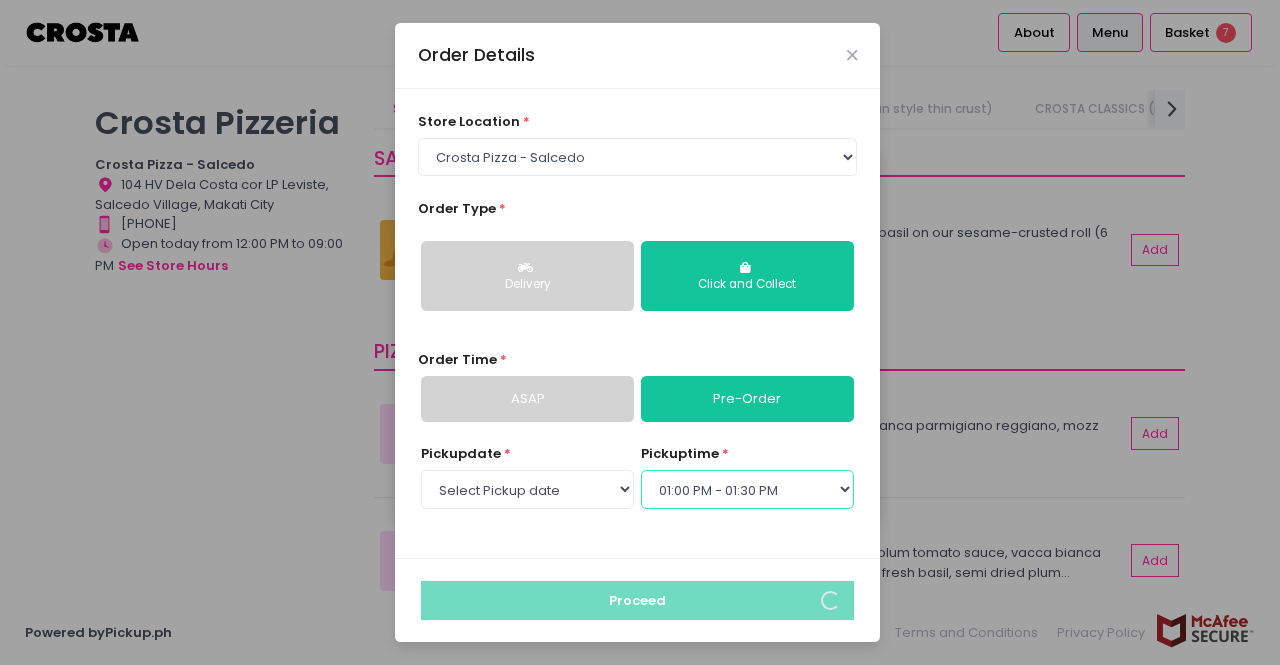 click on "Select pickup time 12:00 PM - 12:30 PM 12:30 PM - 01:00 PM 01:00 PM - 01:30 PM 01:30 PM - 02:00 PM 02:00 PM - 02:30 PM 02:30 PM - 03:00 PM 03:00 PM - 03:30 PM 03:30 PM - 04:00 PM 04:00 PM - 04:30 PM 04:30 PM - 05:00 PM 05:00 PM - 05:30 PM 05:30 PM - 06:00 PM 06:00 PM - 06:30 PM 06:30 PM - 07:00 PM 07:00 PM - 07:30 PM 07:30 PM - 08:00 PM 08:00 PM - 08:30 PM 08:30 PM - 09:00 PM" at bounding box center (747, 489) 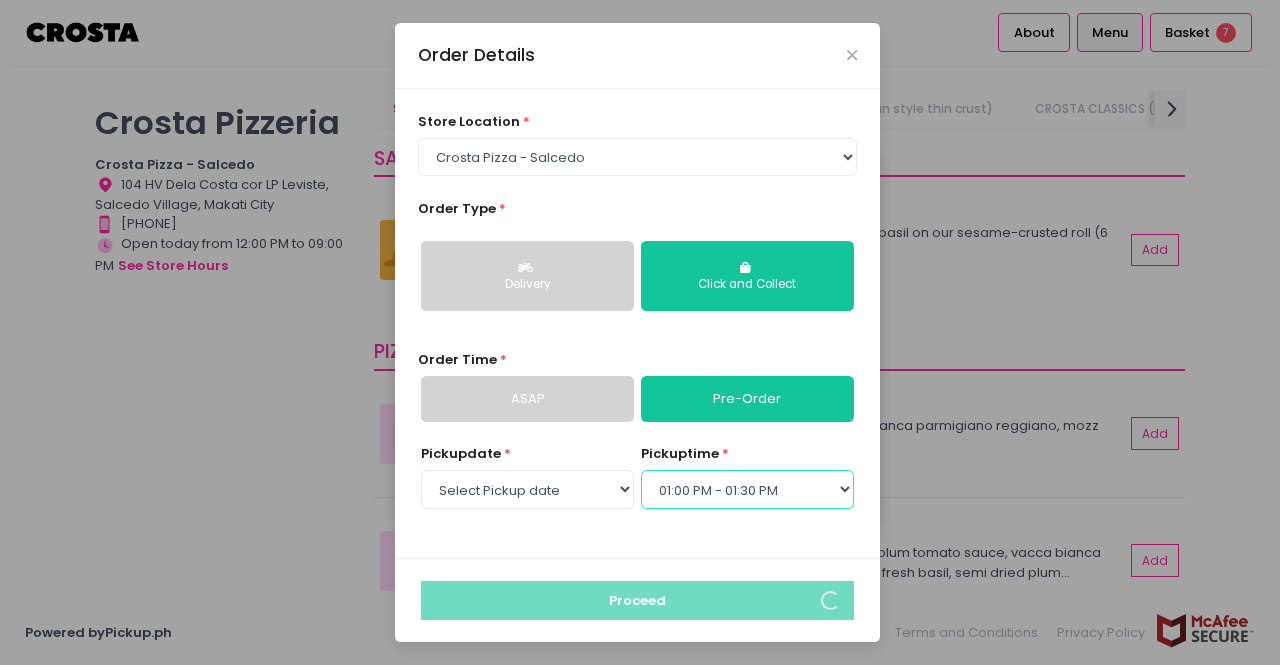 click on "Select pickup time 12:00 PM - 12:30 PM 12:30 PM - 01:00 PM 01:00 PM - 01:30 PM 01:30 PM - 02:00 PM 02:00 PM - 02:30 PM 02:30 PM - 03:00 PM 03:00 PM - 03:30 PM 03:30 PM - 04:00 PM 04:00 PM - 04:30 PM 04:30 PM - 05:00 PM 05:00 PM - 05:30 PM 05:30 PM - 06:00 PM 06:00 PM - 06:30 PM 06:30 PM - 07:00 PM 07:00 PM - 07:30 PM 07:30 PM - 08:00 PM 08:00 PM - 08:30 PM 08:30 PM - 09:00 PM" at bounding box center (747, 489) 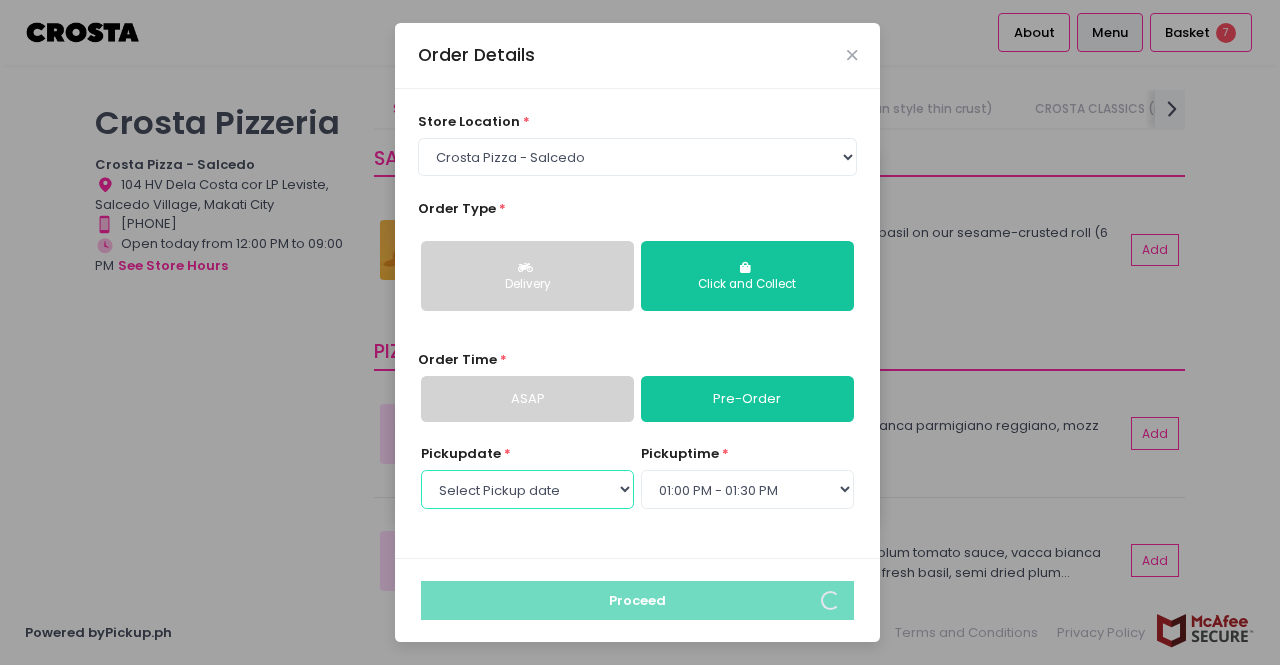 click on "Select Pickup date Wednesday, Aug 6th Thursday, Aug 7th Friday, Aug 8th" at bounding box center (527, 489) 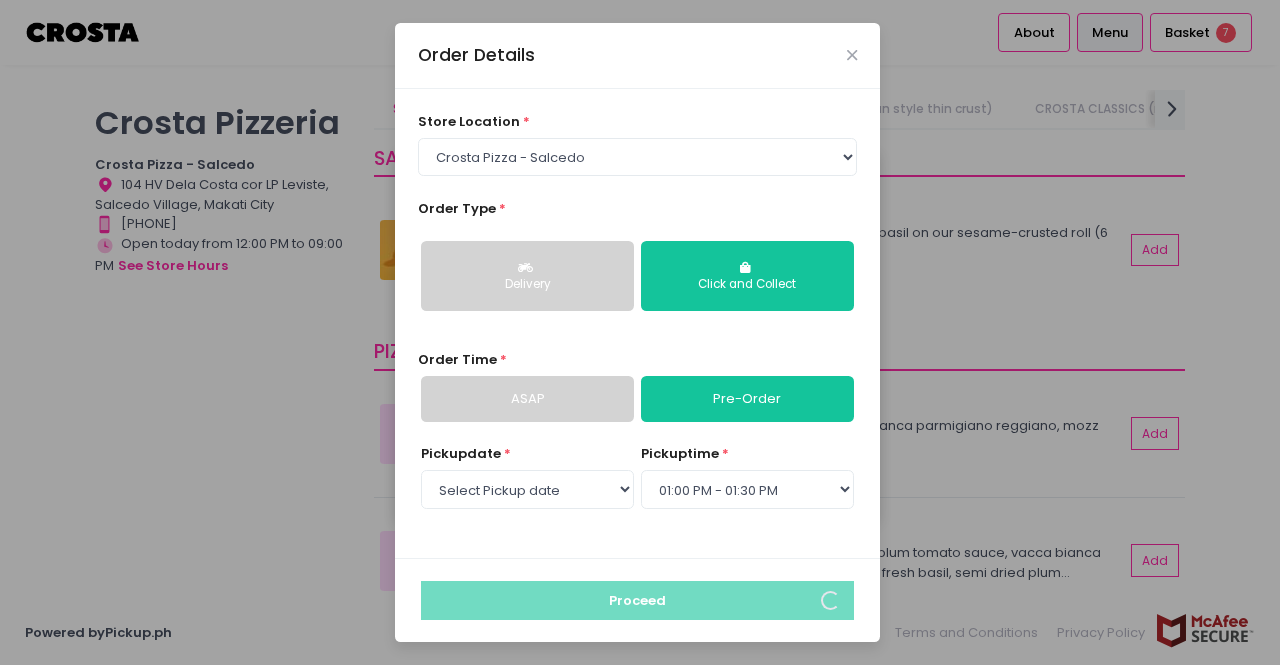click on "Pre-Order" at bounding box center [747, 399] 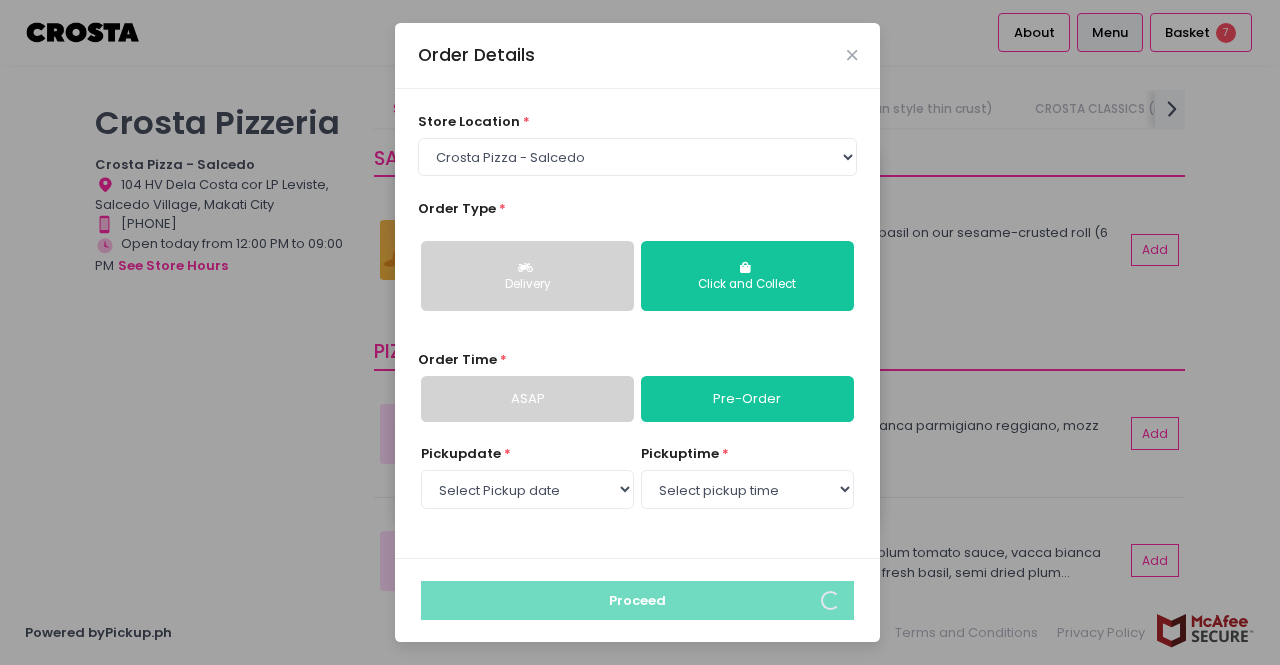 click on "Pre-Order" at bounding box center (747, 399) 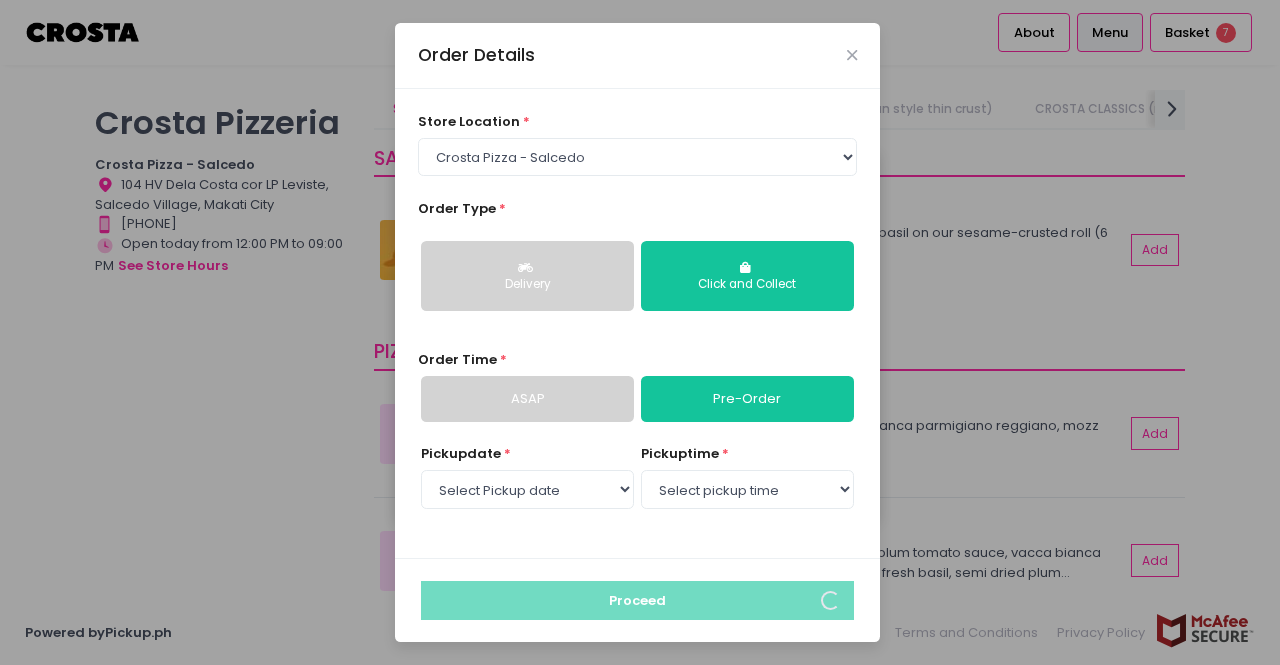click on "Pre-Order" at bounding box center [747, 399] 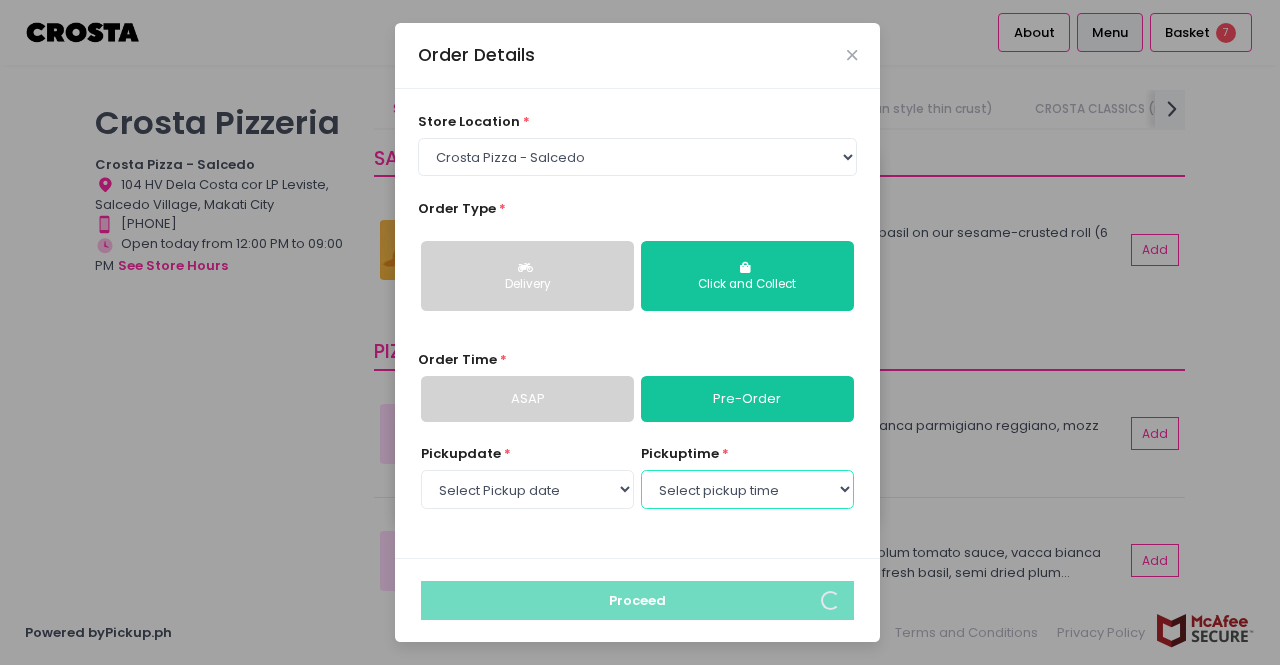 click on "Select pickup time 12:00 PM - 12:30 PM 12:30 PM - 01:00 PM 01:00 PM - 01:30 PM 01:30 PM - 02:00 PM 02:00 PM - 02:30 PM 02:30 PM - 03:00 PM 03:00 PM - 03:30 PM 03:30 PM - 04:00 PM 04:00 PM - 04:30 PM 04:30 PM - 05:00 PM 05:00 PM - 05:30 PM 05:30 PM - 06:00 PM 06:00 PM - 06:30 PM 06:30 PM - 07:00 PM 07:00 PM - 07:30 PM 07:30 PM - 08:00 PM 08:00 PM - 08:30 PM 08:30 PM - 09:00 PM" at bounding box center [747, 489] 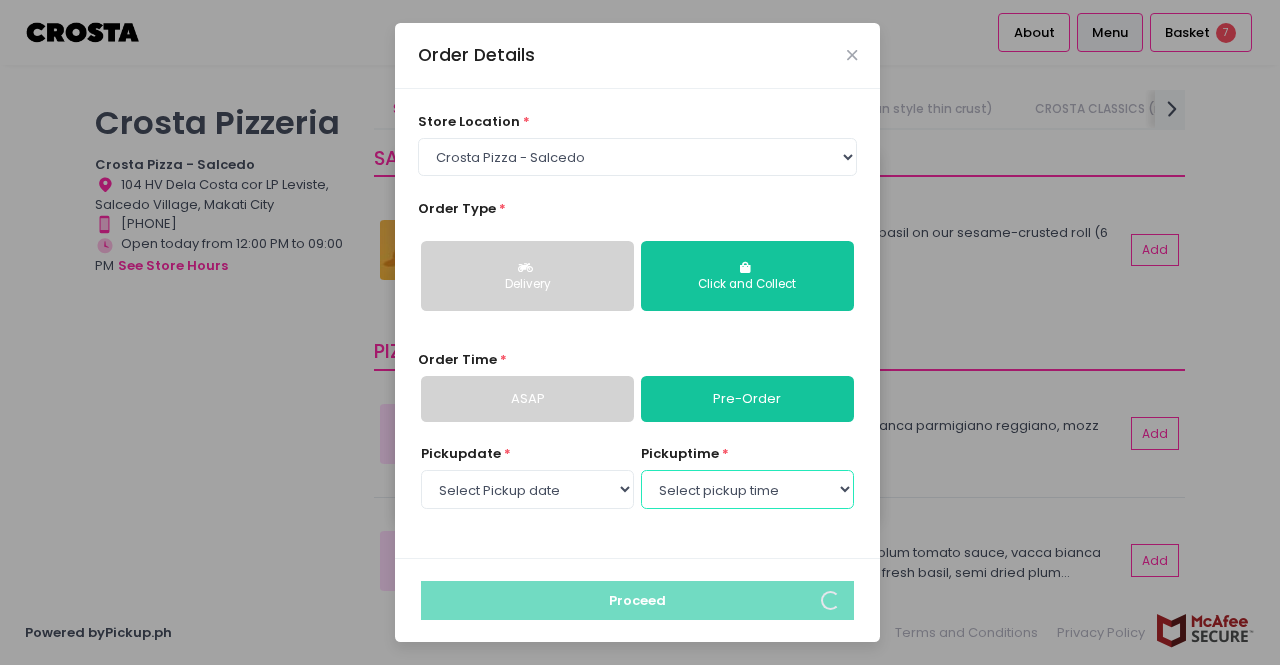 select on "13:00" 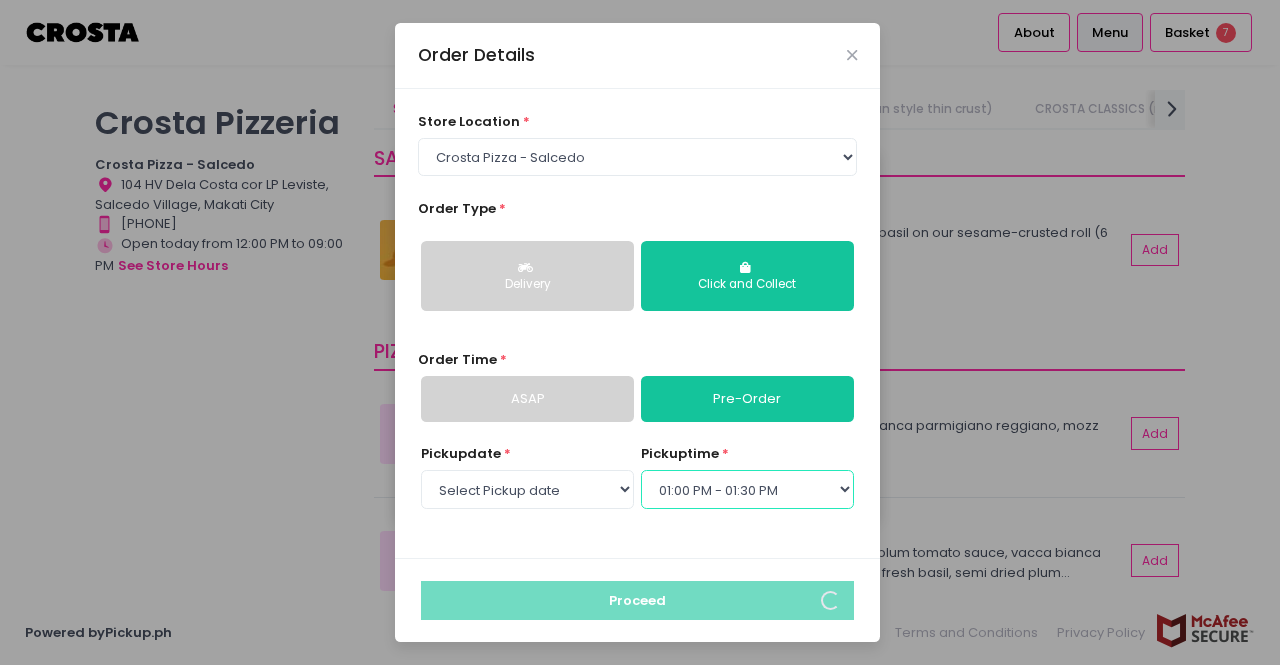 click on "Select pickup time 12:00 PM - 12:30 PM 12:30 PM - 01:00 PM 01:00 PM - 01:30 PM 01:30 PM - 02:00 PM 02:00 PM - 02:30 PM 02:30 PM - 03:00 PM 03:00 PM - 03:30 PM 03:30 PM - 04:00 PM 04:00 PM - 04:30 PM 04:30 PM - 05:00 PM 05:00 PM - 05:30 PM 05:30 PM - 06:00 PM 06:00 PM - 06:30 PM 06:30 PM - 07:00 PM 07:00 PM - 07:30 PM 07:30 PM - 08:00 PM 08:00 PM - 08:30 PM 08:30 PM - 09:00 PM" at bounding box center (747, 489) 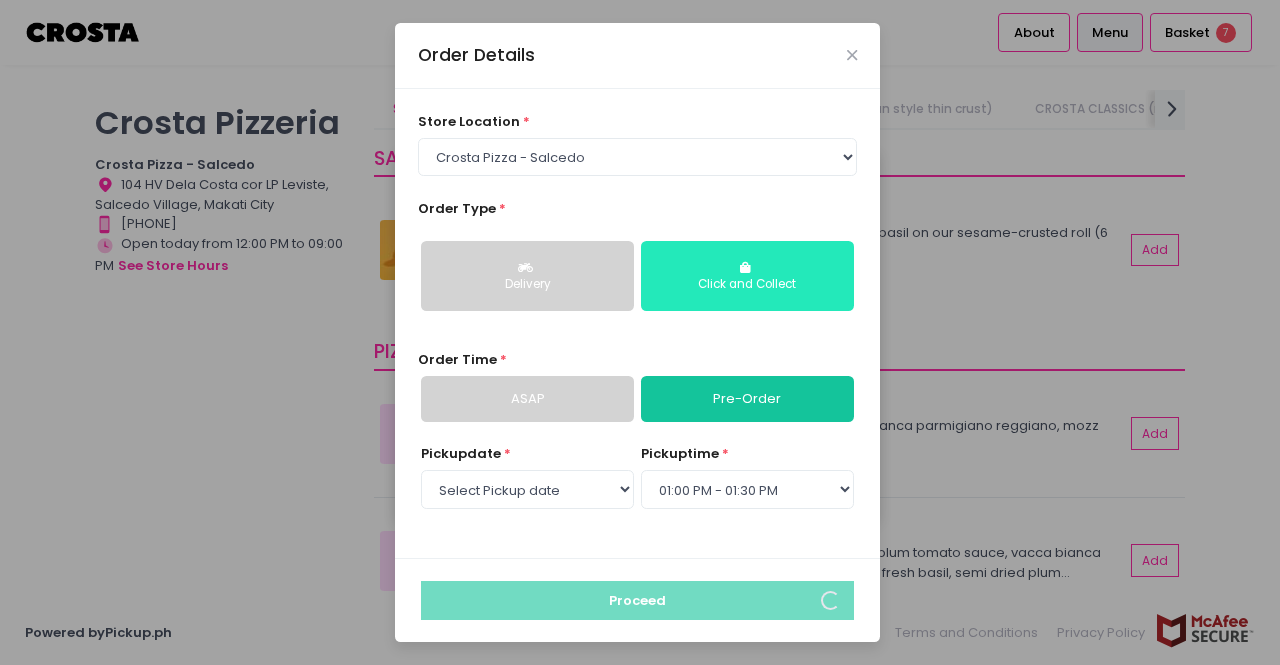 click on "Click and Collect" at bounding box center [747, 276] 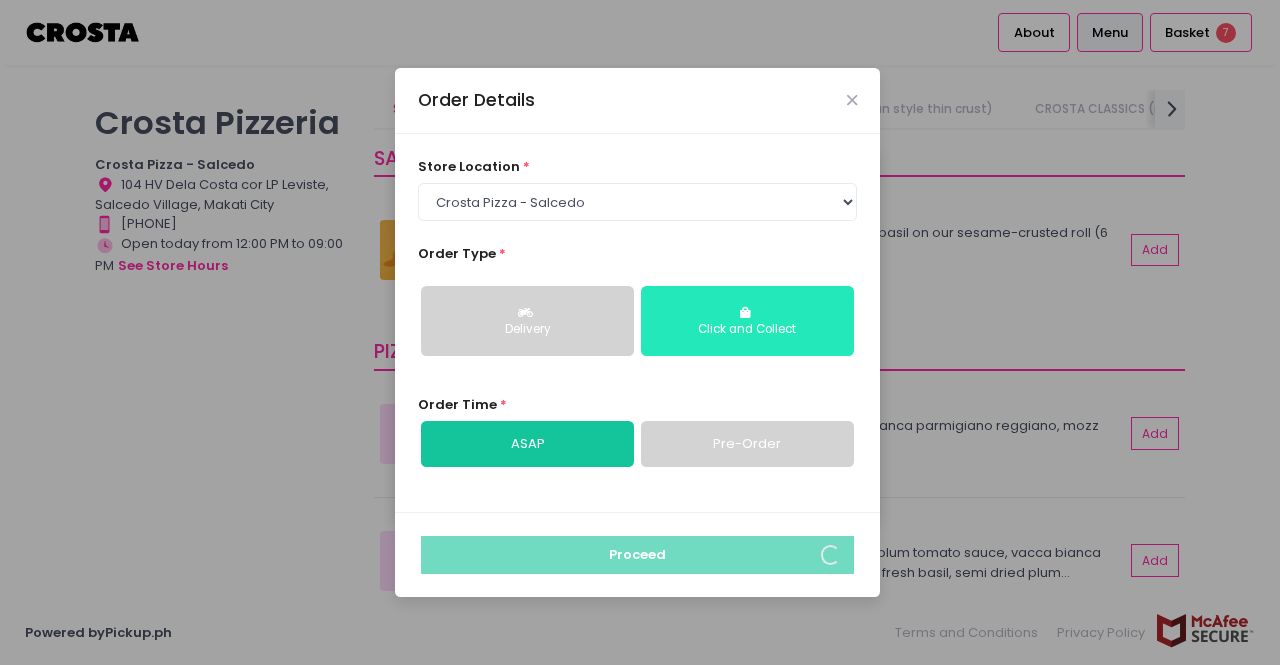 click on "Click and Collect" at bounding box center [747, 321] 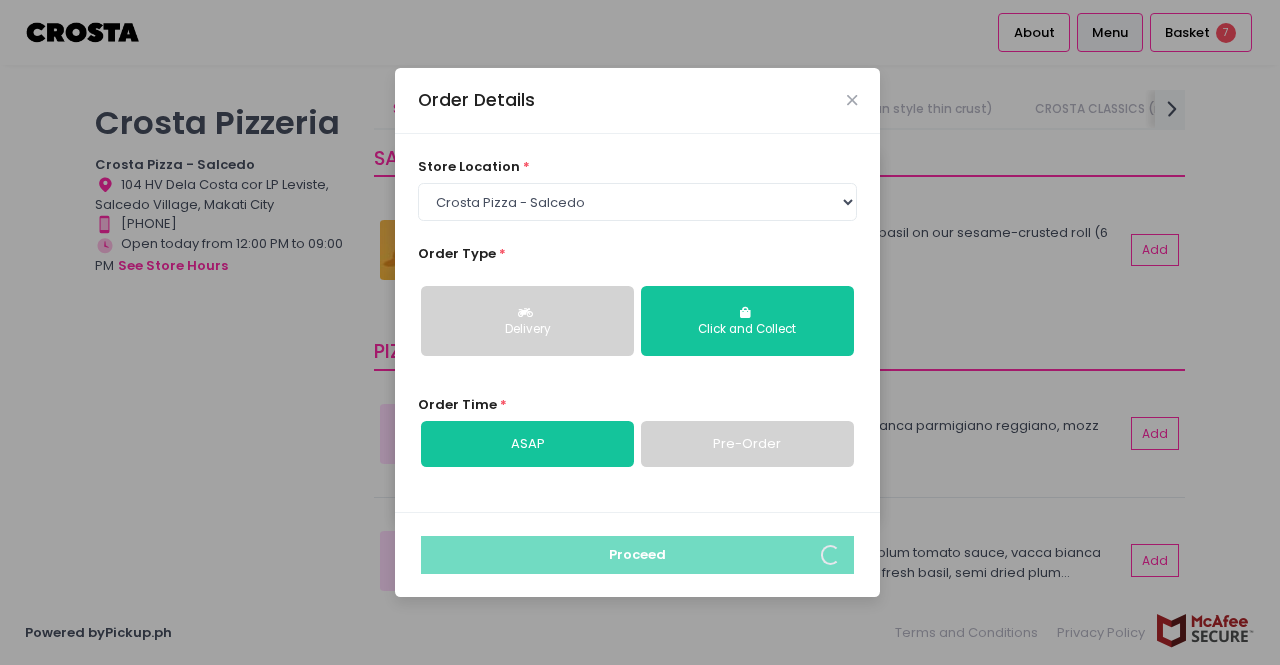 click on "Pre-Order" at bounding box center (747, 444) 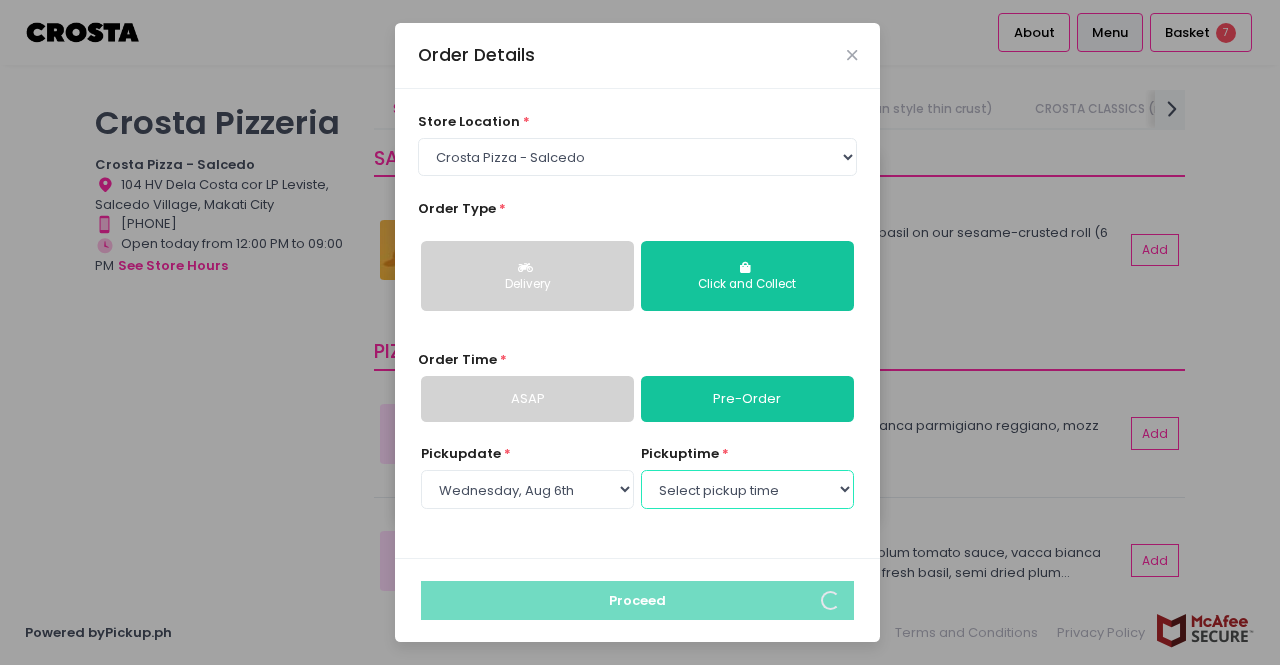 click on "Select pickup time 04:30 PM - 05:00 PM 05:00 PM - 05:30 PM 05:30 PM - 06:00 PM 06:00 PM - 06:30 PM 06:30 PM - 07:00 PM 07:00 PM - 07:30 PM 07:30 PM - 08:00 PM 08:00 PM - 08:30 PM 08:30 PM - 09:00 PM" at bounding box center (747, 489) 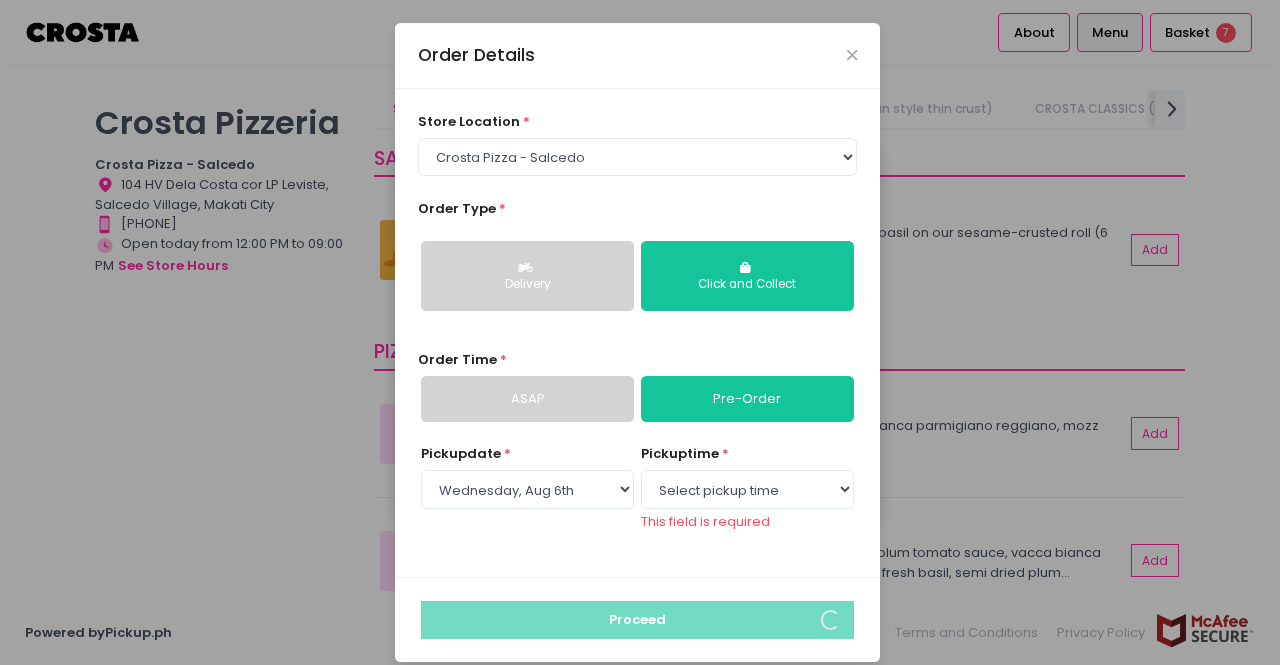 click on "Proceed" at bounding box center [637, 619] 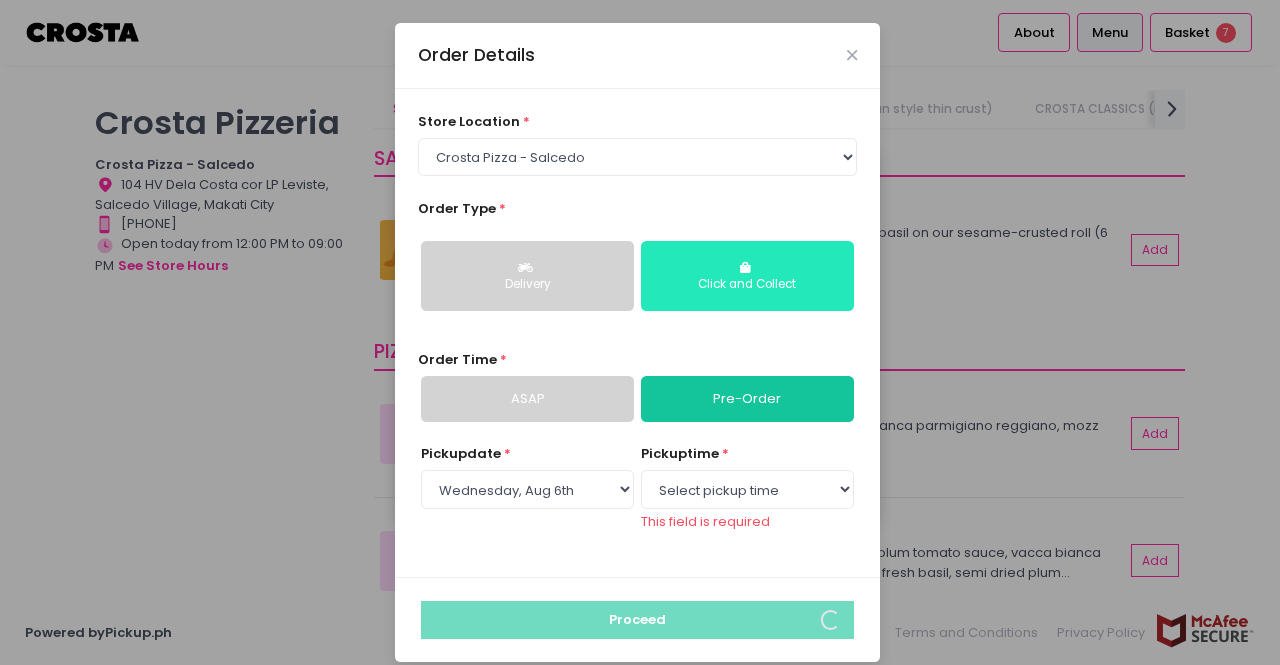 click on "Click and Collect" at bounding box center (747, 285) 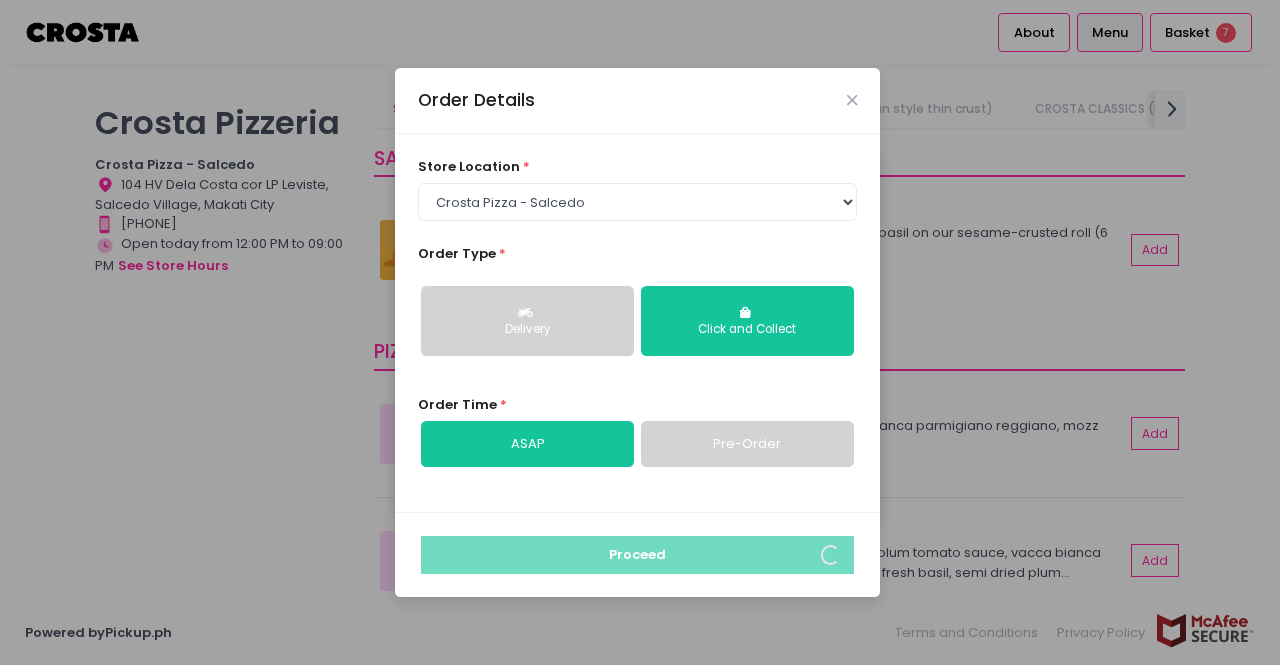 click on "Pre-Order" at bounding box center (747, 444) 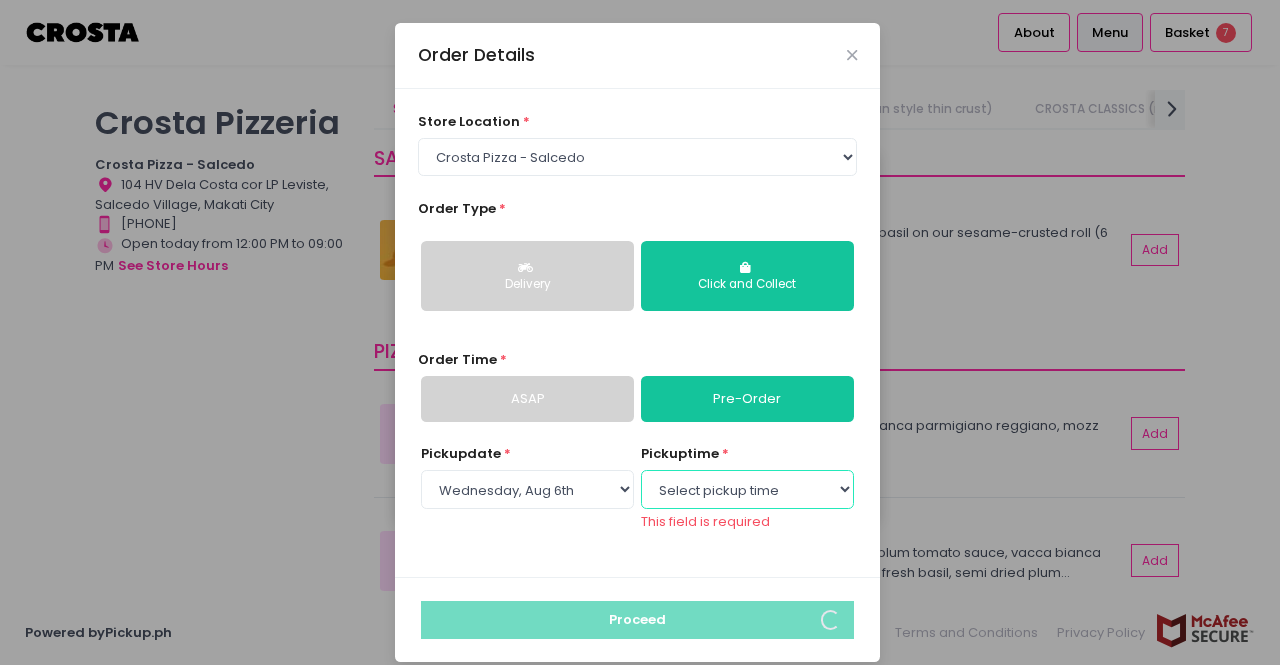 click on "Select pickup time 04:30 PM - 05:00 PM 05:00 PM - 05:30 PM 05:30 PM - 06:00 PM 06:00 PM - 06:30 PM 06:30 PM - 07:00 PM 07:00 PM - 07:30 PM 07:30 PM - 08:00 PM 08:00 PM - 08:30 PM 08:30 PM - 09:00 PM" at bounding box center [747, 489] 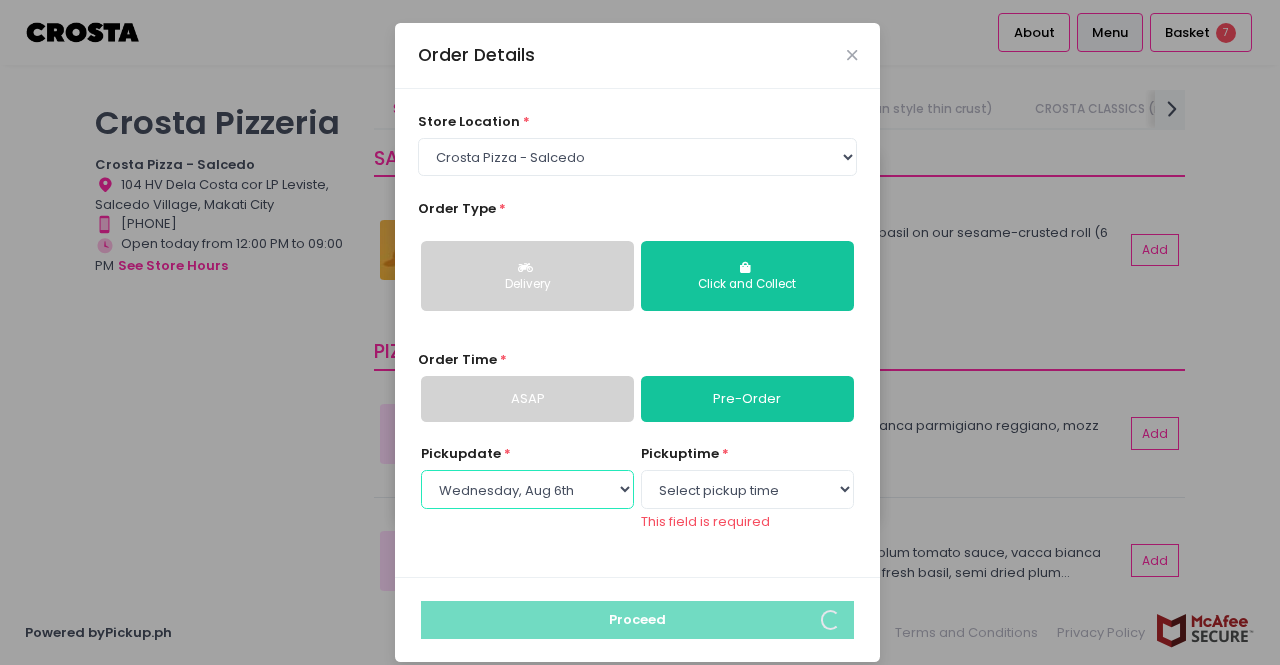 click on "Select Pickup date Wednesday, Aug 6th Thursday, Aug 7th Friday, Aug 8th" at bounding box center [527, 489] 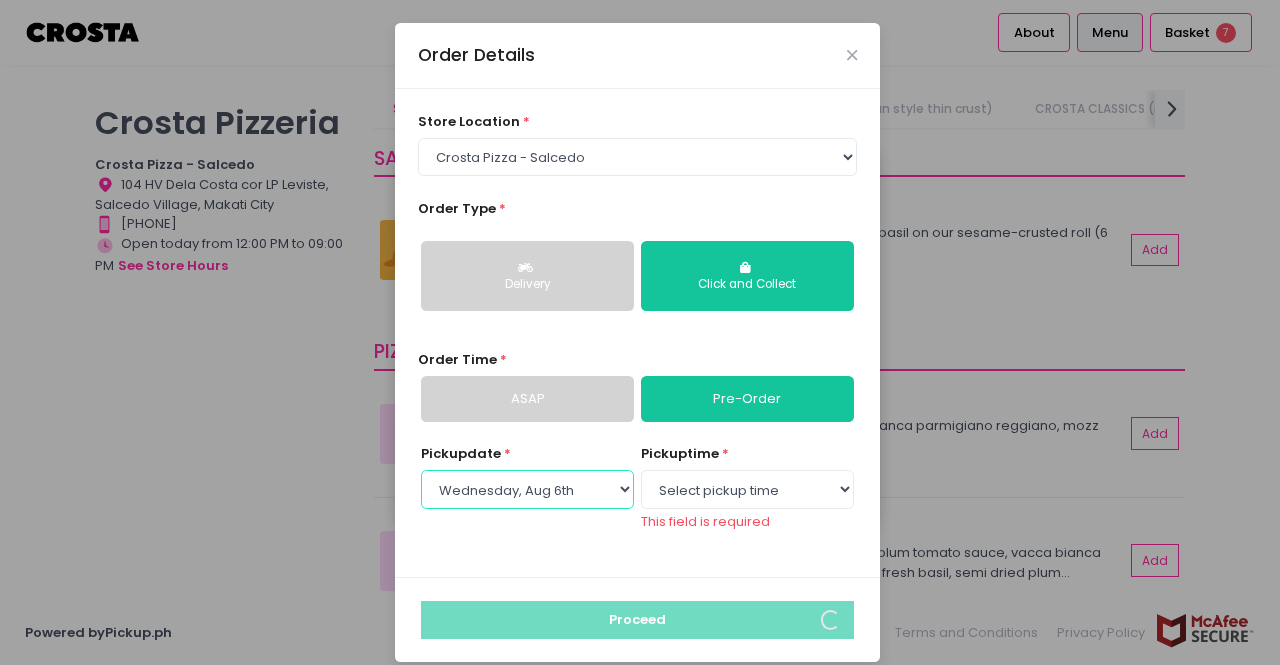 click on "Select Pickup date Wednesday, Aug 6th Thursday, Aug 7th Friday, Aug 8th" at bounding box center [527, 489] 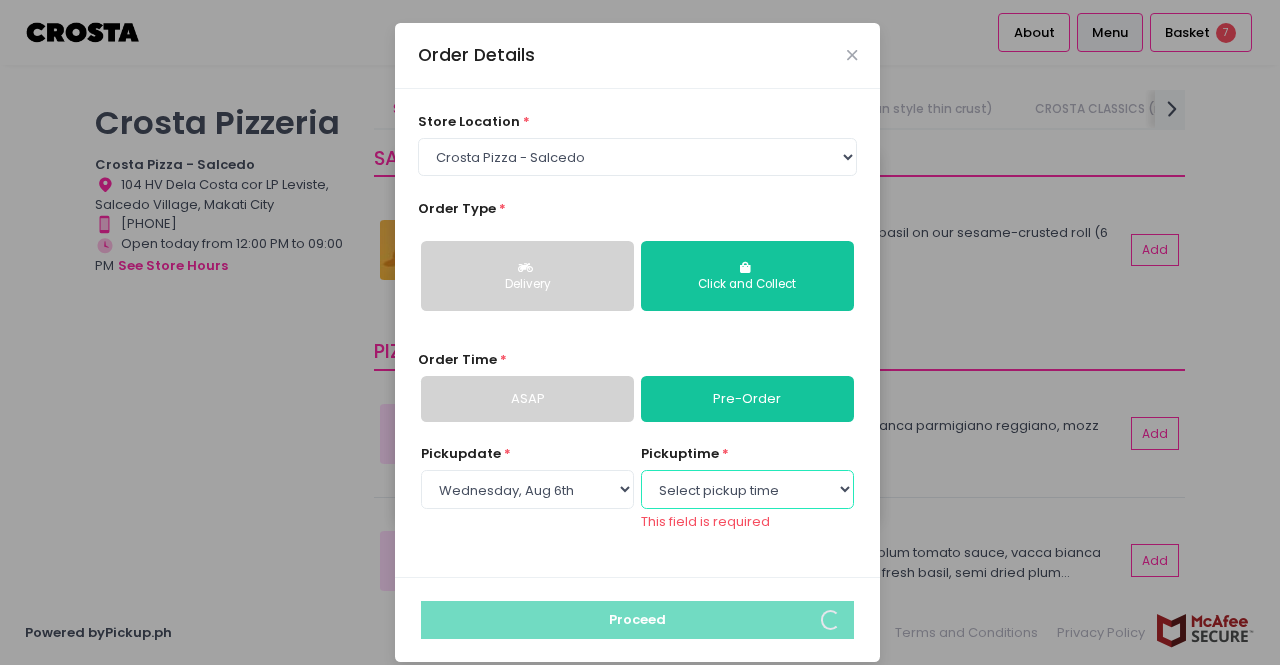 click on "Select pickup time 12:00 PM - 12:30 PM 12:30 PM - 01:00 PM 01:00 PM - 01:30 PM 01:30 PM - 02:00 PM 02:00 PM - 02:30 PM 02:30 PM - 03:00 PM 03:00 PM - 03:30 PM 03:30 PM - 04:00 PM 04:00 PM - 04:30 PM 04:30 PM - 05:00 PM 05:00 PM - 05:30 PM 05:30 PM - 06:00 PM 06:00 PM - 06:30 PM 06:30 PM - 07:00 PM 07:00 PM - 07:30 PM 07:30 PM - 08:00 PM 08:00 PM - 08:30 PM 08:30 PM - 09:00 PM" at bounding box center (747, 489) 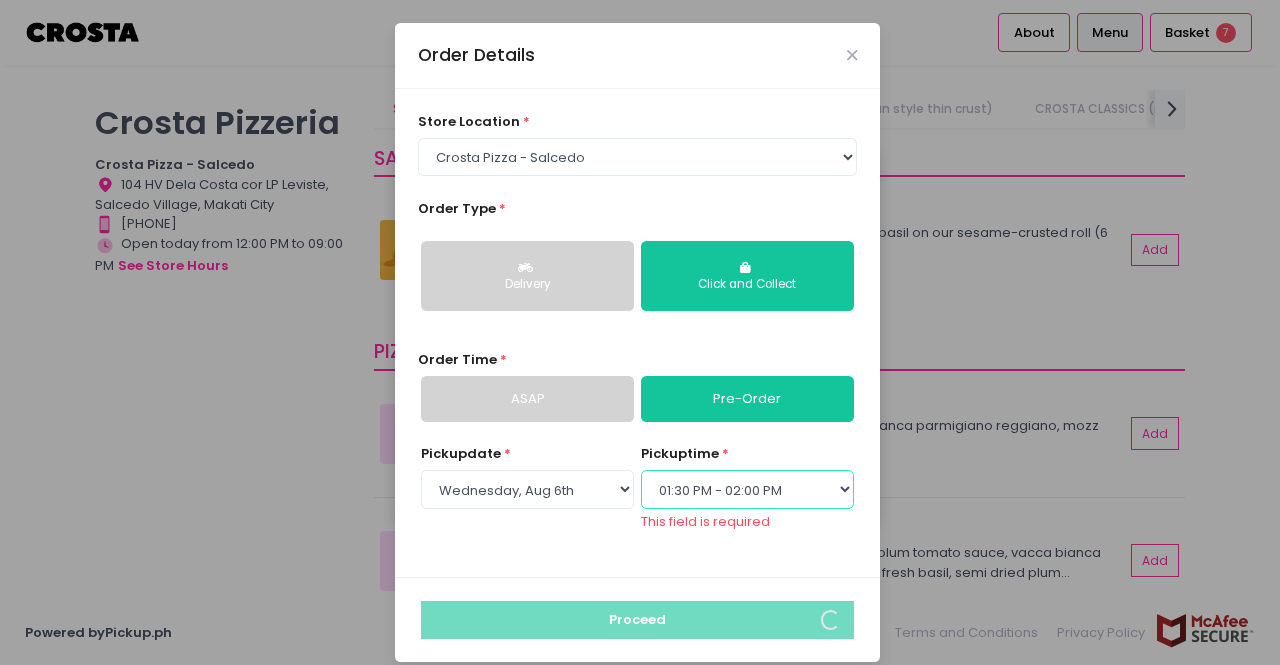 click on "Select pickup time 12:00 PM - 12:30 PM 12:30 PM - 01:00 PM 01:00 PM - 01:30 PM 01:30 PM - 02:00 PM 02:00 PM - 02:30 PM 02:30 PM - 03:00 PM 03:00 PM - 03:30 PM 03:30 PM - 04:00 PM 04:00 PM - 04:30 PM 04:30 PM - 05:00 PM 05:00 PM - 05:30 PM 05:30 PM - 06:00 PM 06:00 PM - 06:30 PM 06:30 PM - 07:00 PM 07:00 PM - 07:30 PM 07:30 PM - 08:00 PM 08:00 PM - 08:30 PM 08:30 PM - 09:00 PM" at bounding box center (747, 489) 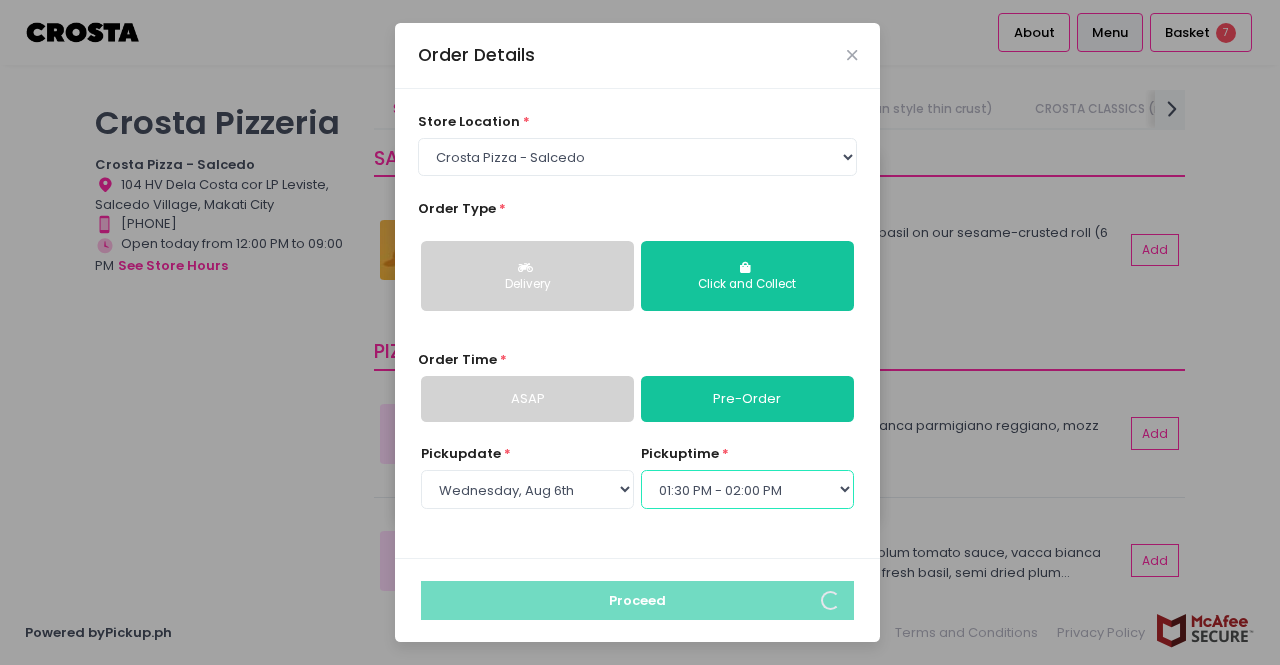 click on "Select pickup time 12:00 PM - 12:30 PM 12:30 PM - 01:00 PM 01:00 PM - 01:30 PM 01:30 PM - 02:00 PM 02:00 PM - 02:30 PM 02:30 PM - 03:00 PM 03:00 PM - 03:30 PM 03:30 PM - 04:00 PM 04:00 PM - 04:30 PM 04:30 PM - 05:00 PM 05:00 PM - 05:30 PM 05:30 PM - 06:00 PM 06:00 PM - 06:30 PM 06:30 PM - 07:00 PM 07:00 PM - 07:30 PM 07:30 PM - 08:00 PM 08:00 PM - 08:30 PM 08:30 PM - 09:00 PM" at bounding box center (747, 489) 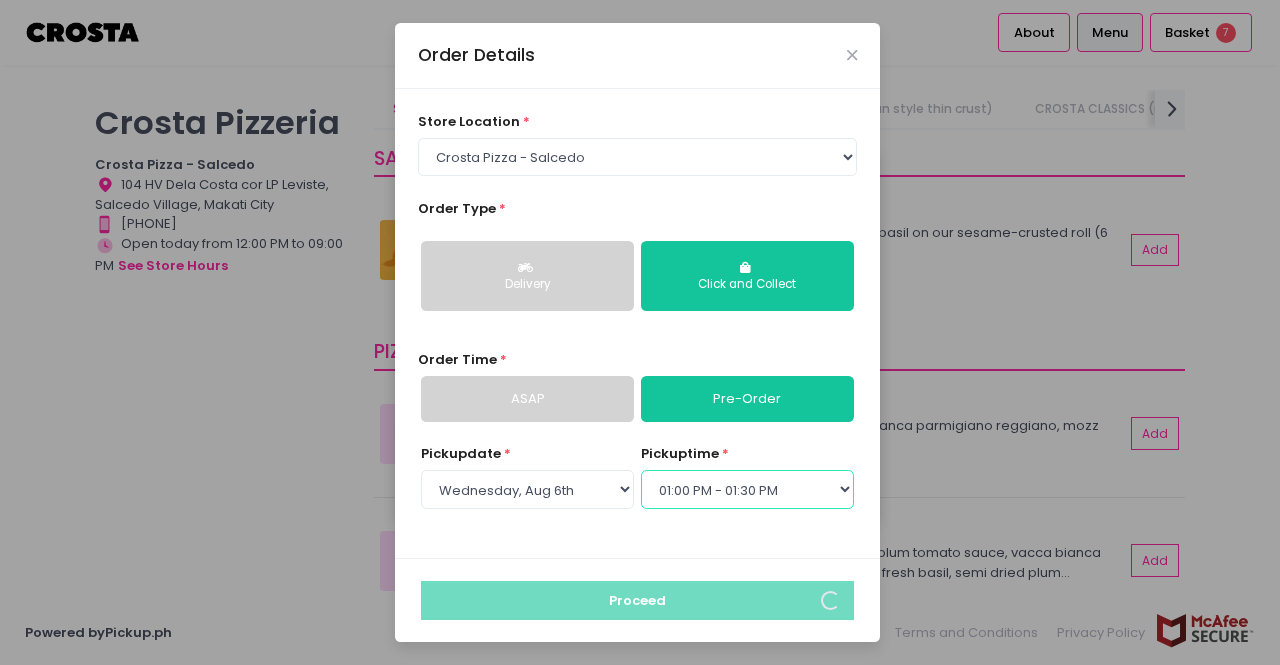click on "Select pickup time 12:00 PM - 12:30 PM 12:30 PM - 01:00 PM 01:00 PM - 01:30 PM 01:30 PM - 02:00 PM 02:00 PM - 02:30 PM 02:30 PM - 03:00 PM 03:00 PM - 03:30 PM 03:30 PM - 04:00 PM 04:00 PM - 04:30 PM 04:30 PM - 05:00 PM 05:00 PM - 05:30 PM 05:30 PM - 06:00 PM 06:00 PM - 06:30 PM 06:30 PM - 07:00 PM 07:00 PM - 07:30 PM 07:30 PM - 08:00 PM 08:00 PM - 08:30 PM 08:30 PM - 09:00 PM" at bounding box center (747, 489) 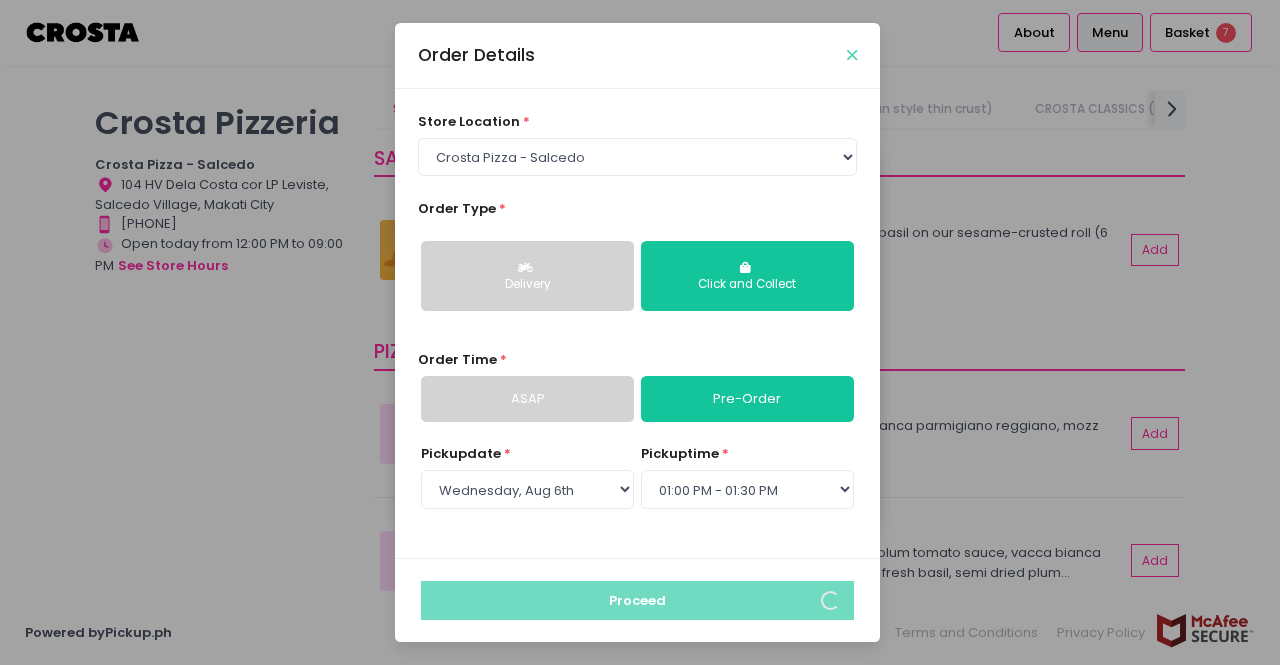 click at bounding box center [852, 55] 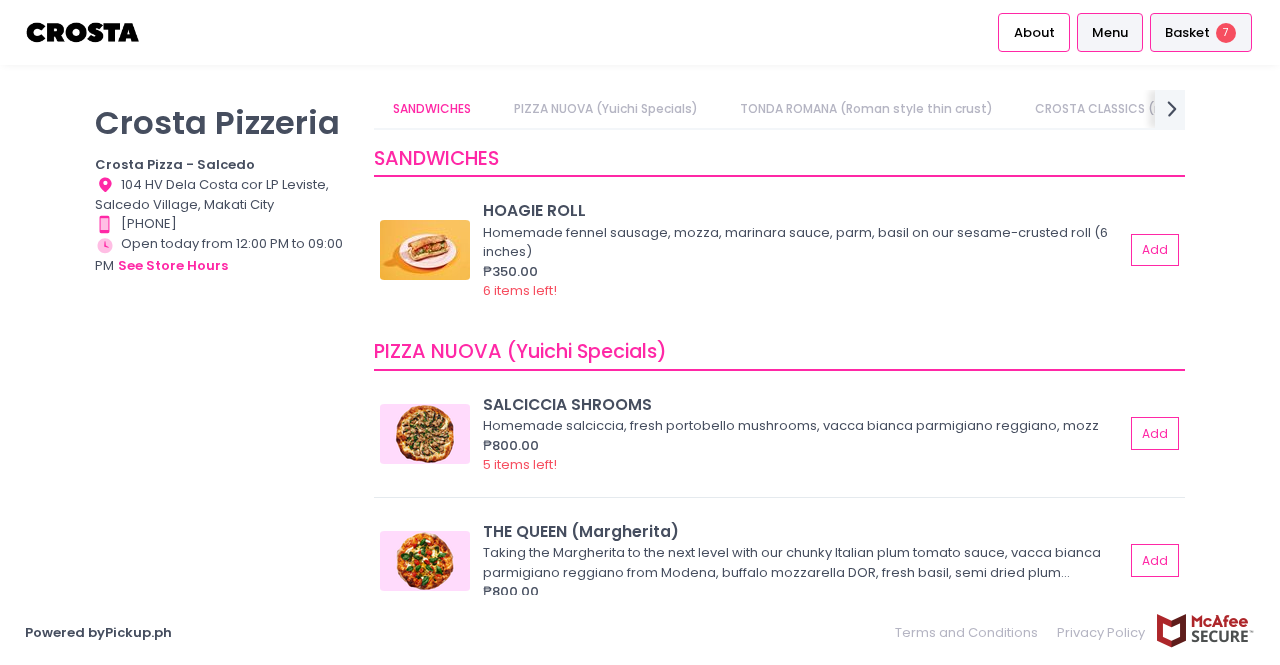 click on "Basket" at bounding box center [1187, 33] 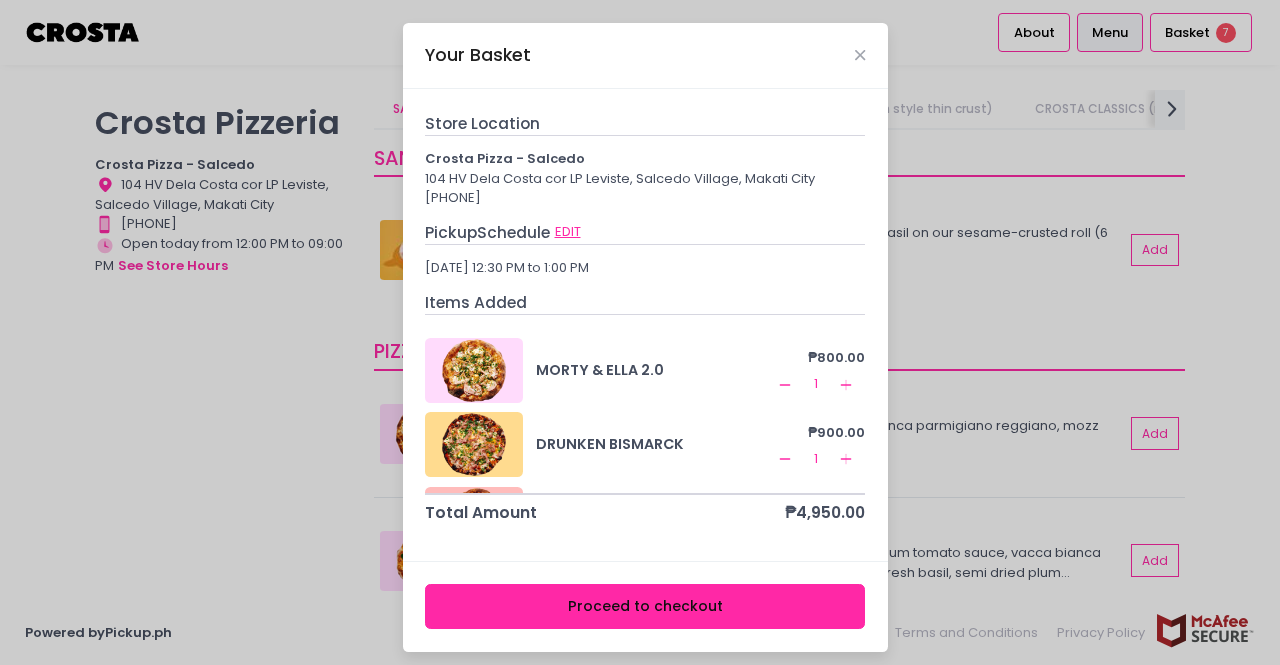 click on "EDIT" at bounding box center (568, 232) 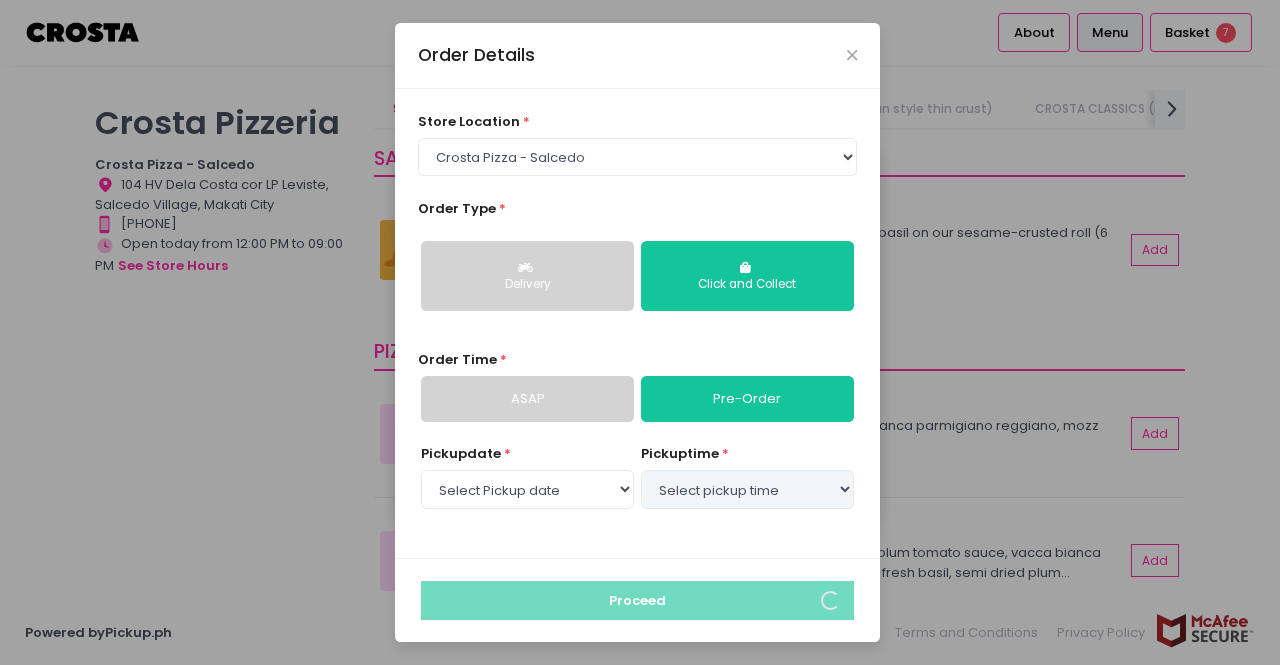 select on "[DATE]" 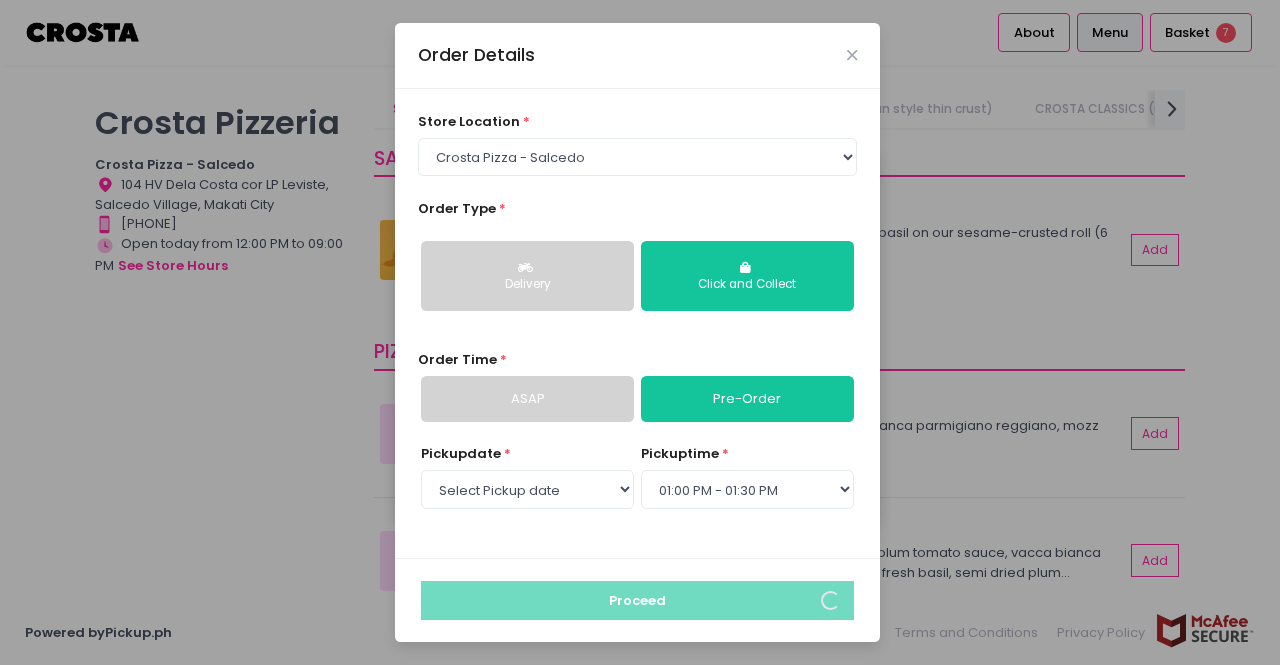 click on "Order Details" at bounding box center (637, 56) 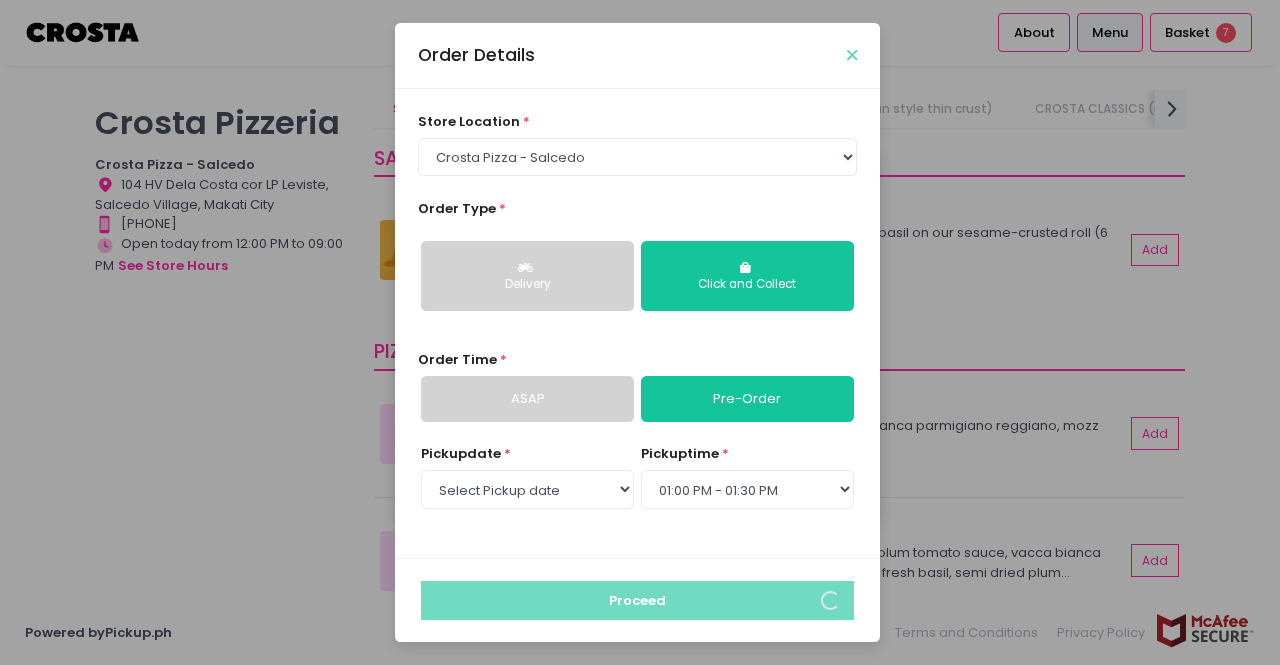 click at bounding box center (852, 55) 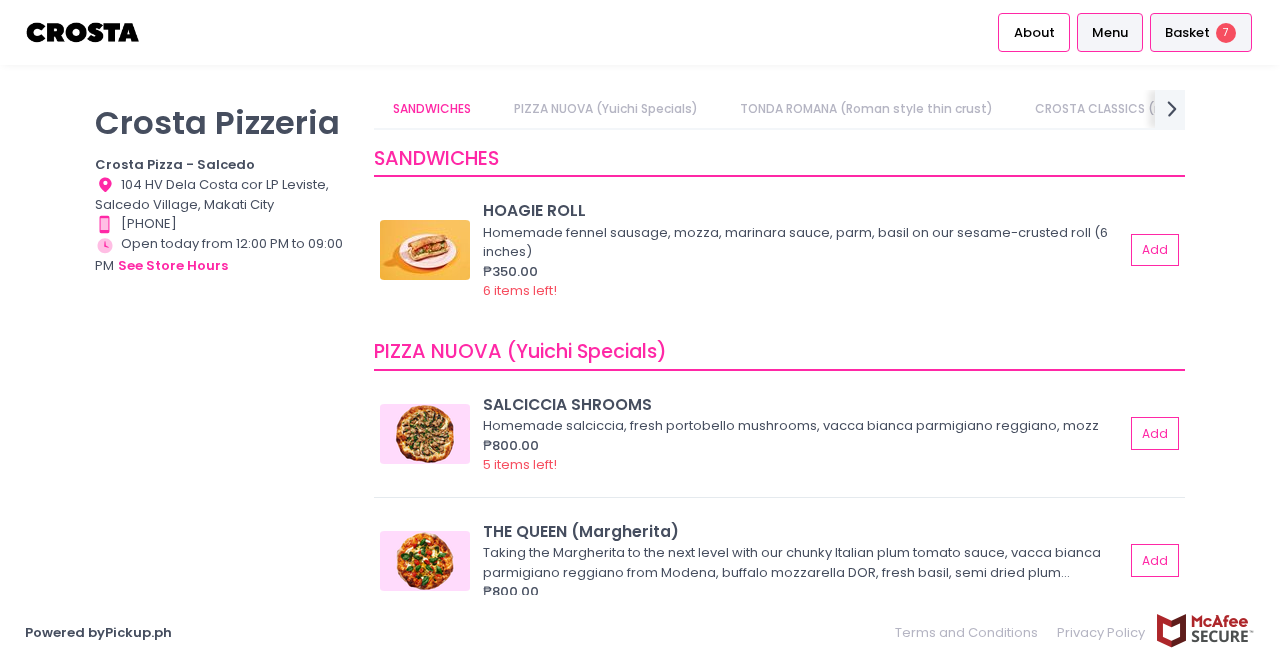 click on "Basket" at bounding box center [1187, 33] 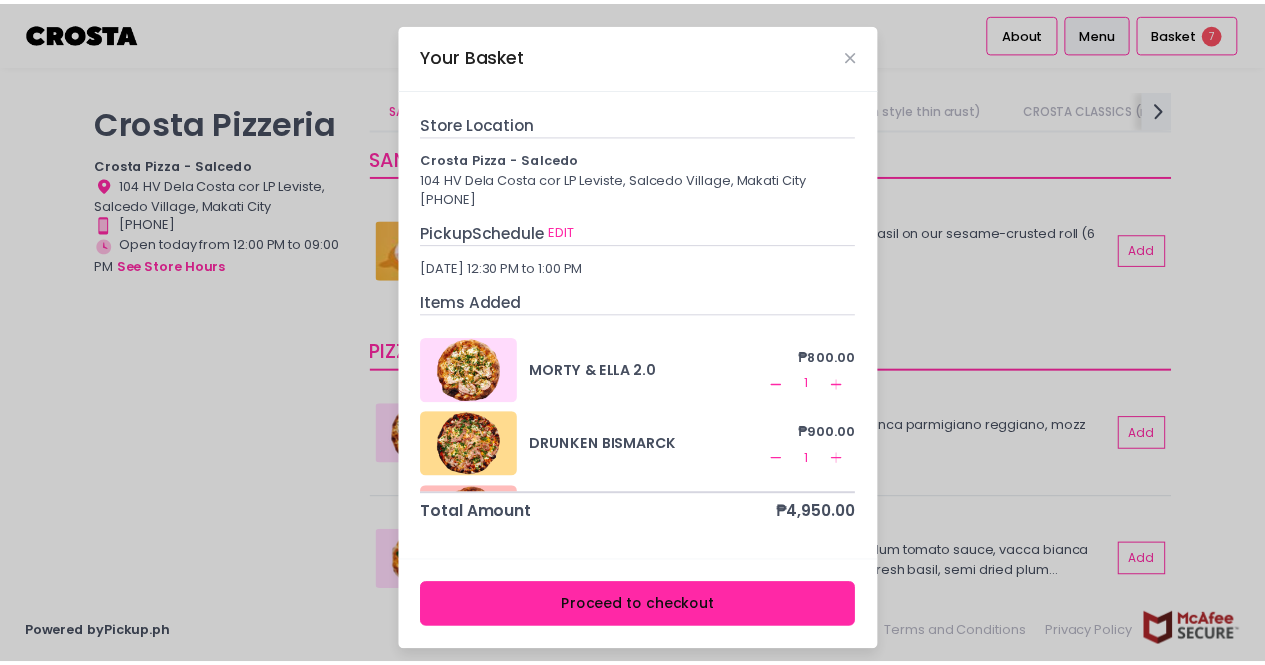 scroll, scrollTop: 7, scrollLeft: 0, axis: vertical 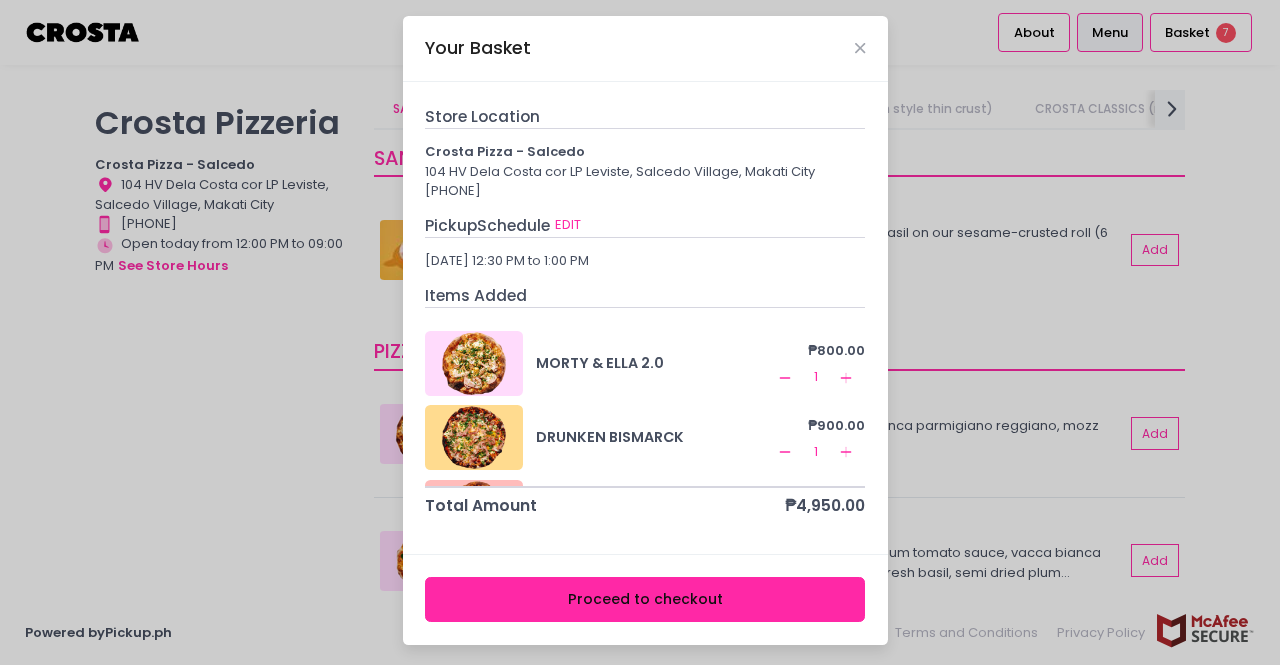 click on "Proceed to checkout" at bounding box center [645, 599] 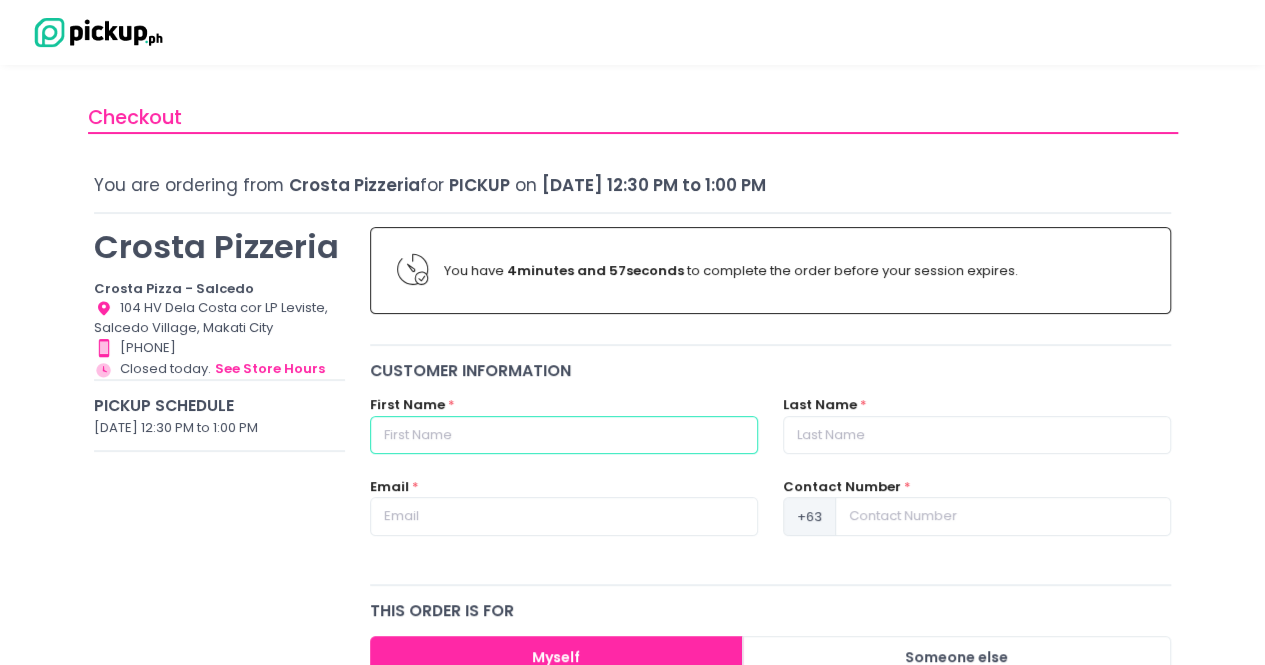 click at bounding box center (564, 435) 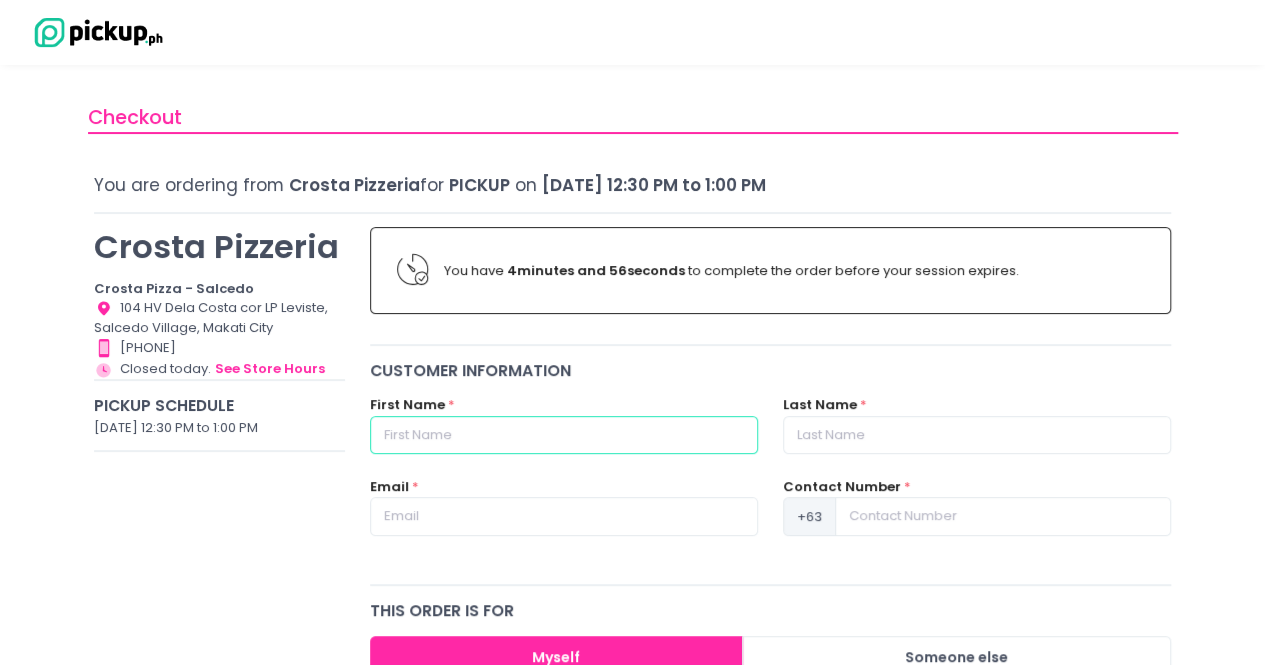 click at bounding box center [564, 435] 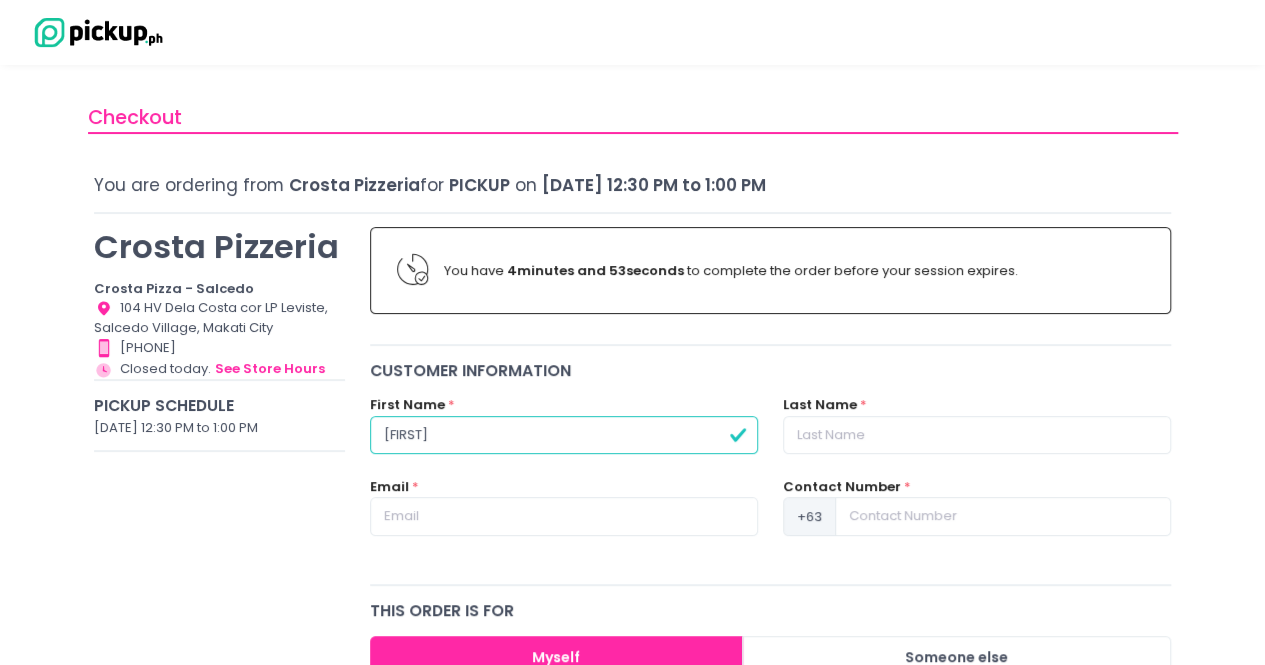 type on "[FIRST]" 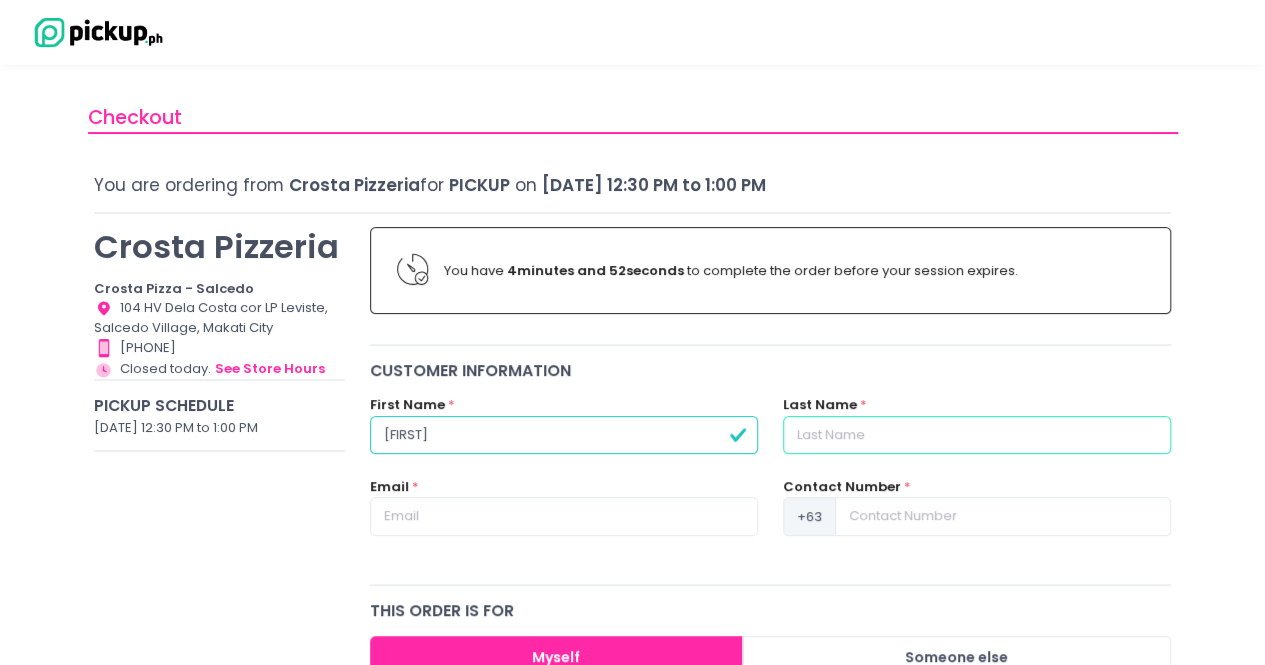 click at bounding box center [977, 435] 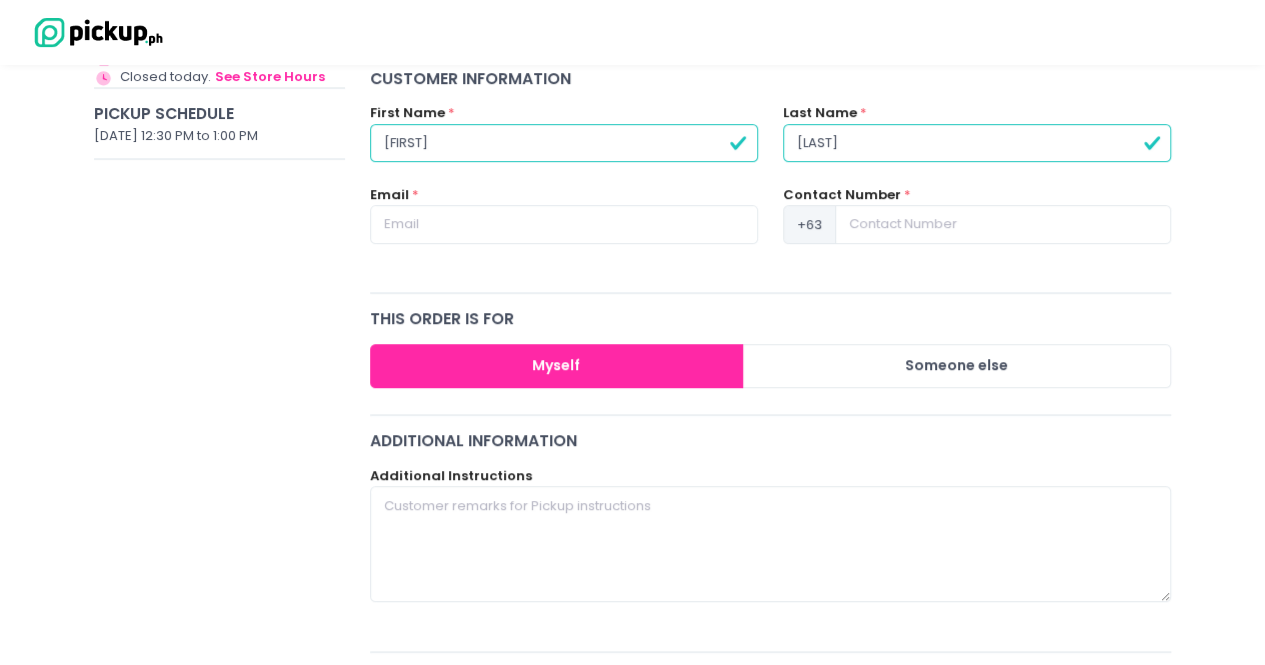 scroll, scrollTop: 300, scrollLeft: 0, axis: vertical 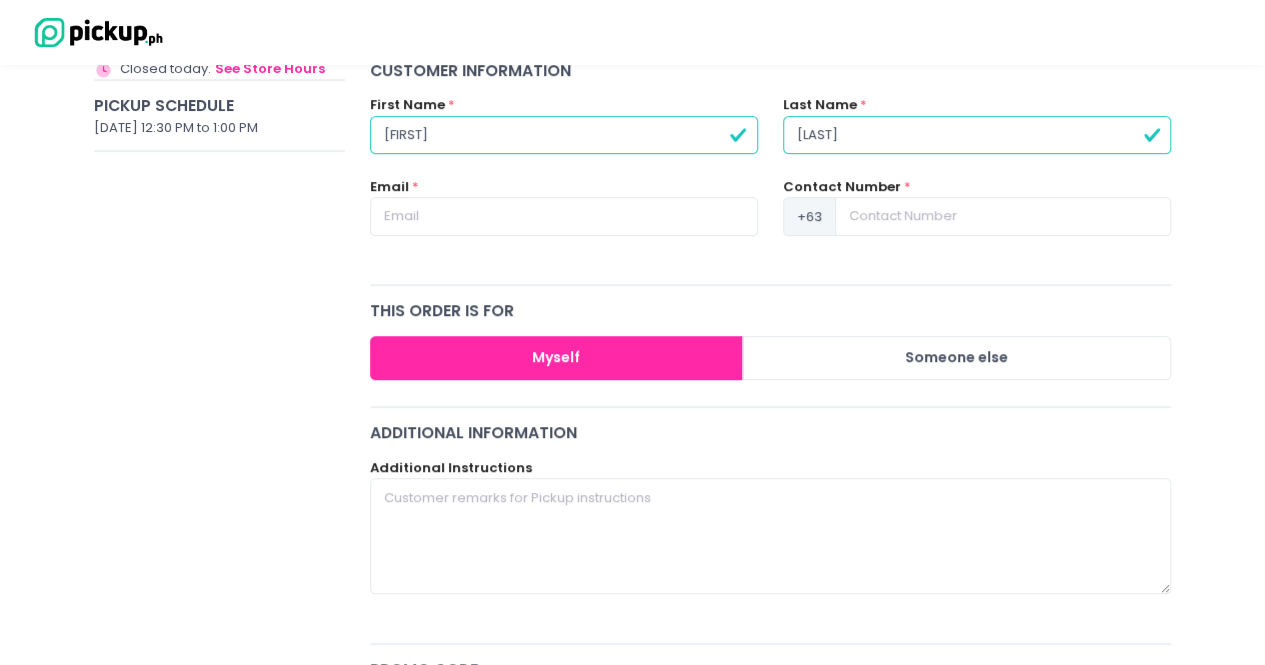 type on "[LAST]" 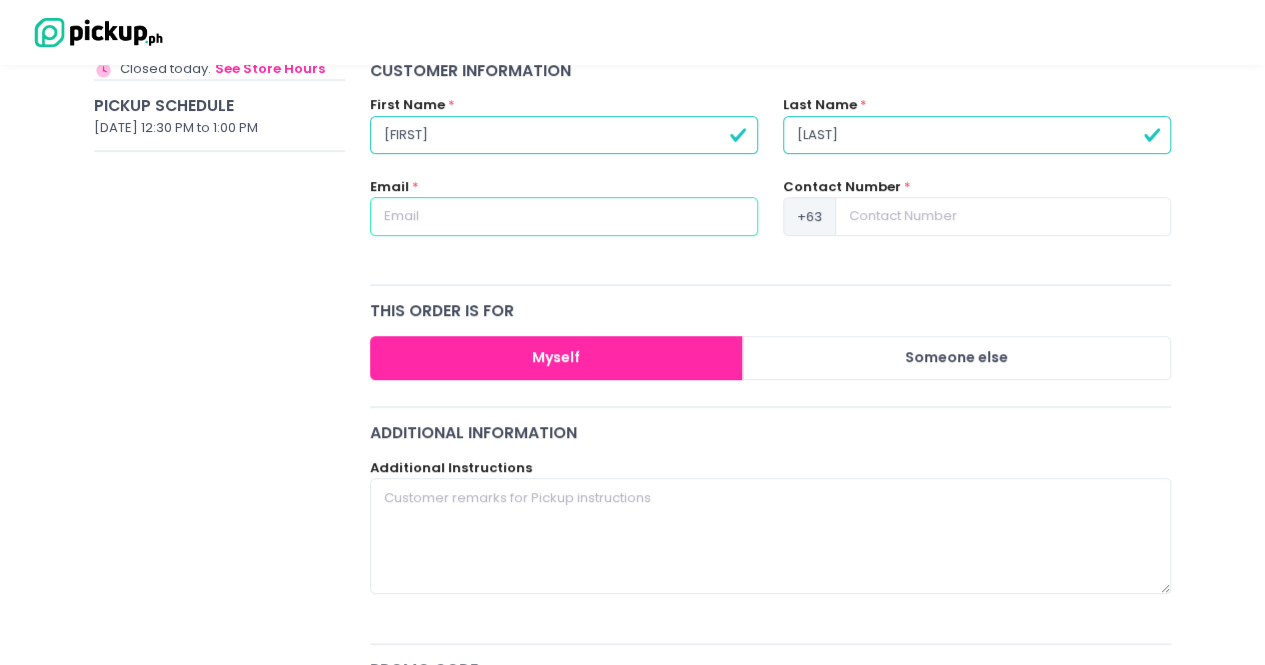 click at bounding box center [564, 216] 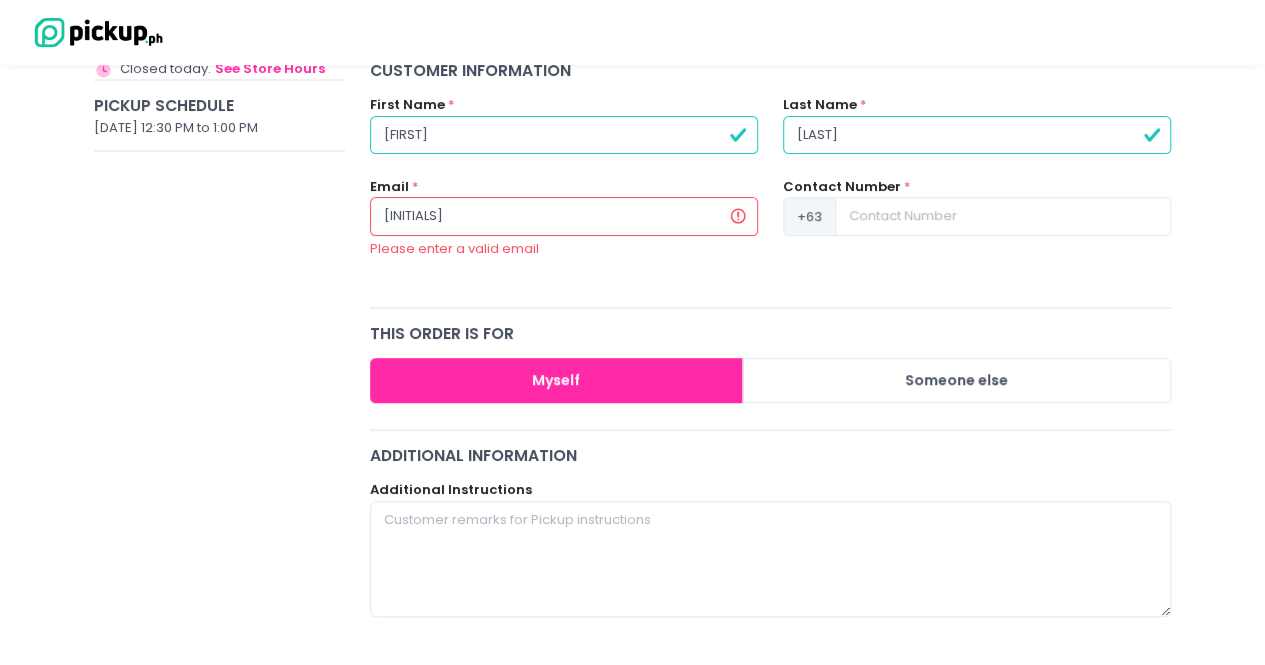 type on "d" 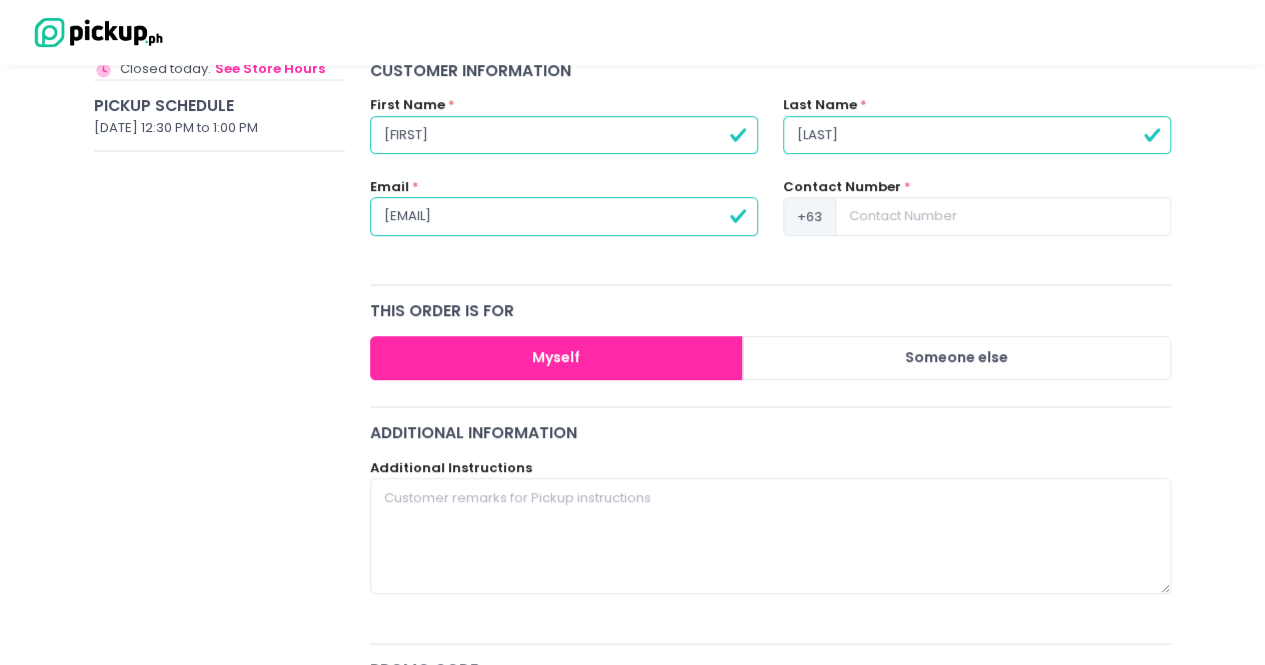 type on "[EMAIL]" 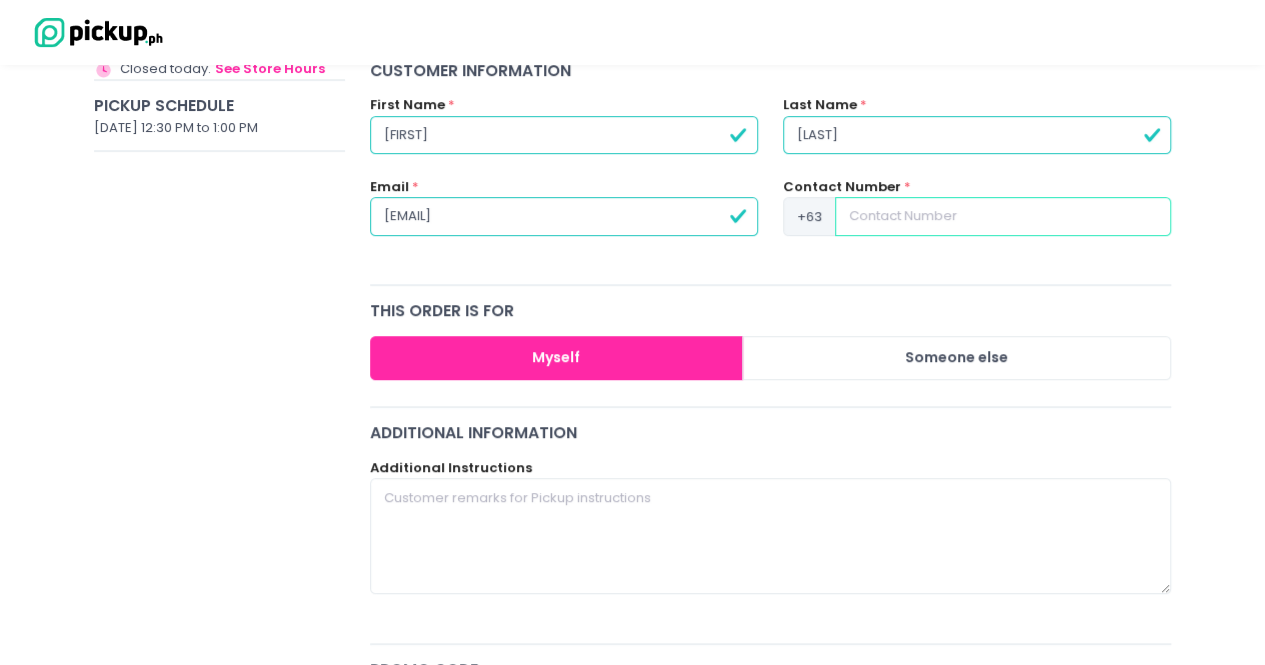 click at bounding box center [1003, 216] 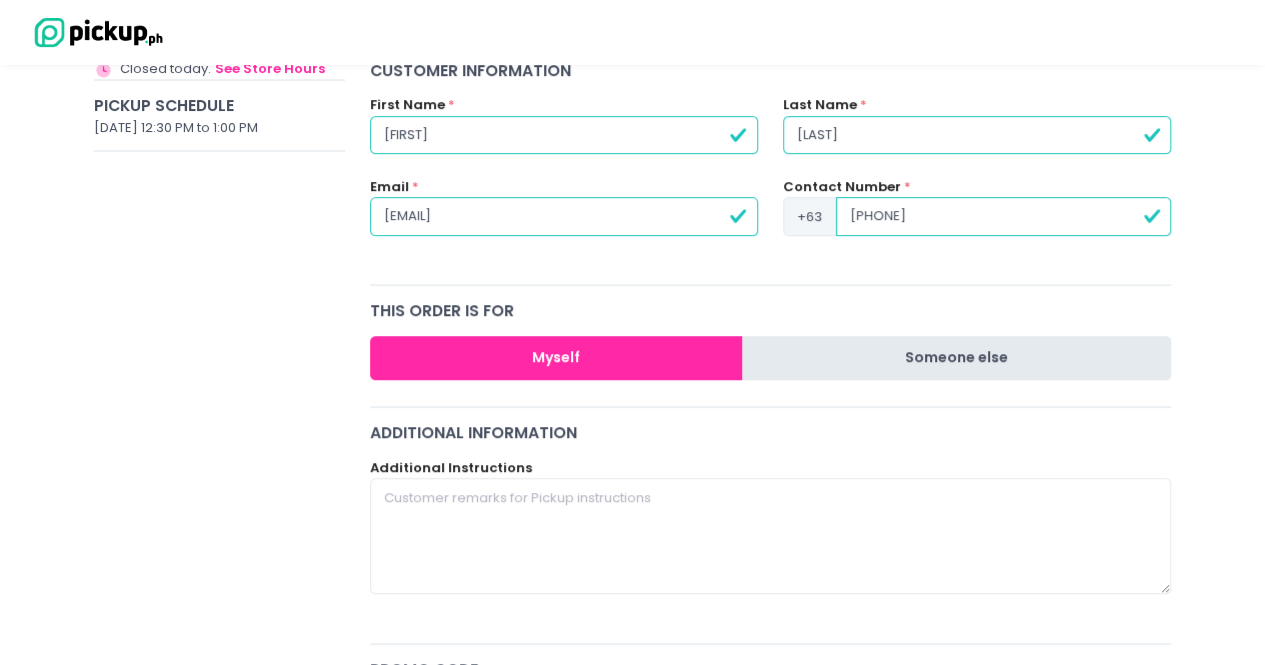 click on "Someone else" at bounding box center (956, 358) 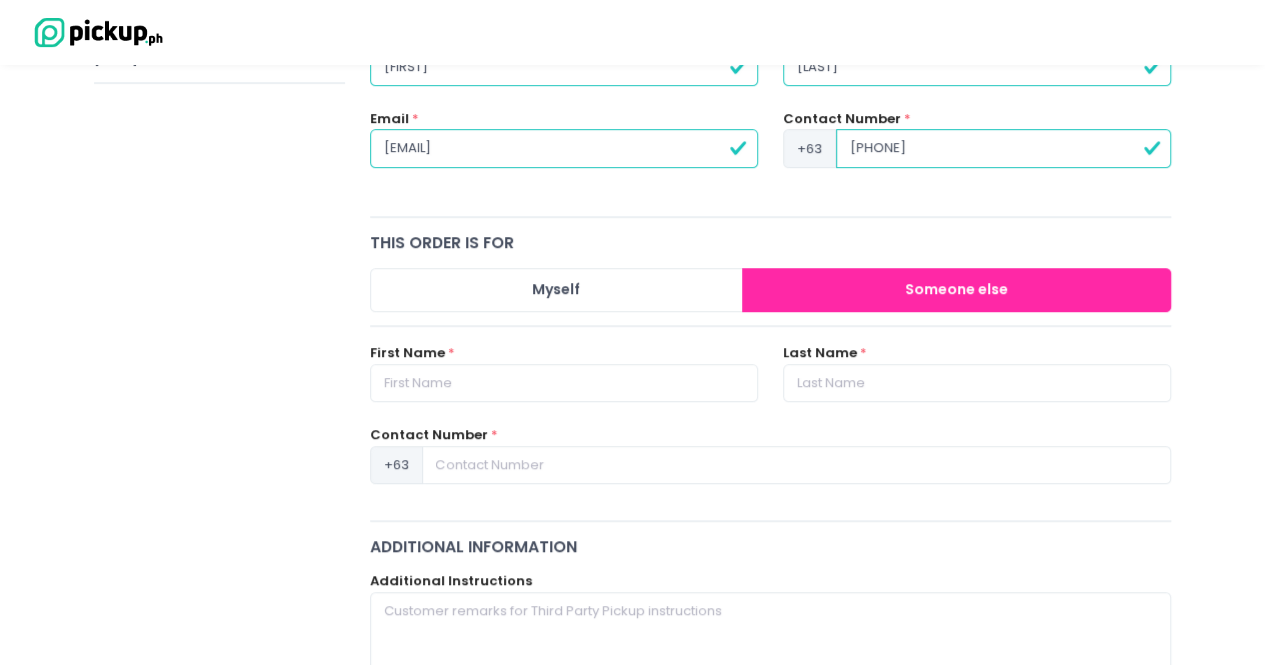 scroll, scrollTop: 400, scrollLeft: 0, axis: vertical 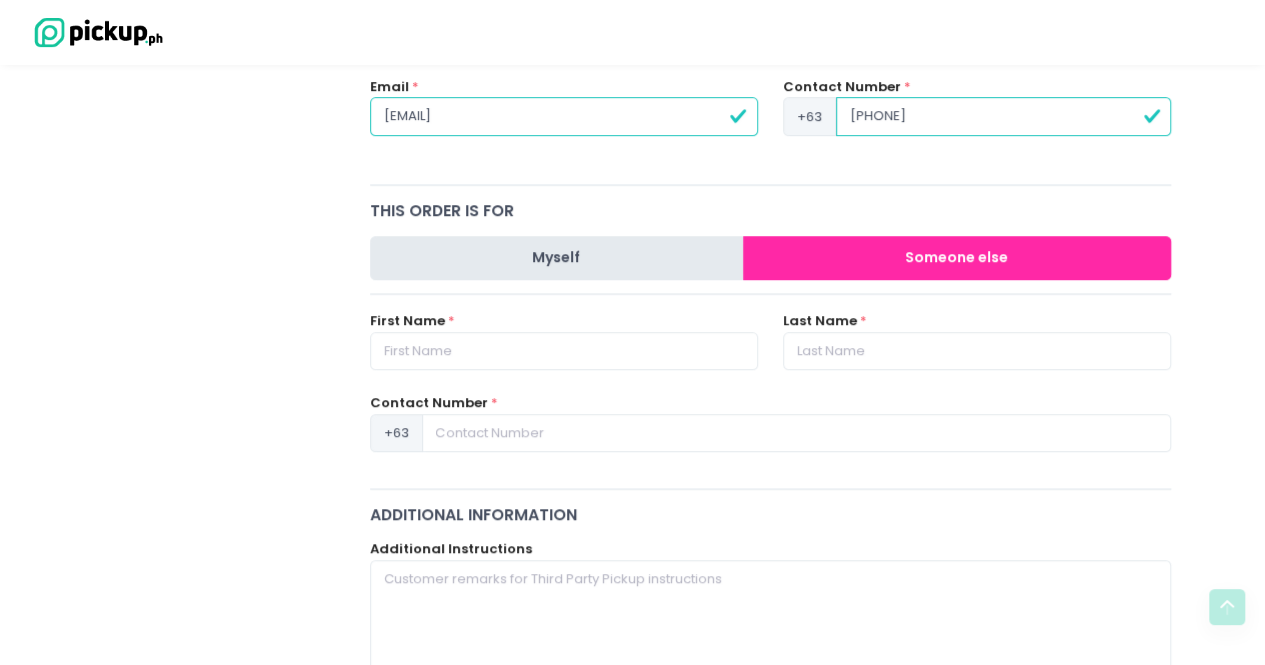 click on "Myself" at bounding box center [557, 258] 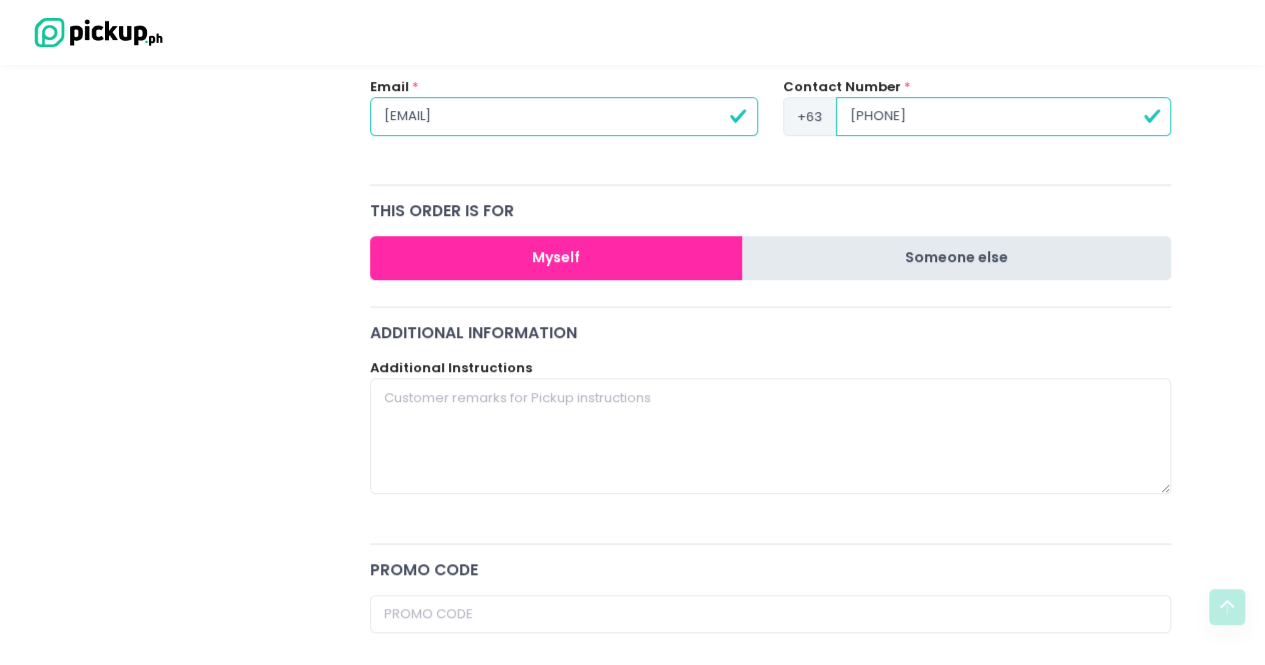 click on "Someone else" at bounding box center [956, 258] 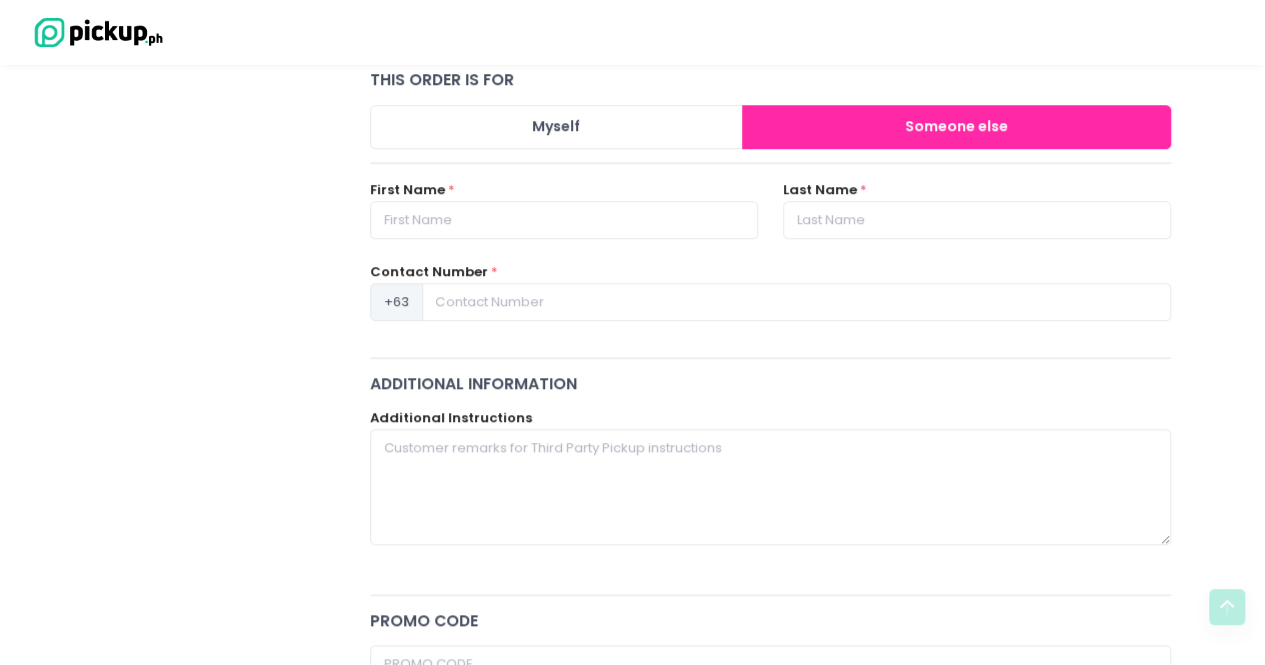 scroll, scrollTop: 500, scrollLeft: 0, axis: vertical 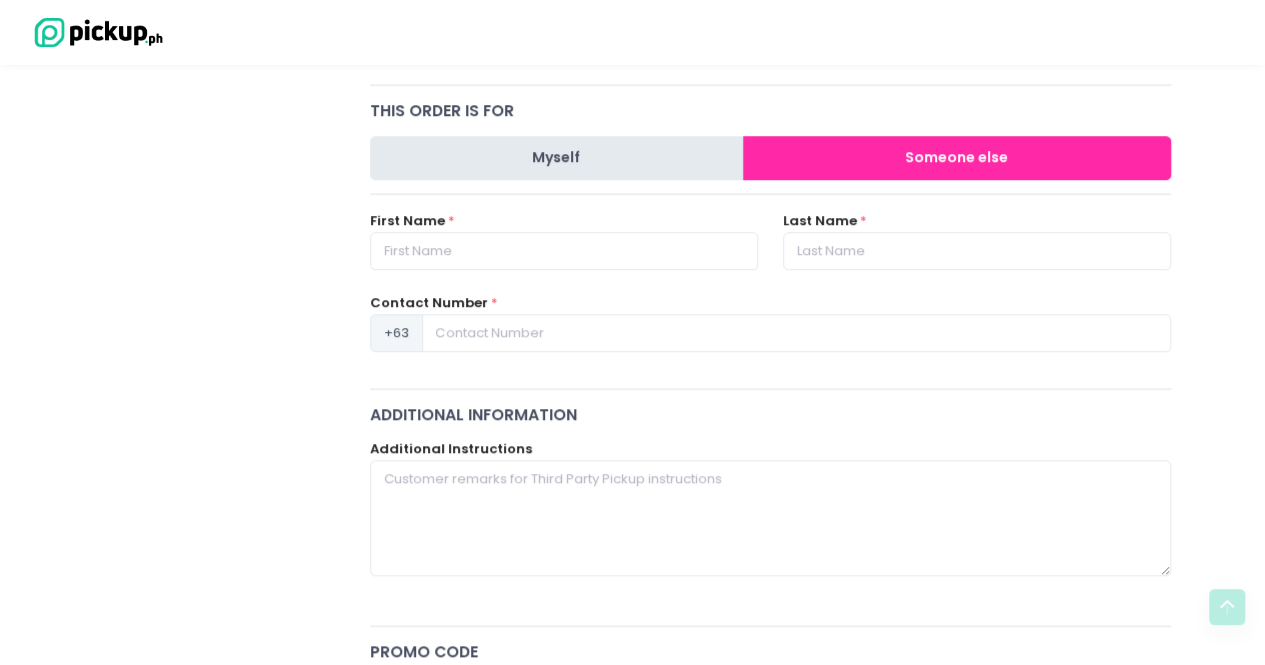 click on "Myself" at bounding box center [557, 158] 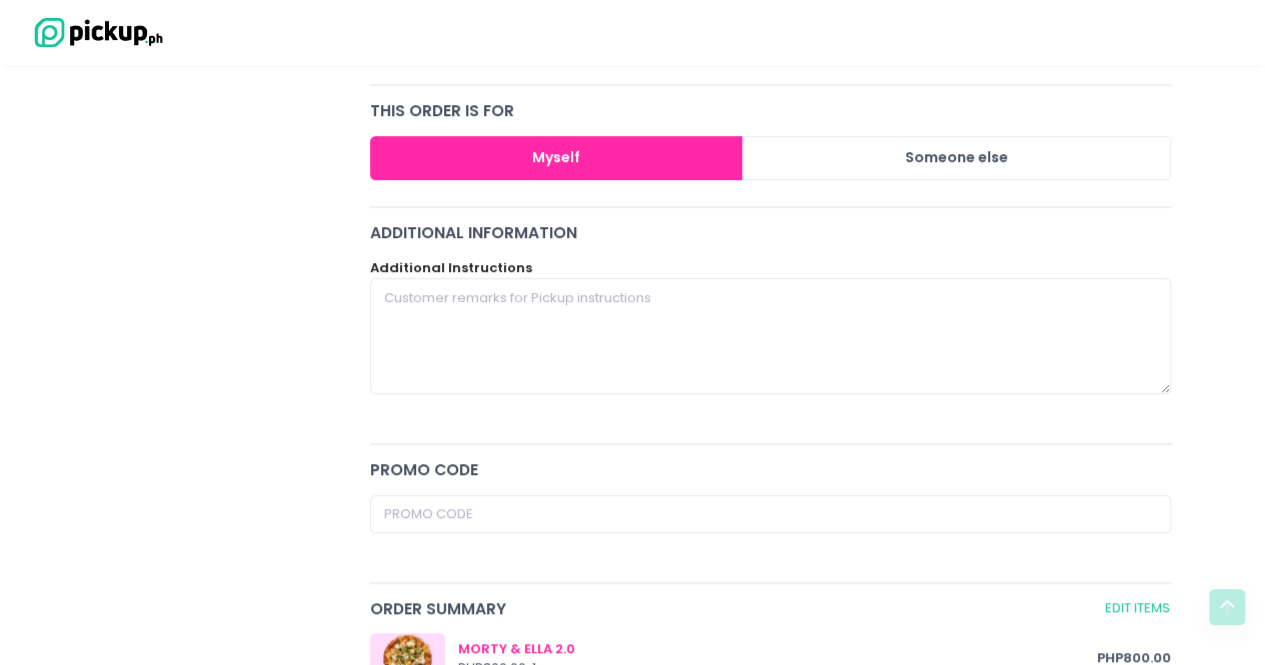 type on "[PHONE]" 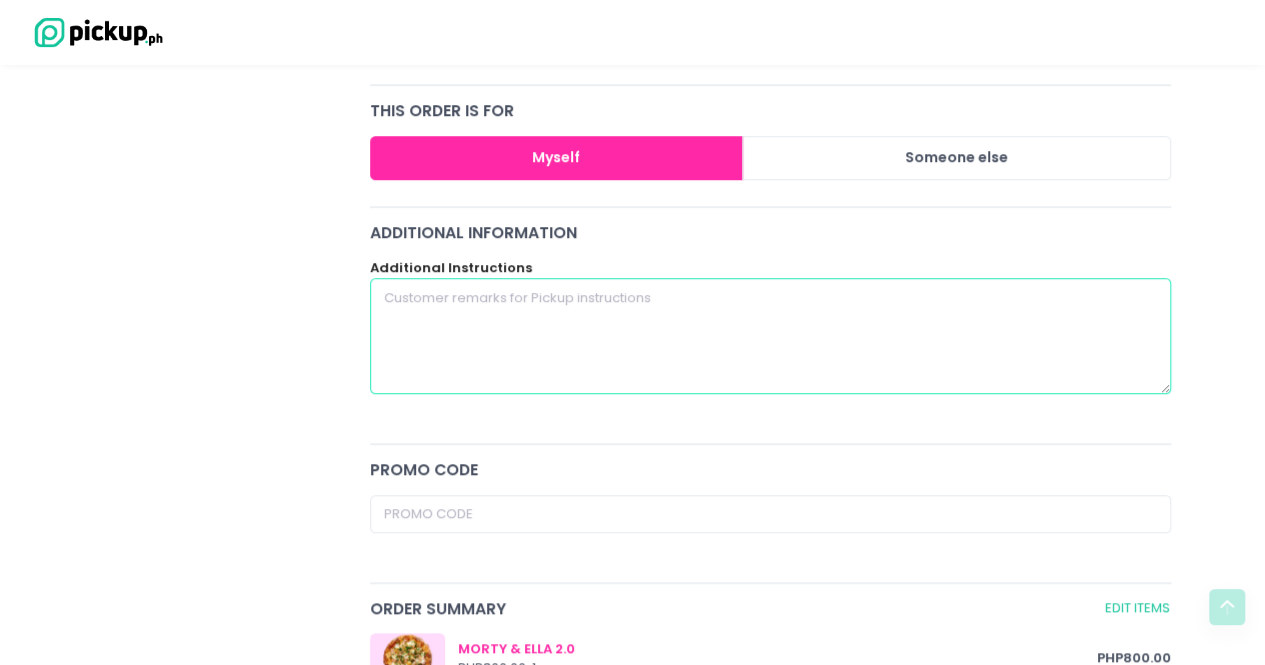 click at bounding box center [771, 336] 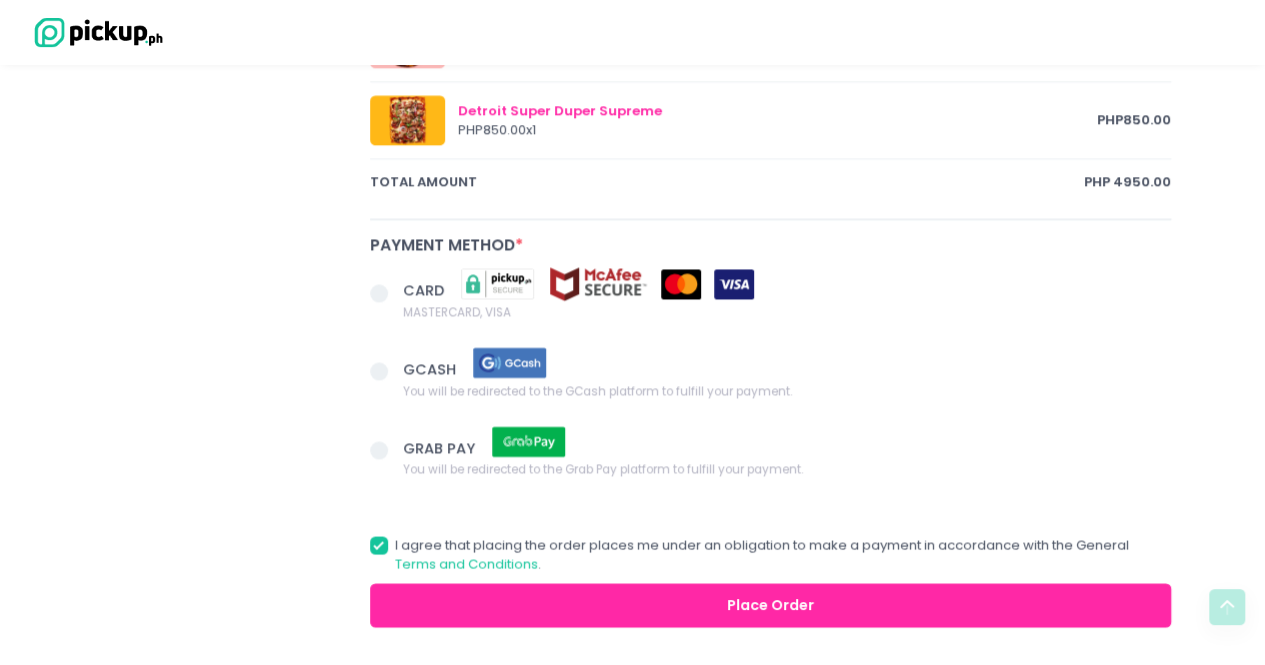 scroll, scrollTop: 1573, scrollLeft: 0, axis: vertical 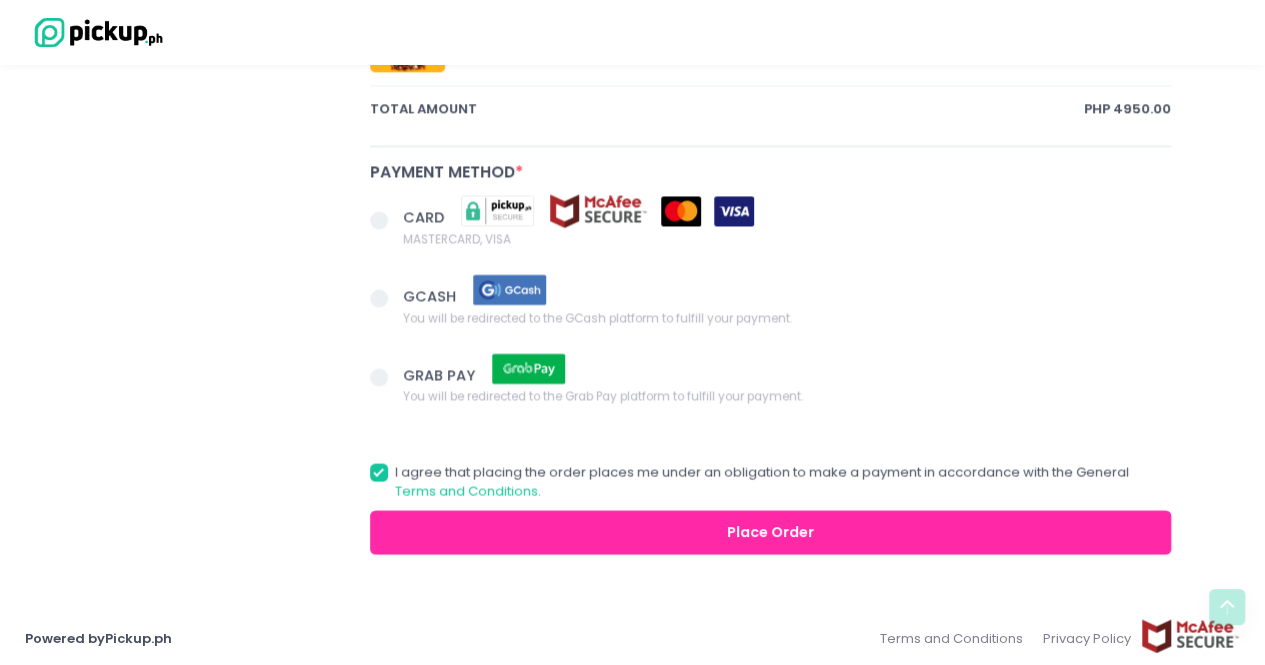 type on "Messenger [FIRST] [LAST] will be picking up the order. Thanks" 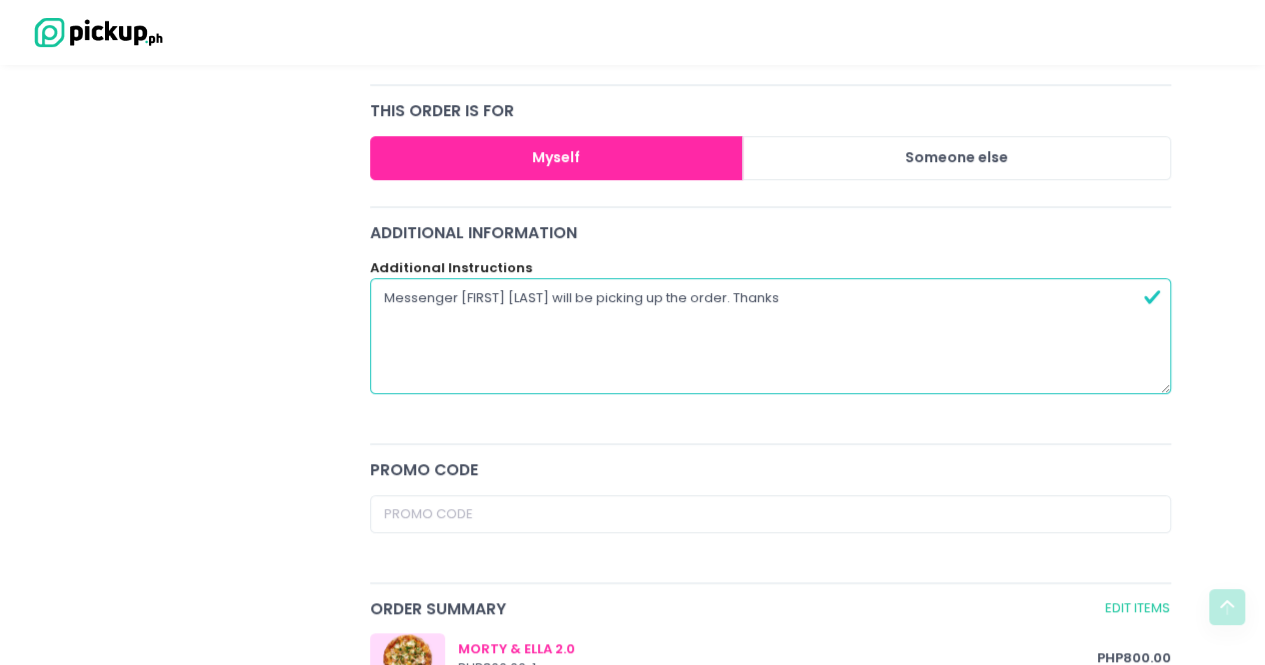 scroll, scrollTop: 0, scrollLeft: 0, axis: both 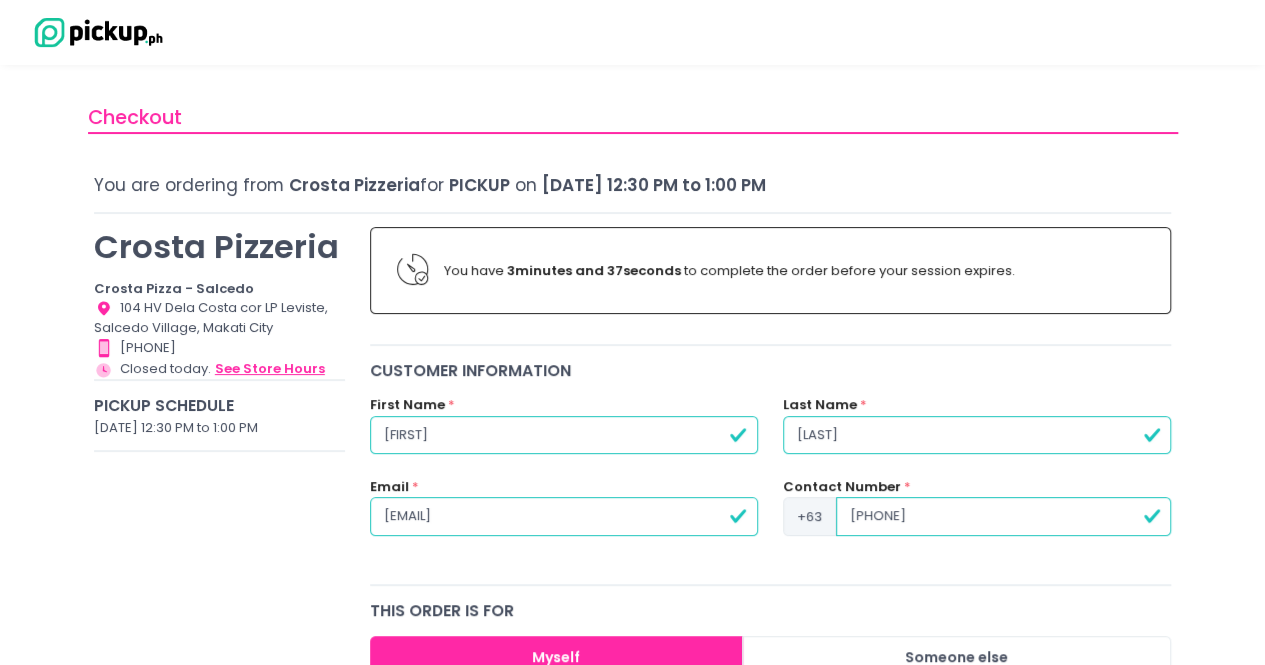 click on "see store hours" at bounding box center (270, 369) 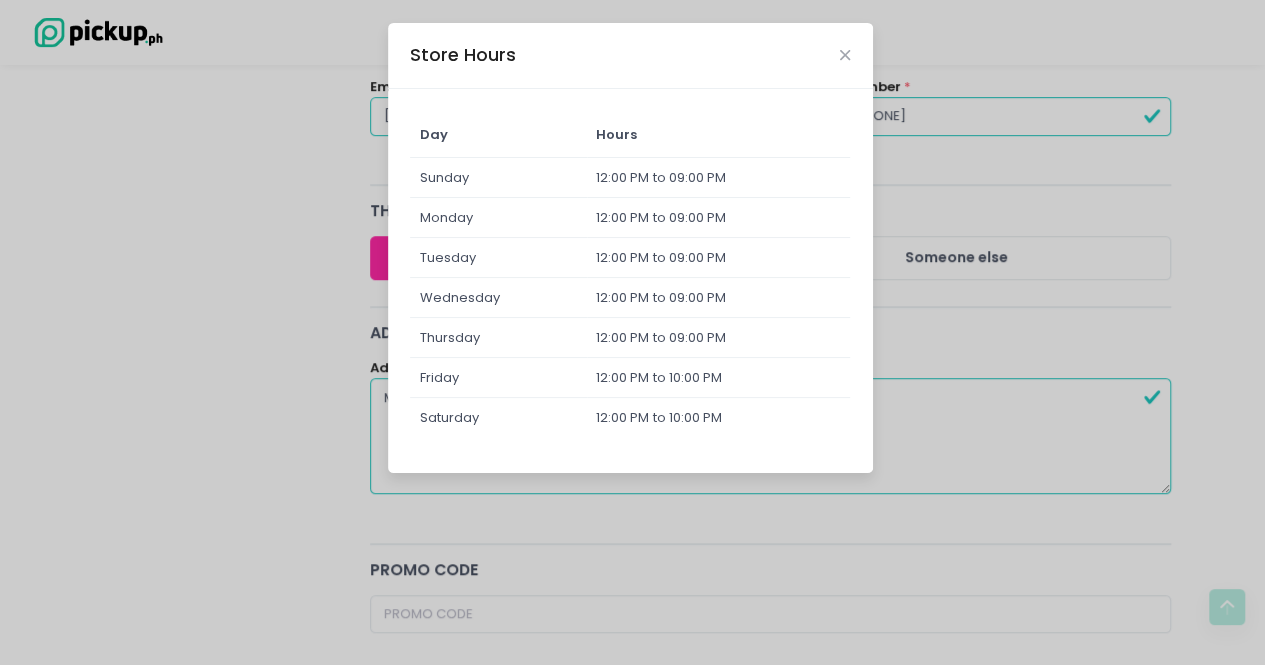 scroll, scrollTop: 0, scrollLeft: 0, axis: both 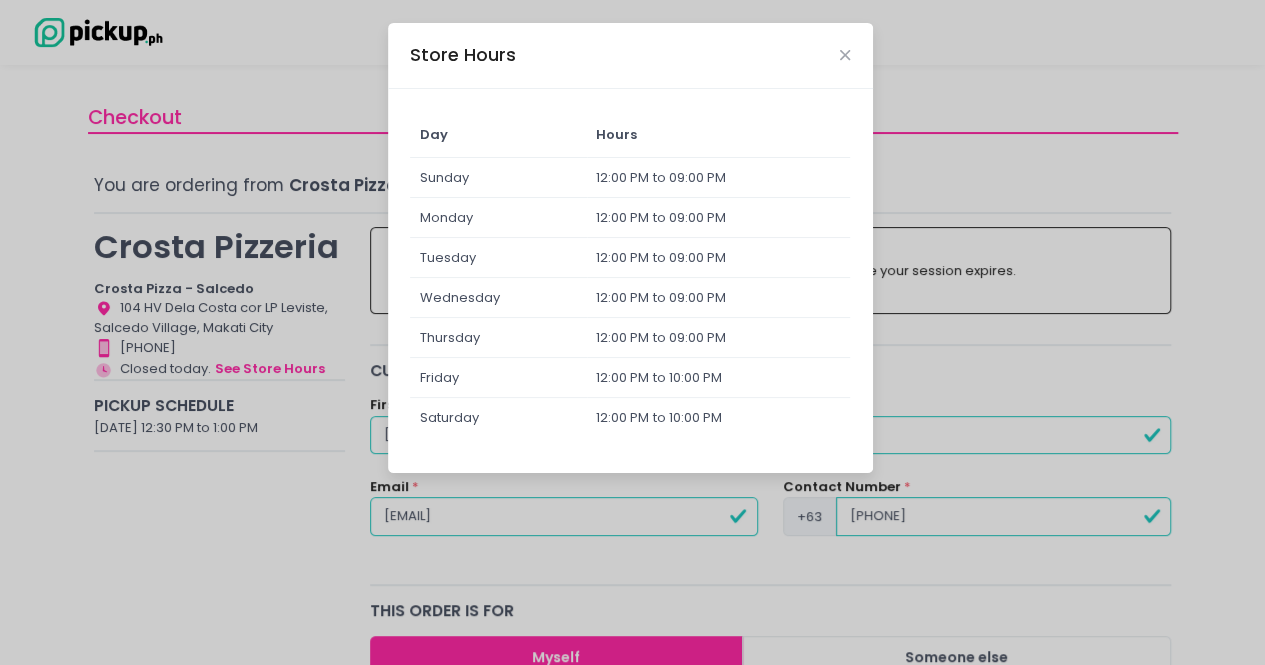 click on "Store Hours Day Hours Sunday 12:00 PM to 09:00 PM Monday 12:00 PM to 09:00 PM Tuesday 12:00 PM to 09:00 PM Wednesday 12:00 PM to 09:00 PM Thursday 12:00 PM to 09:00 PM Friday 12:00 PM to 10:00 PM Saturday 12:00 PM to 10:00 PM" at bounding box center (632, 332) 